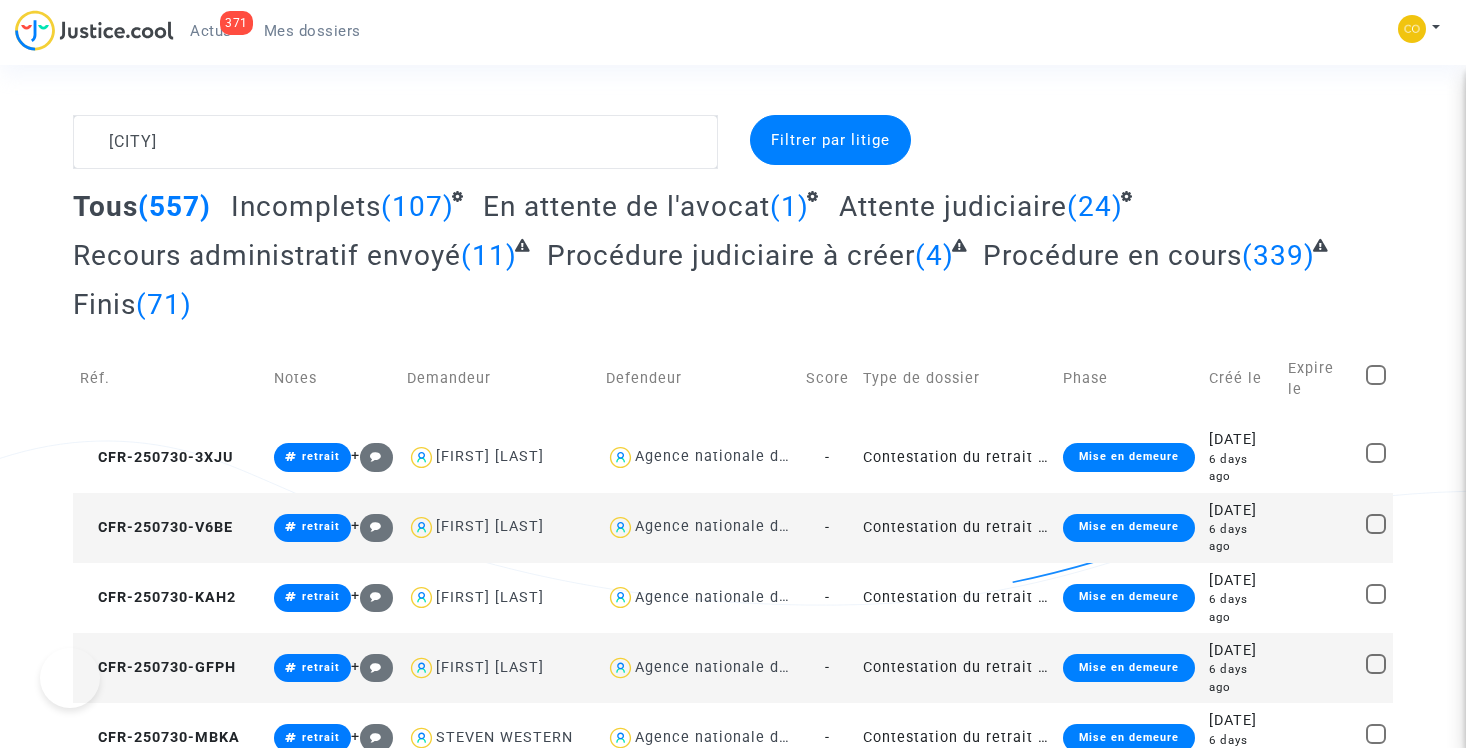 scroll, scrollTop: 0, scrollLeft: 0, axis: both 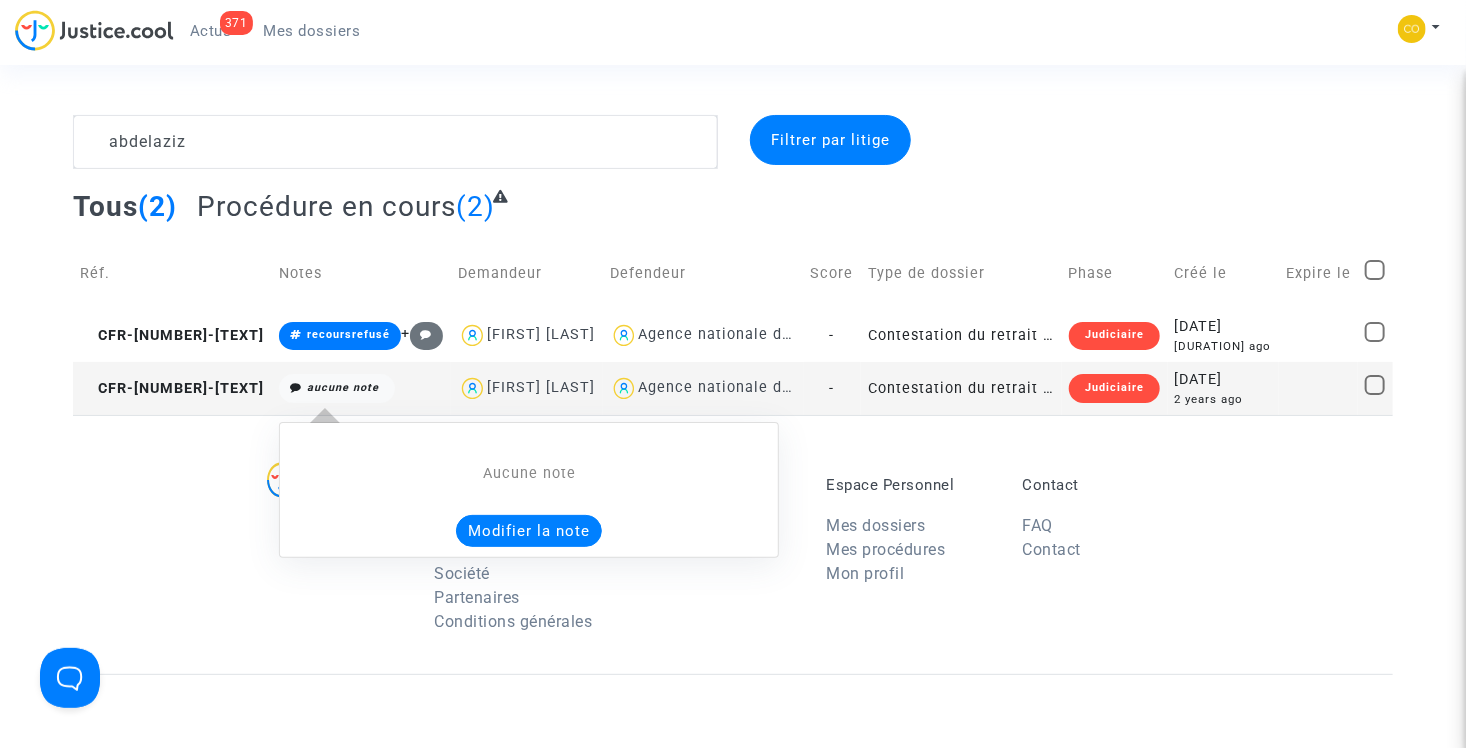 type on "abdelaziz" 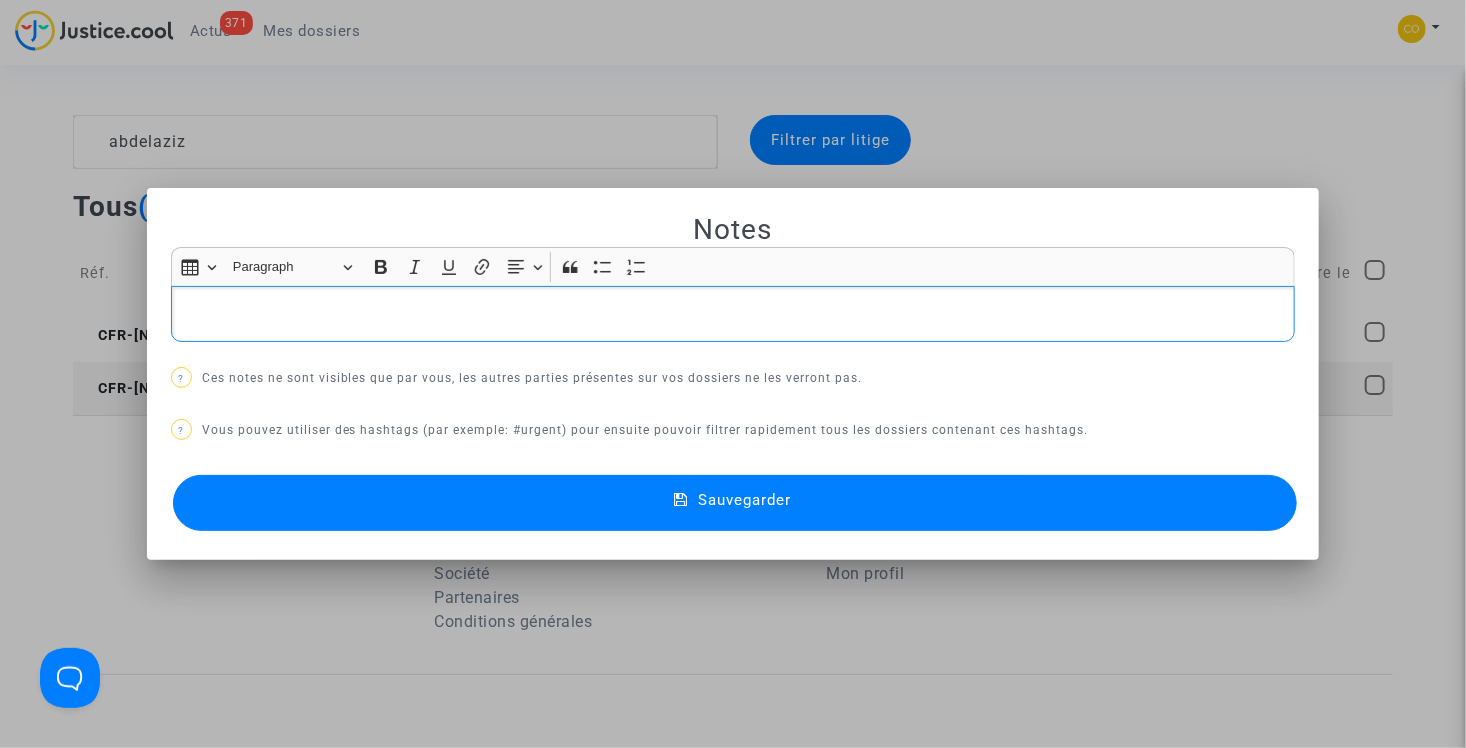 click at bounding box center (733, 314) 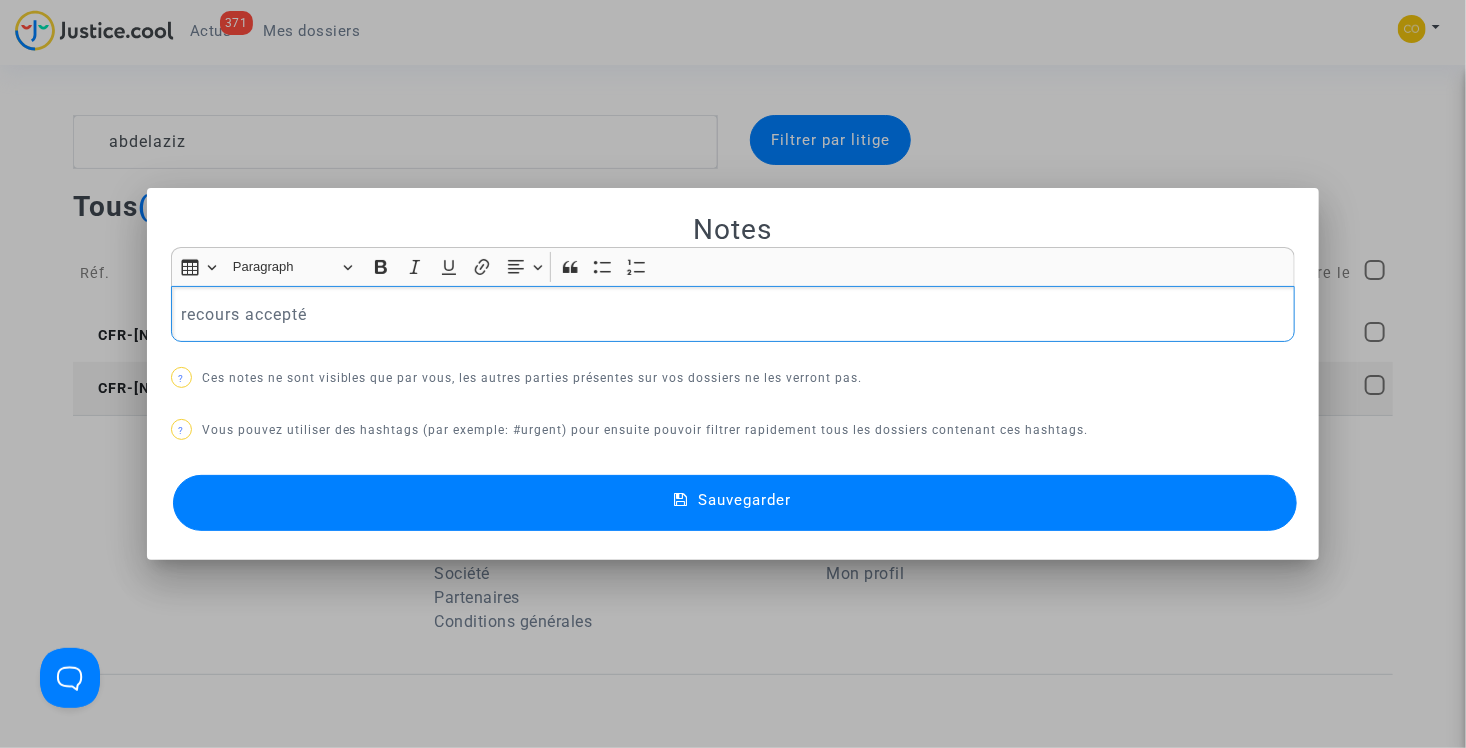 click on "Sauvegarder" at bounding box center [744, 500] 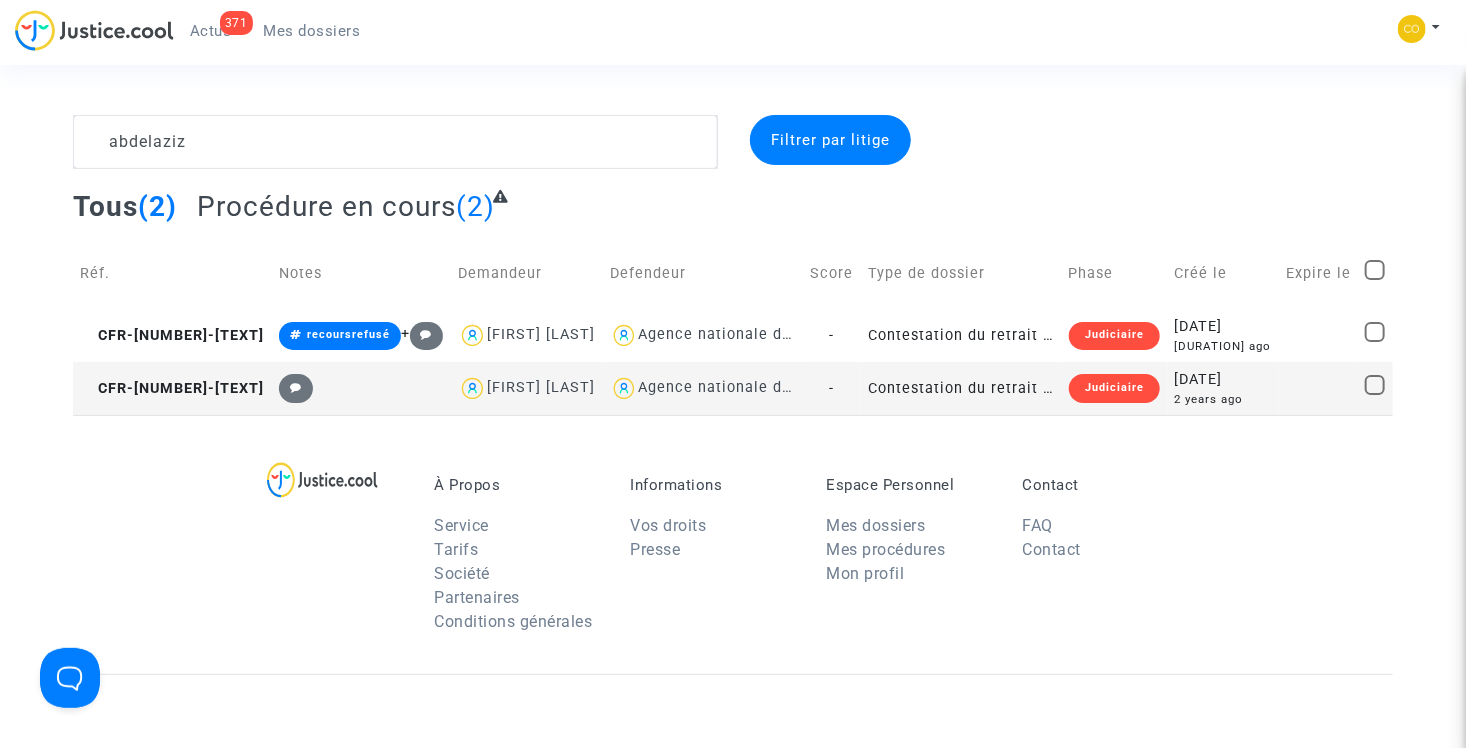click on "À Propos  Service   Tarifs   Société   Partenaires   Conditions générales  Informations  Vos droits   Presse  Espace Personnel  Mes dossiers   Mes procédures   Mon profil   Contact   FAQ   Contact" at bounding box center [732, 544] 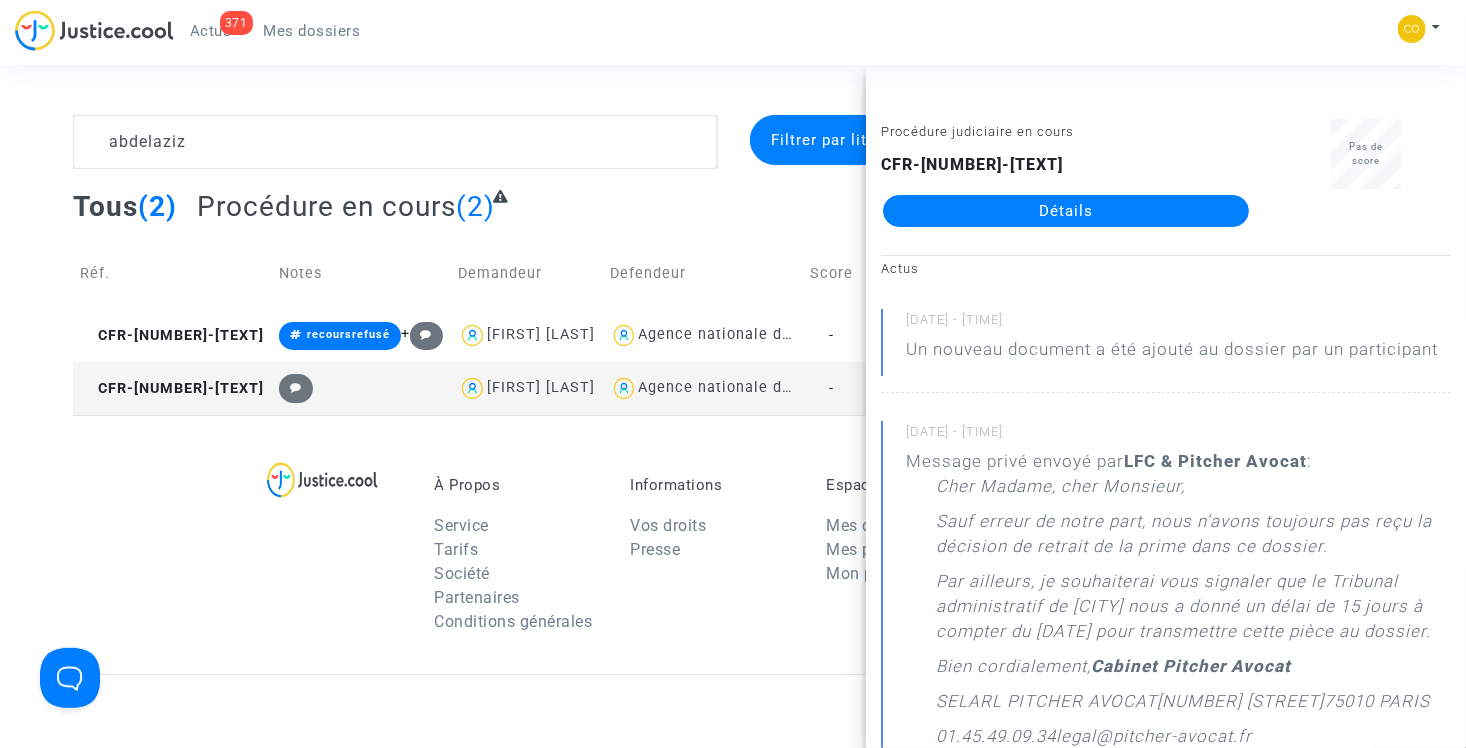 click on "Détails" 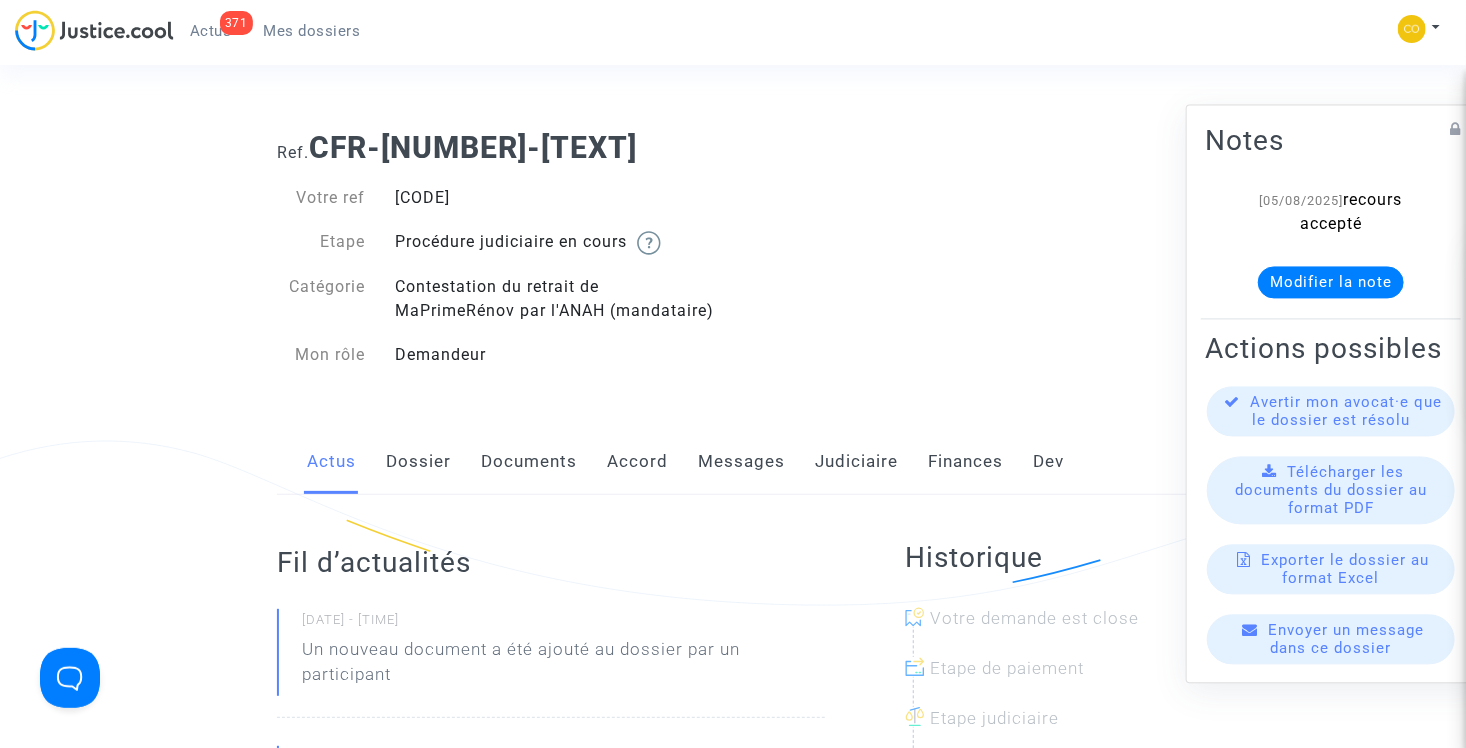 click on "Documents" 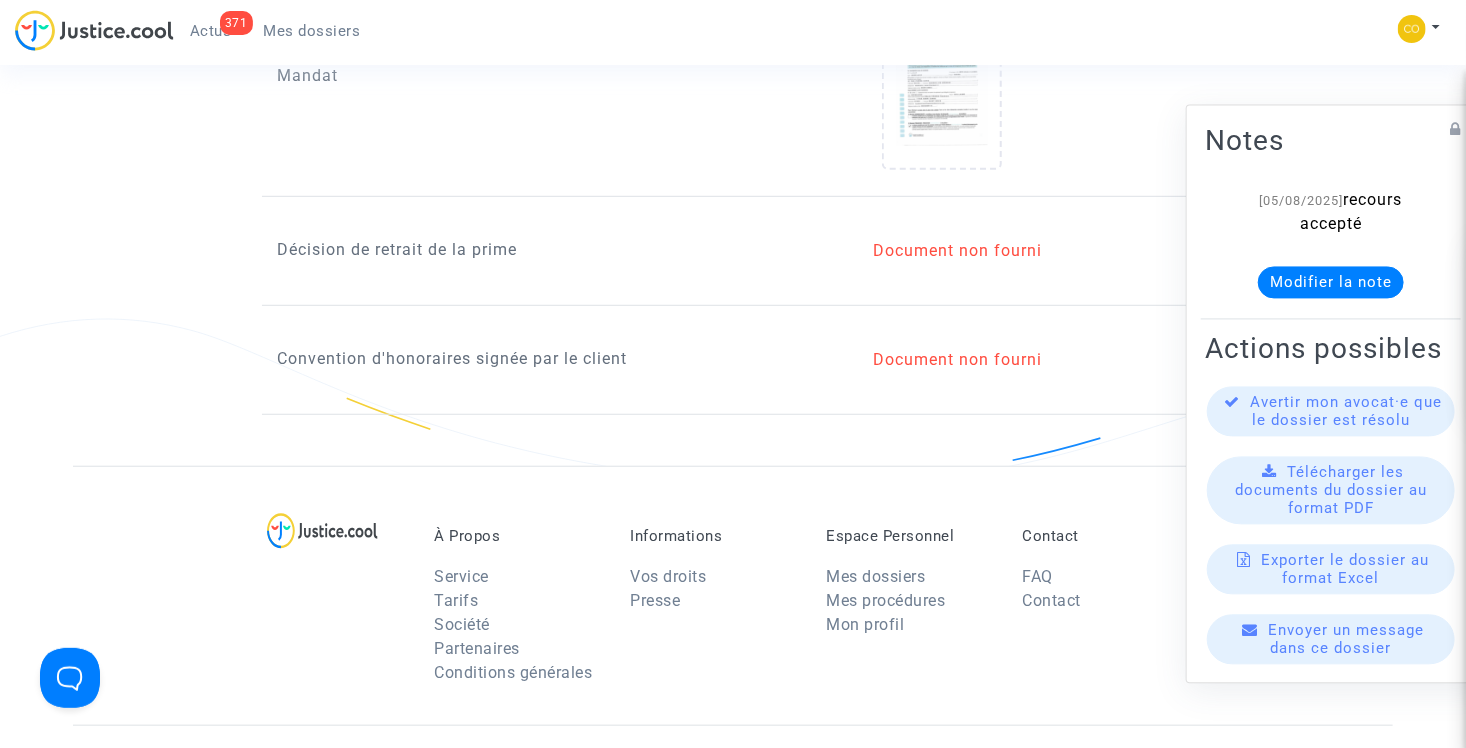 scroll, scrollTop: 3900, scrollLeft: 0, axis: vertical 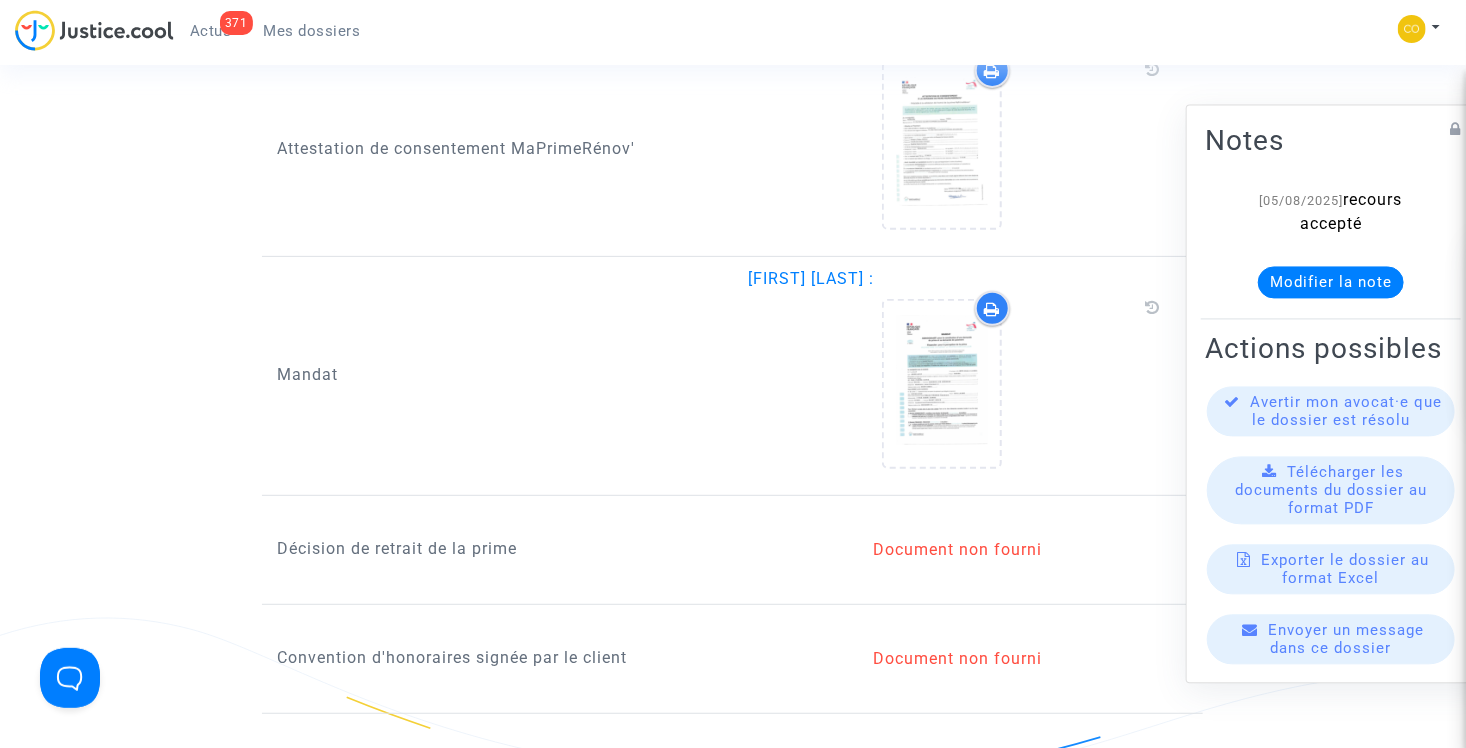 click on "Mandat" 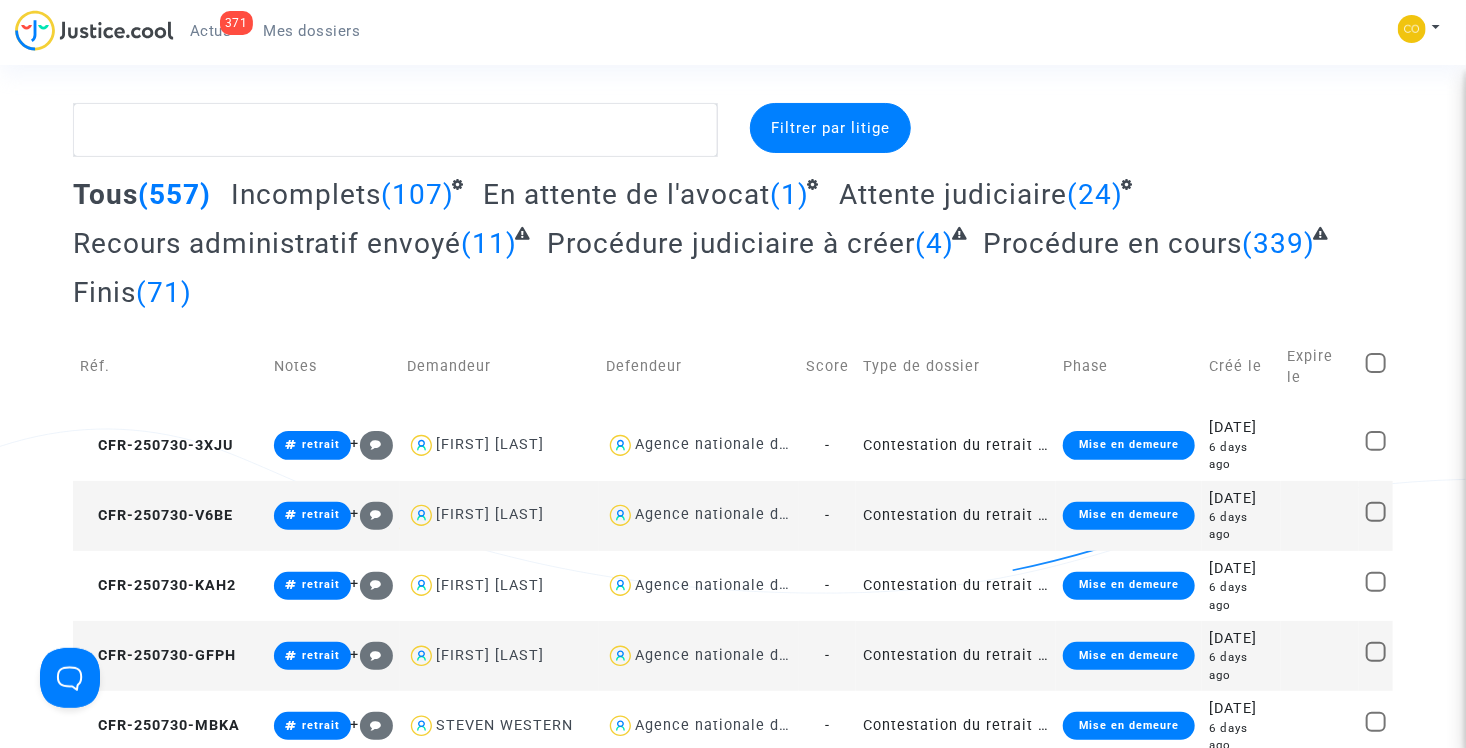 scroll, scrollTop: 0, scrollLeft: 0, axis: both 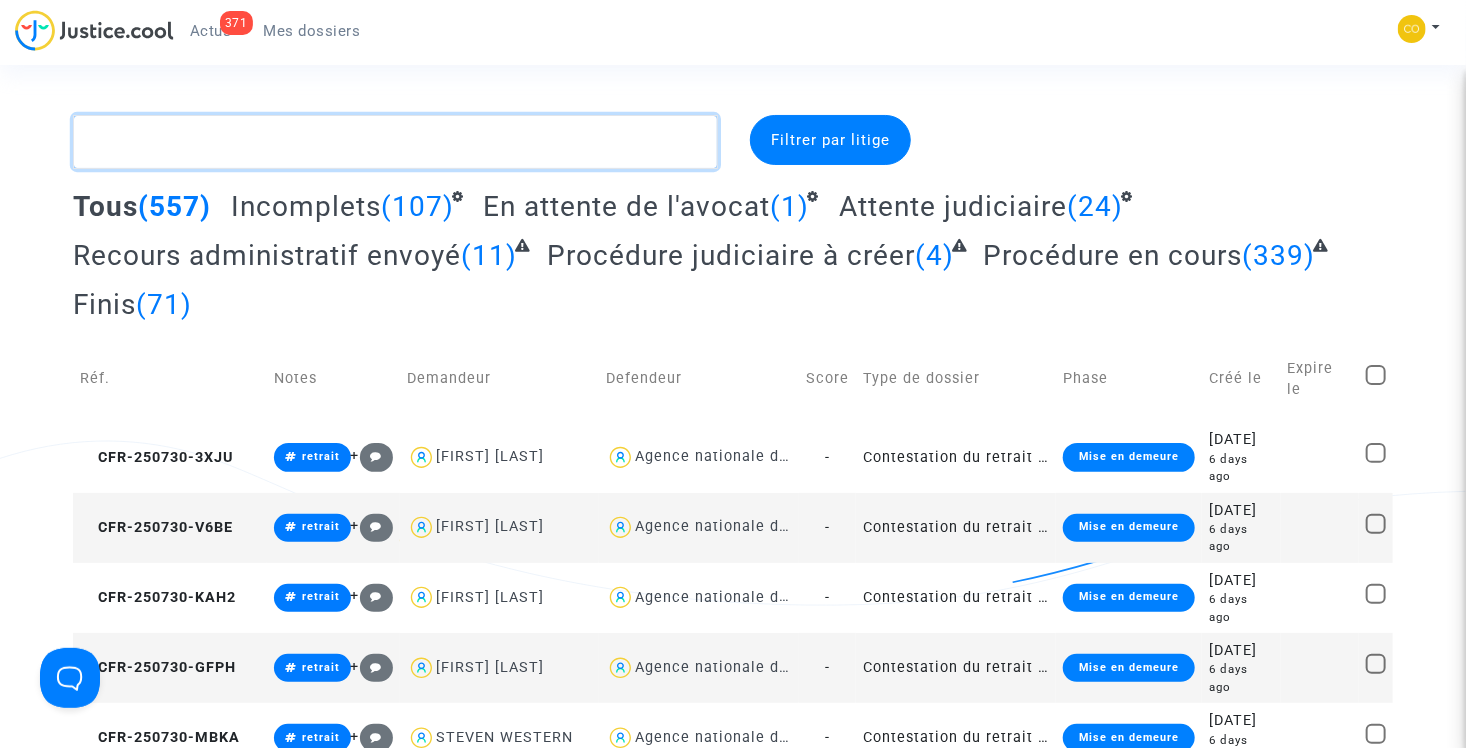 click 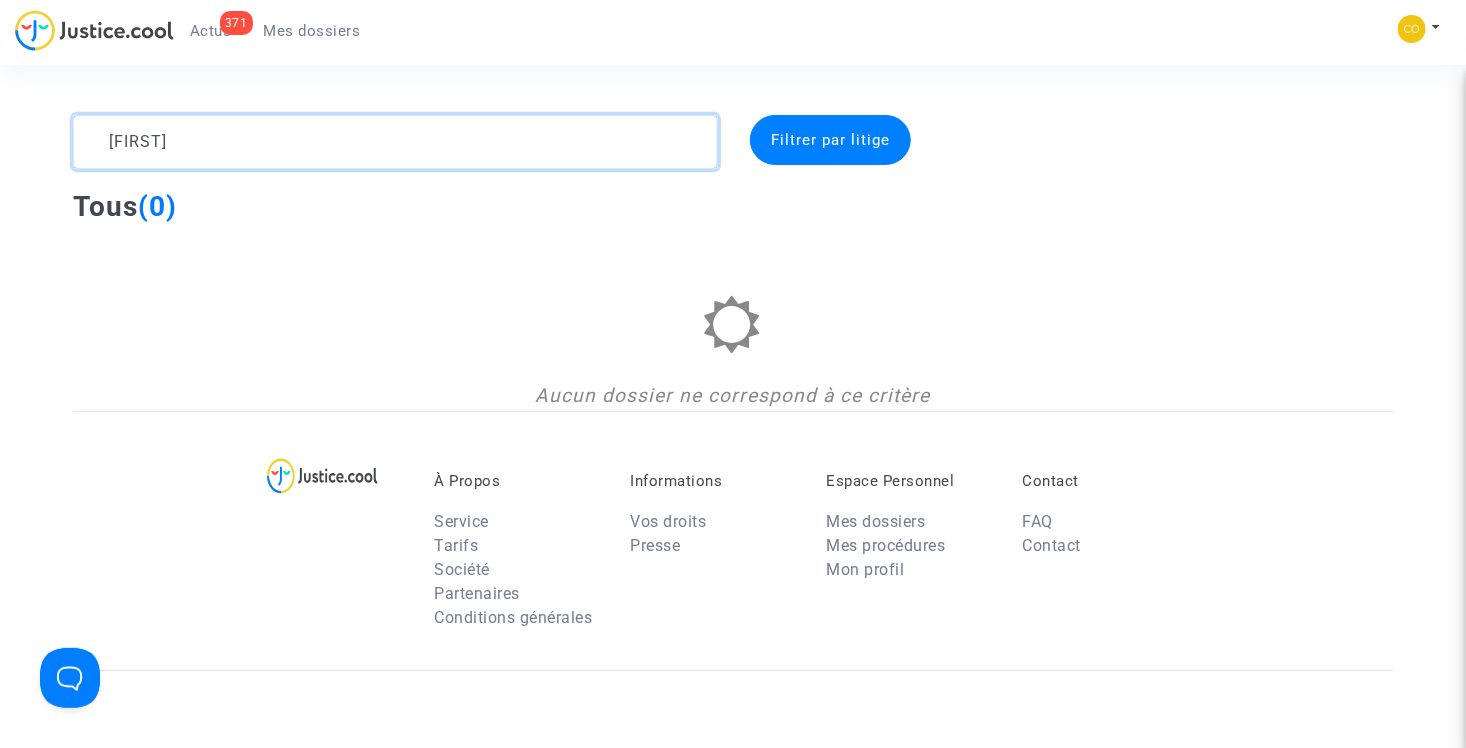 click 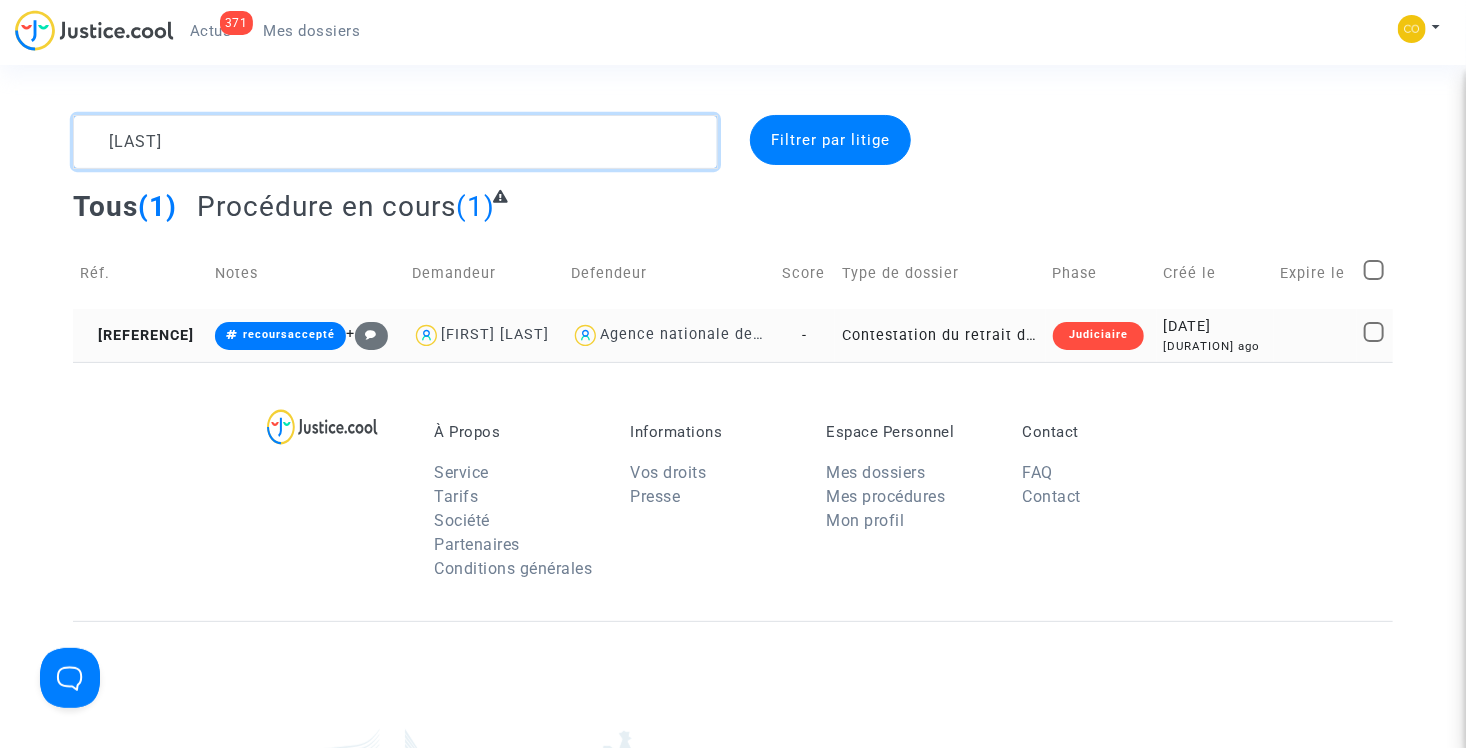 type on "[LAST]" 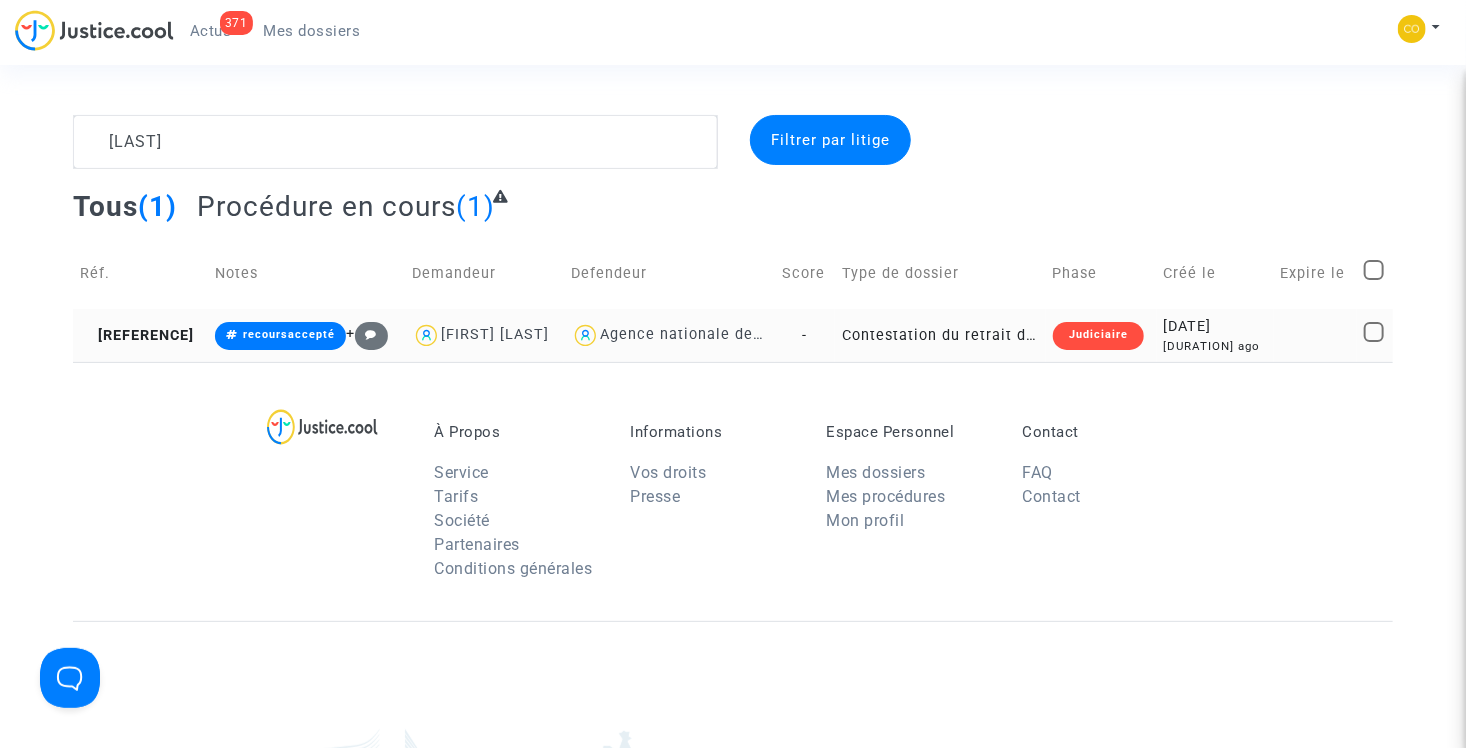 click on "Contestation du retrait de MaPrimeRénov par l'ANAH (mandataire)" 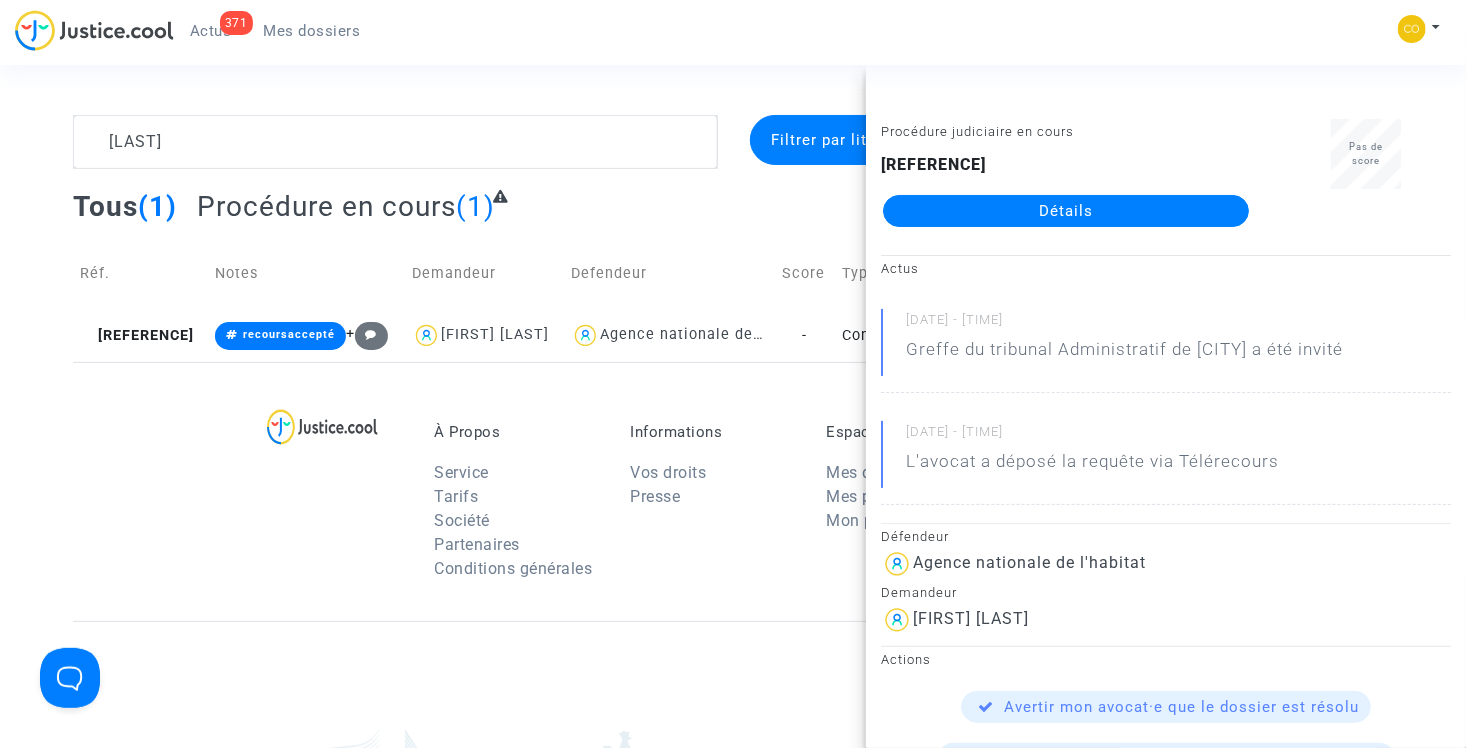 click on "Détails" 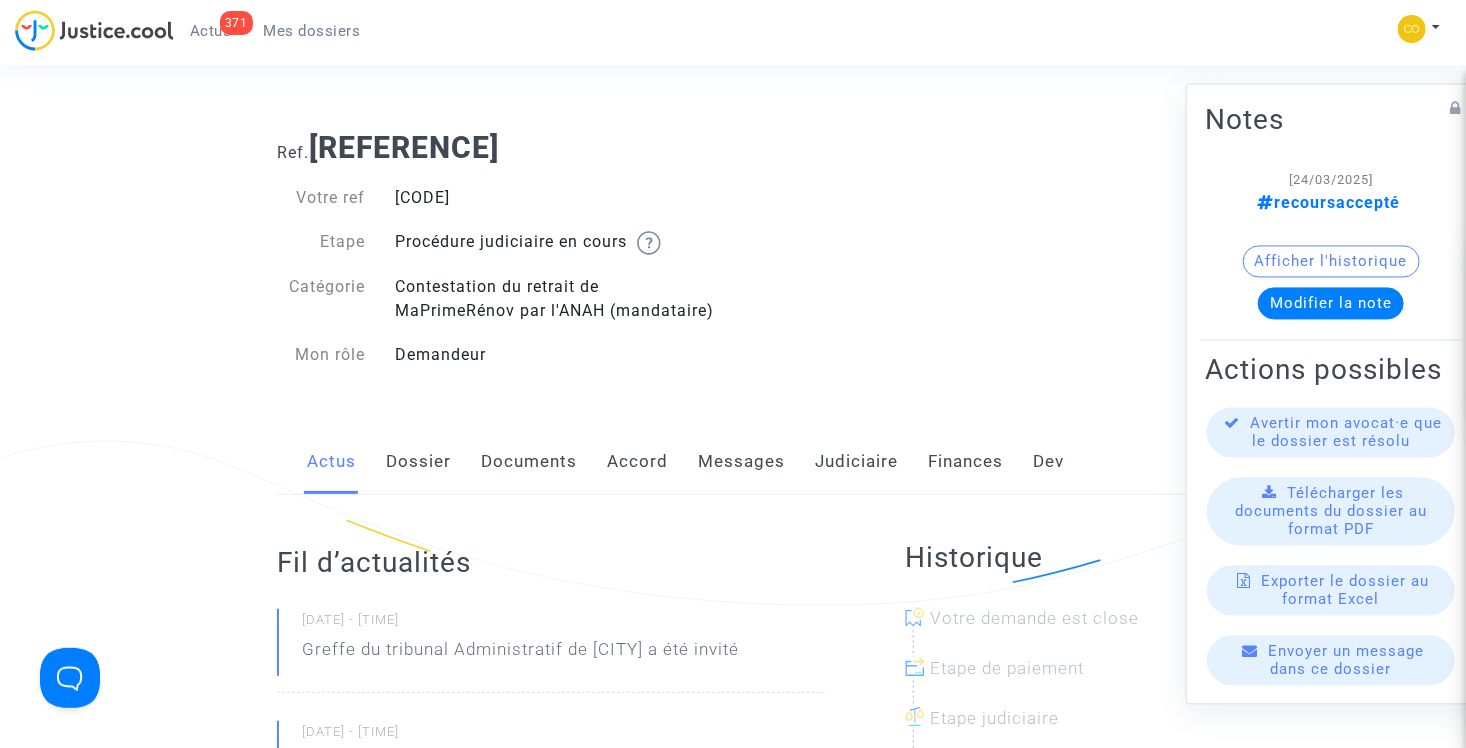 click on "Documents" 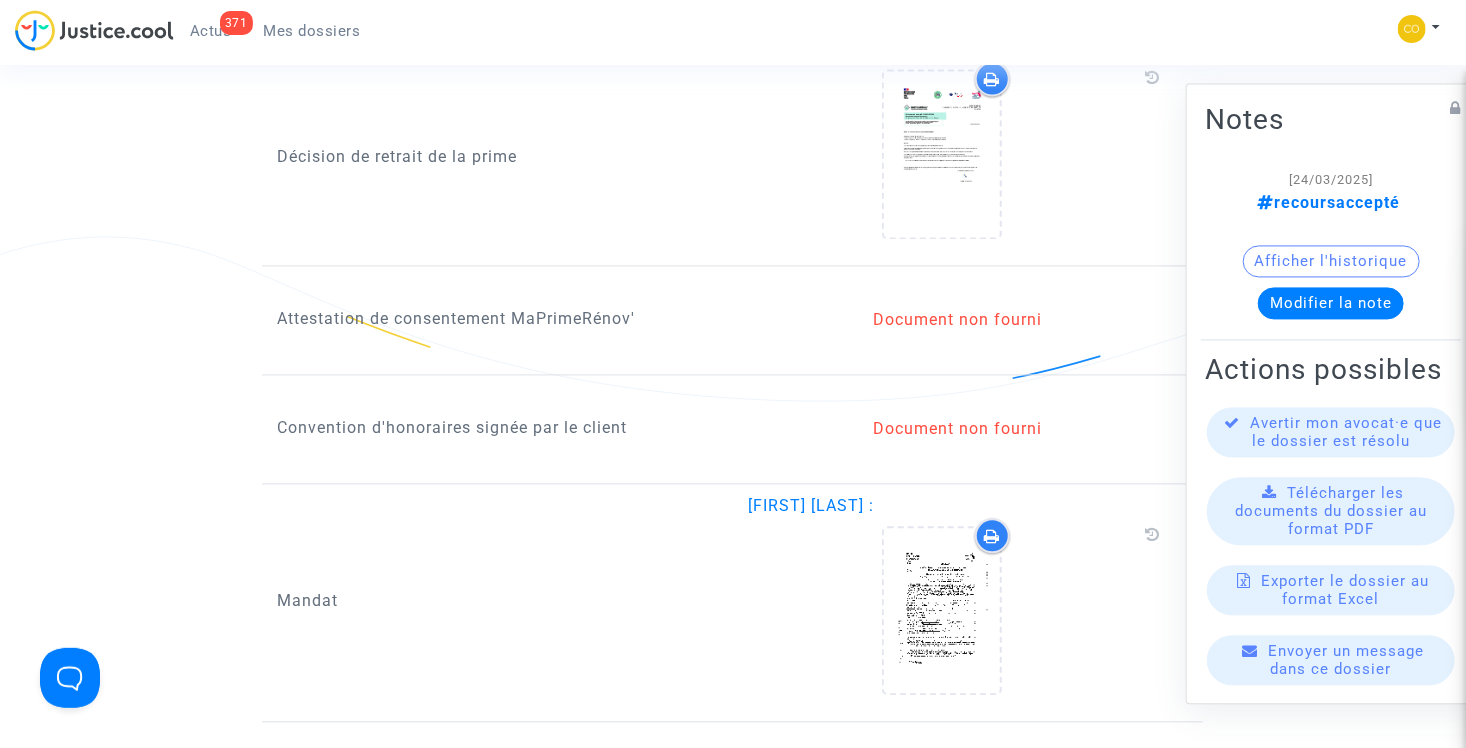 scroll, scrollTop: 1800, scrollLeft: 0, axis: vertical 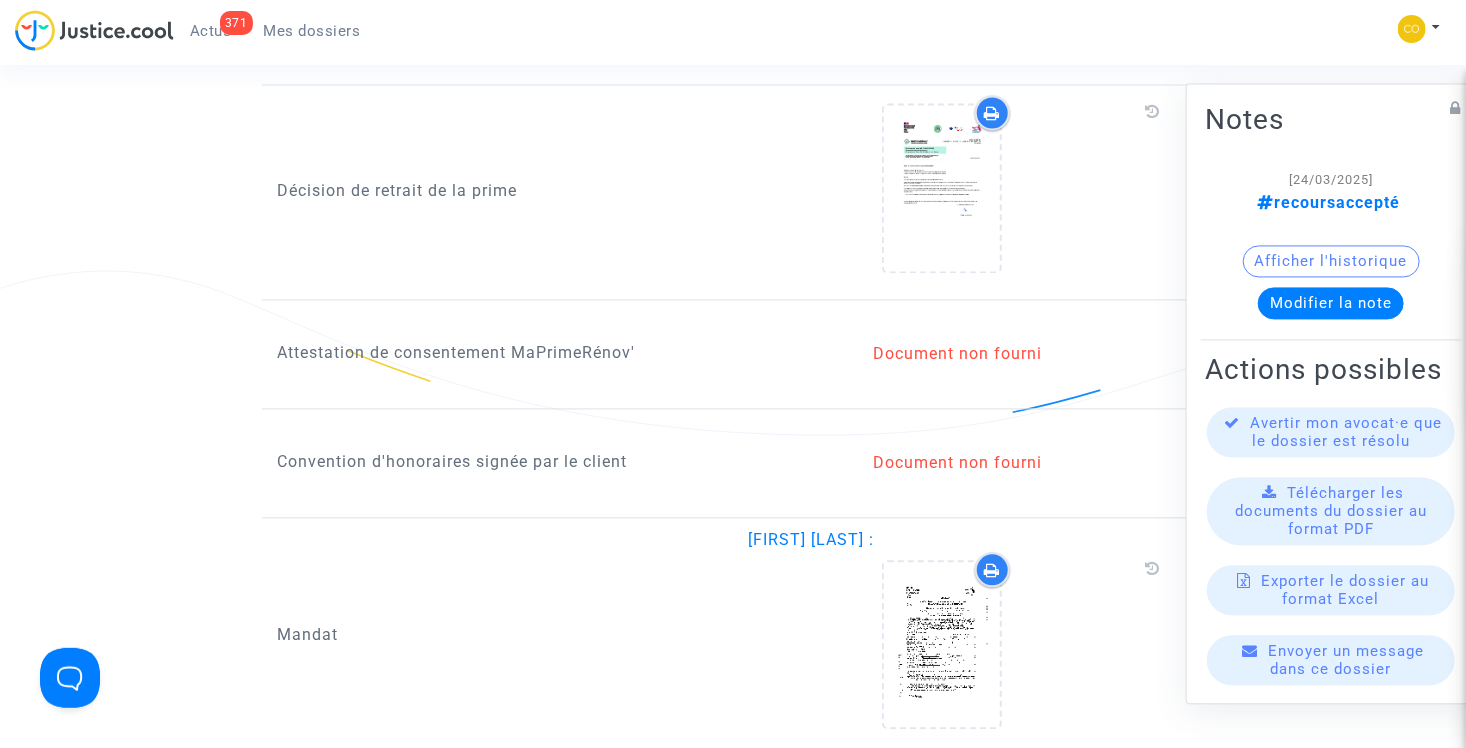 click on "Mes dossiers" at bounding box center [312, 31] 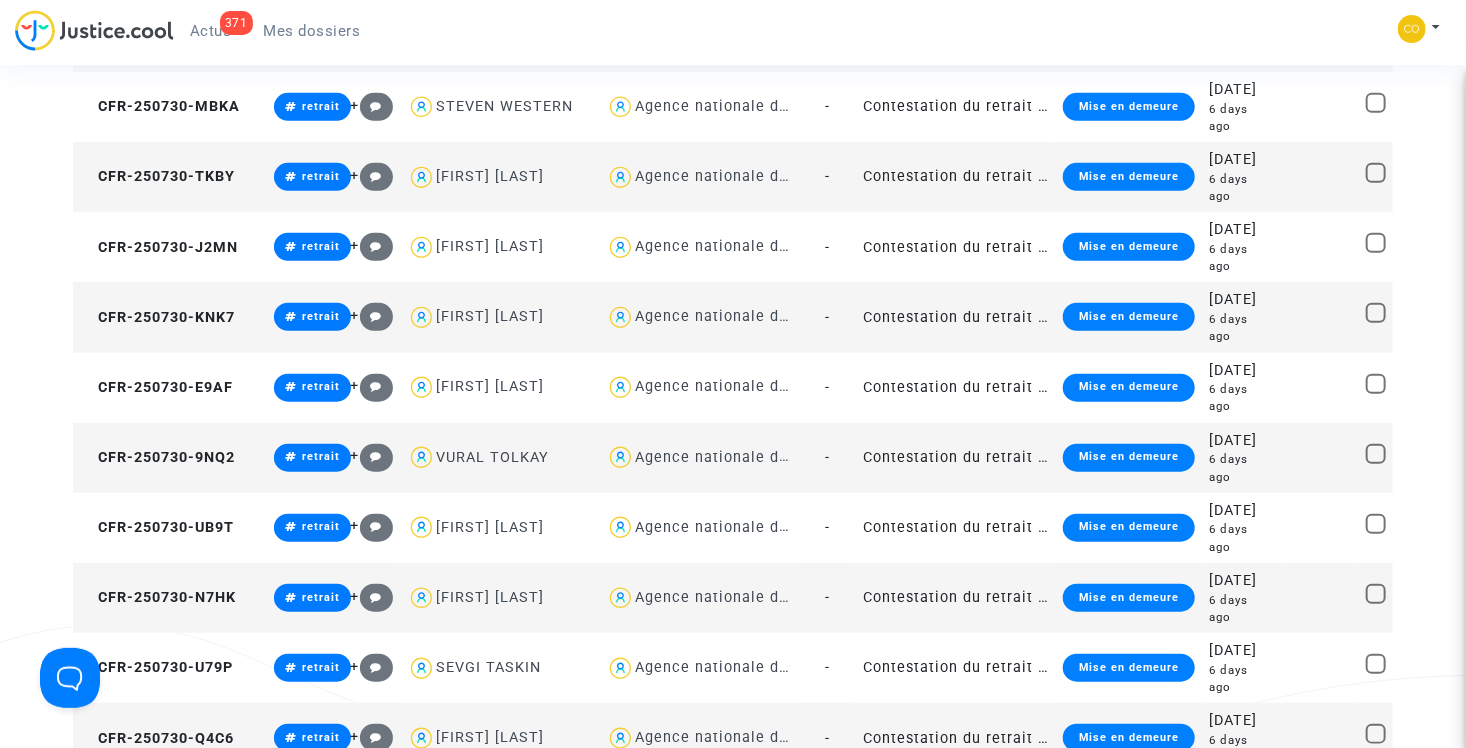 scroll, scrollTop: 4, scrollLeft: 0, axis: vertical 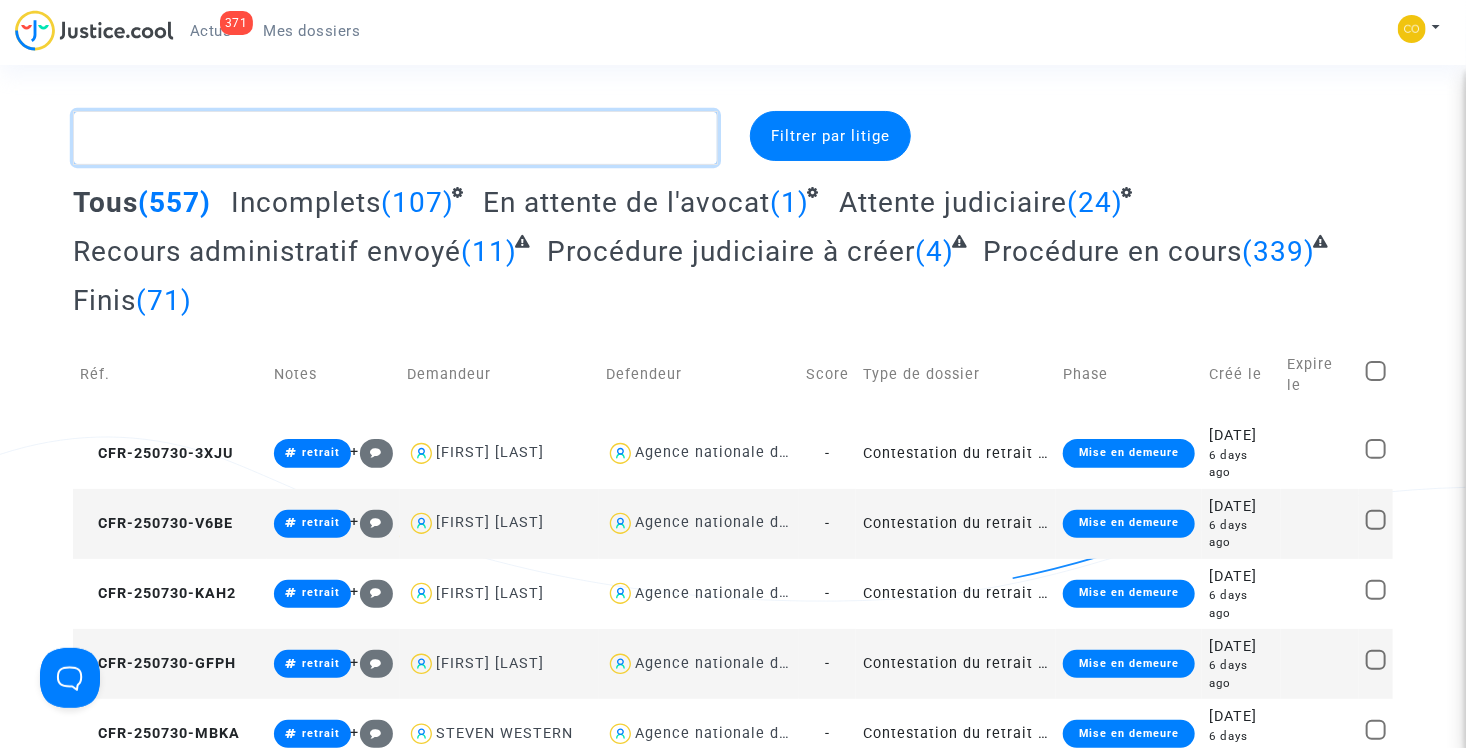 click 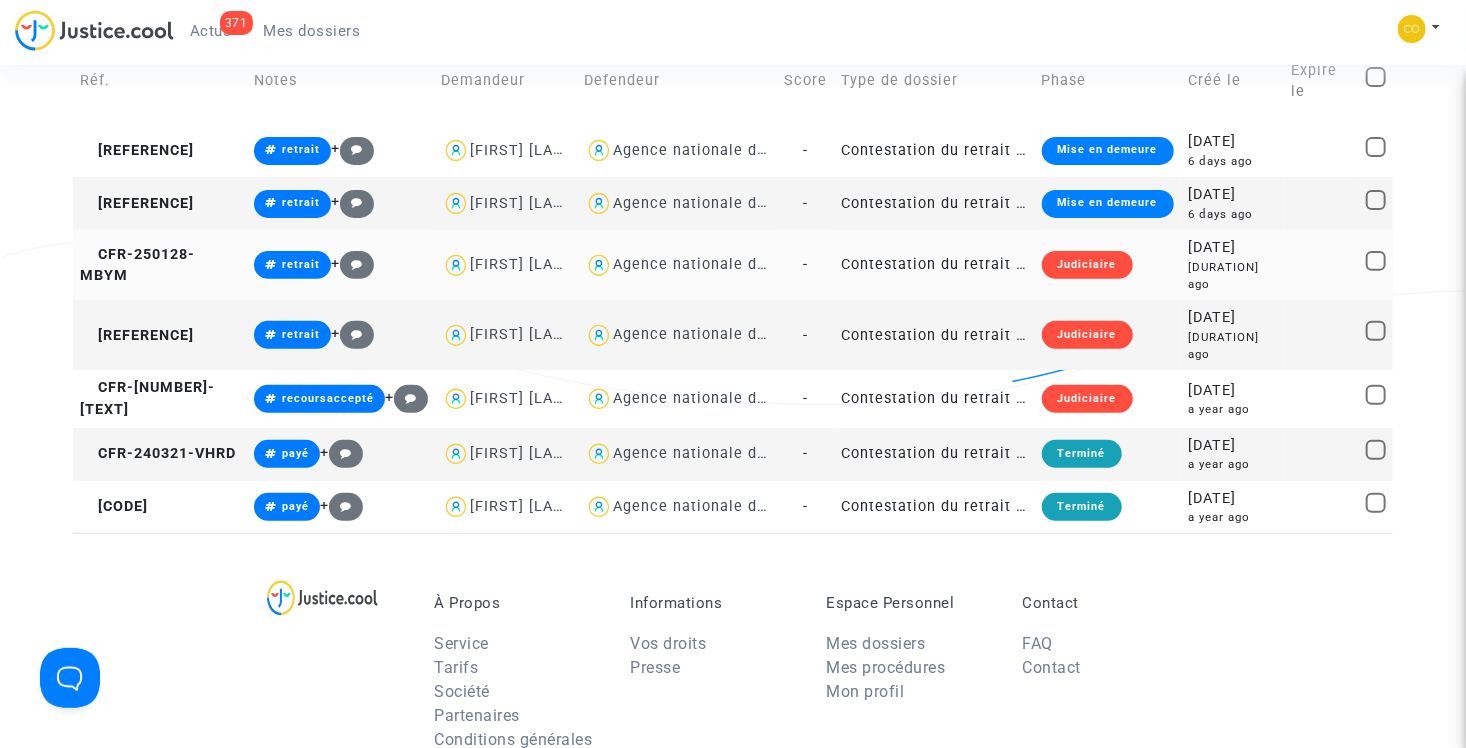 scroll, scrollTop: 400, scrollLeft: 0, axis: vertical 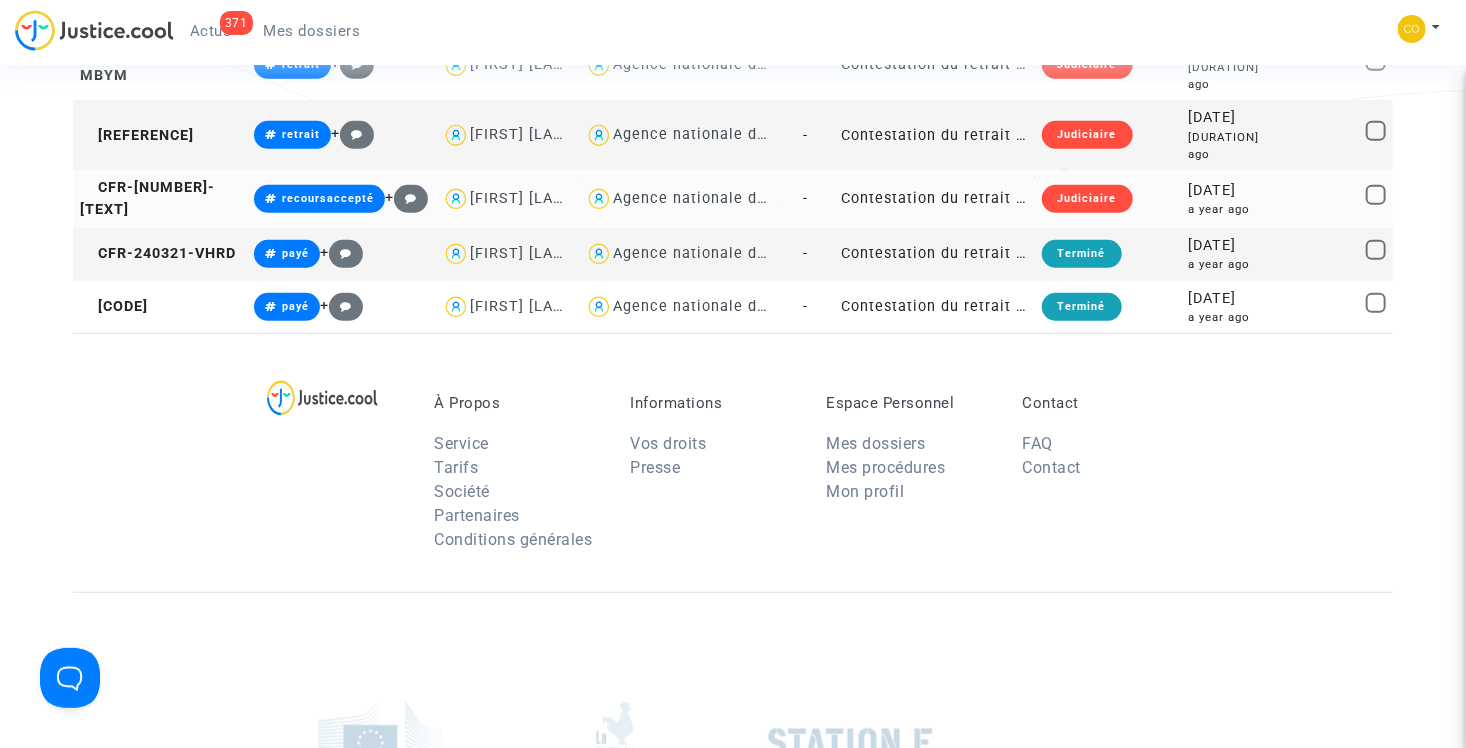 type on "[LAST]" 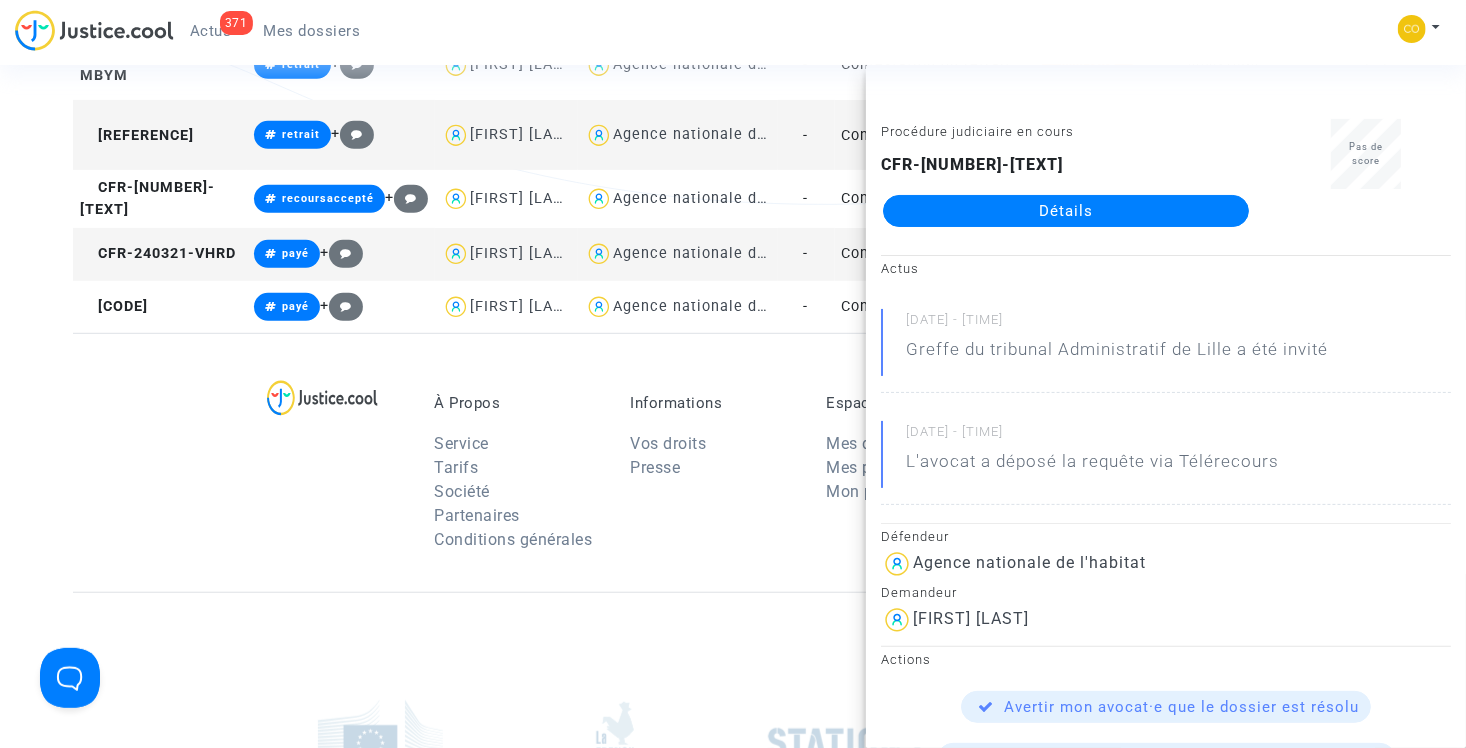 click on "Détails" 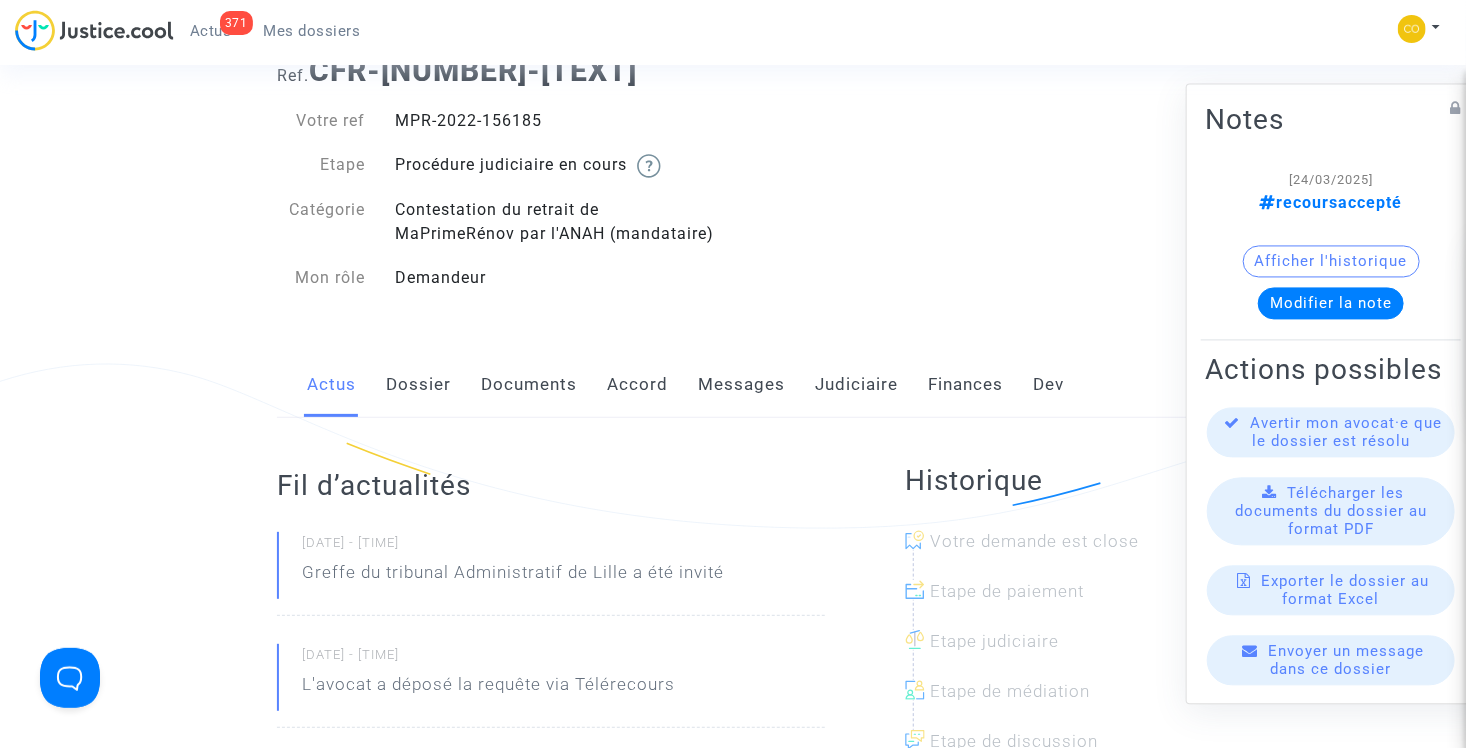 scroll, scrollTop: 0, scrollLeft: 0, axis: both 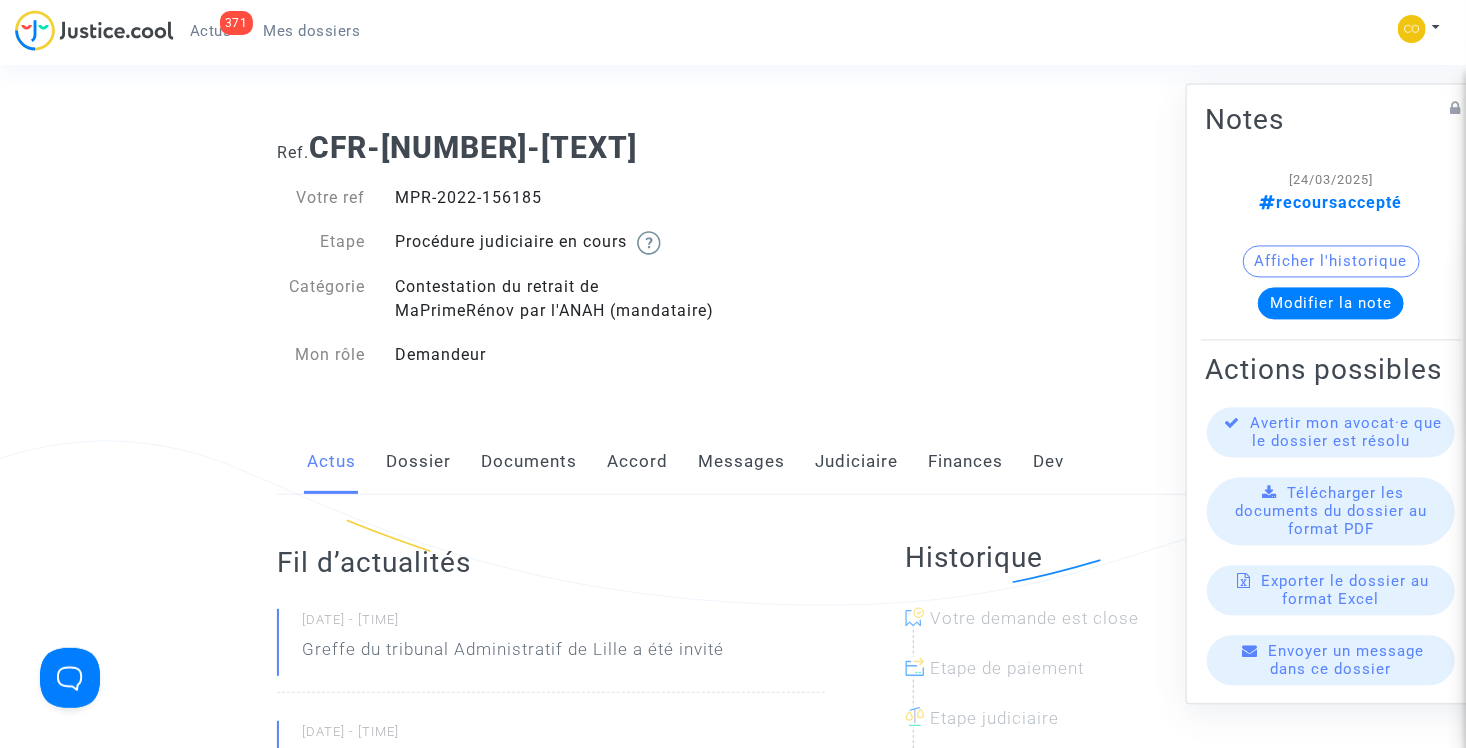 click on "Documents" 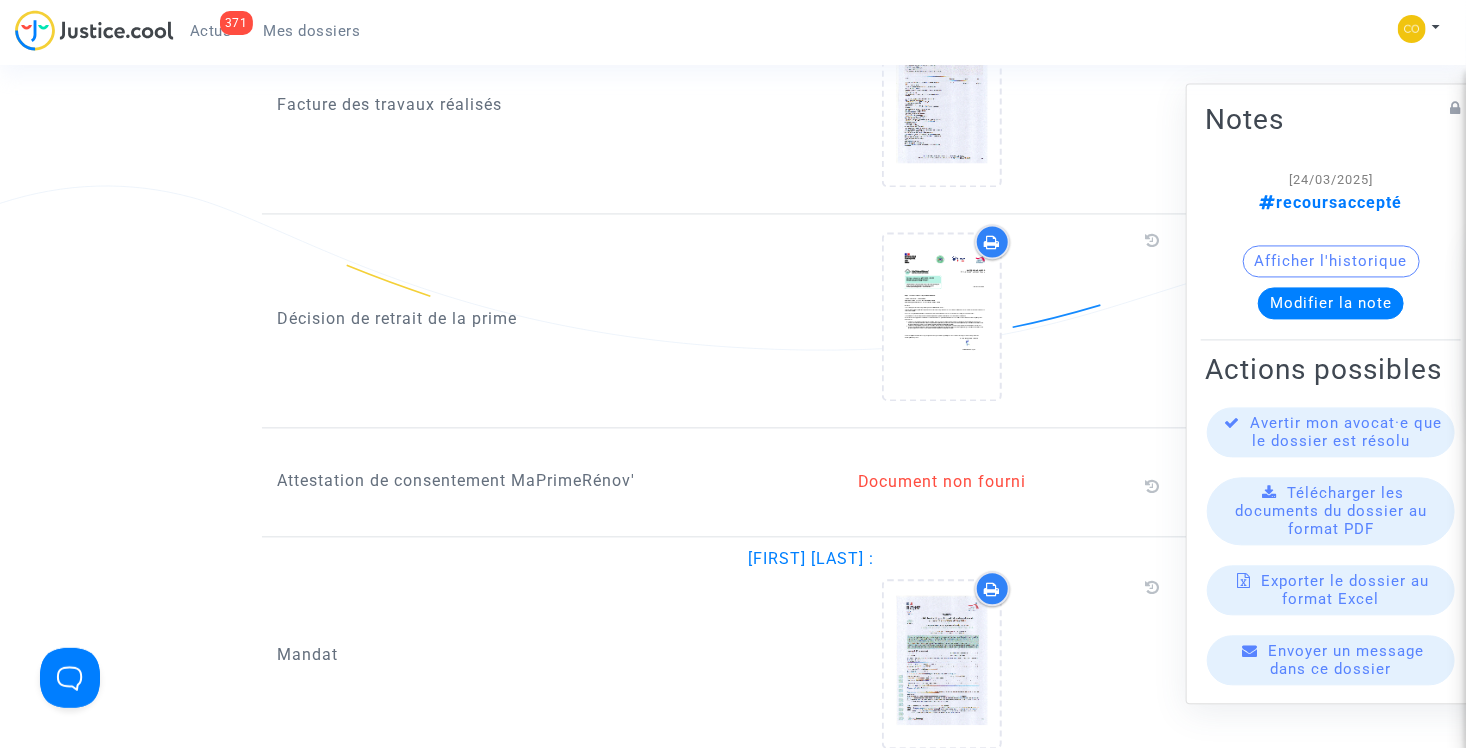 scroll, scrollTop: 1900, scrollLeft: 0, axis: vertical 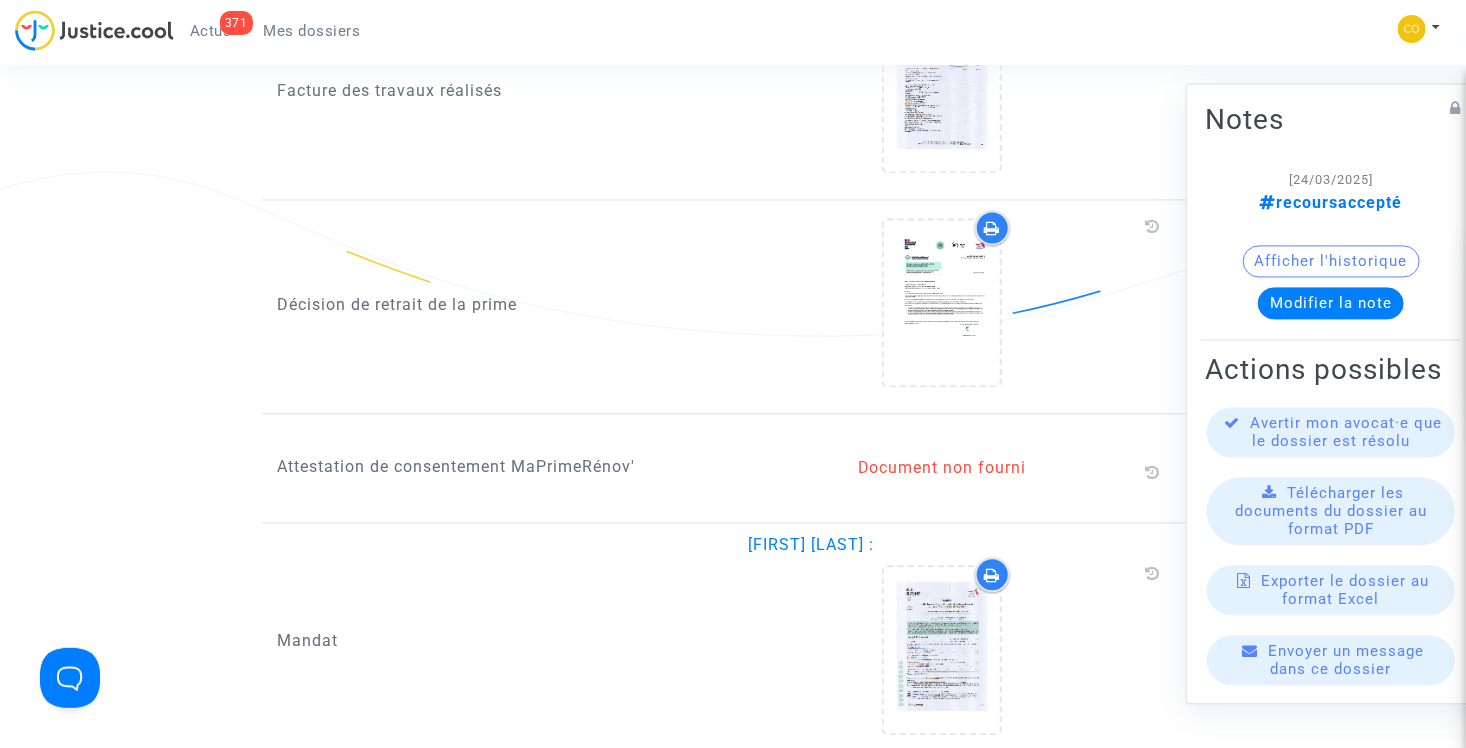 click on "[NUMBER] Actus Mes dossiers" at bounding box center (196, 37) 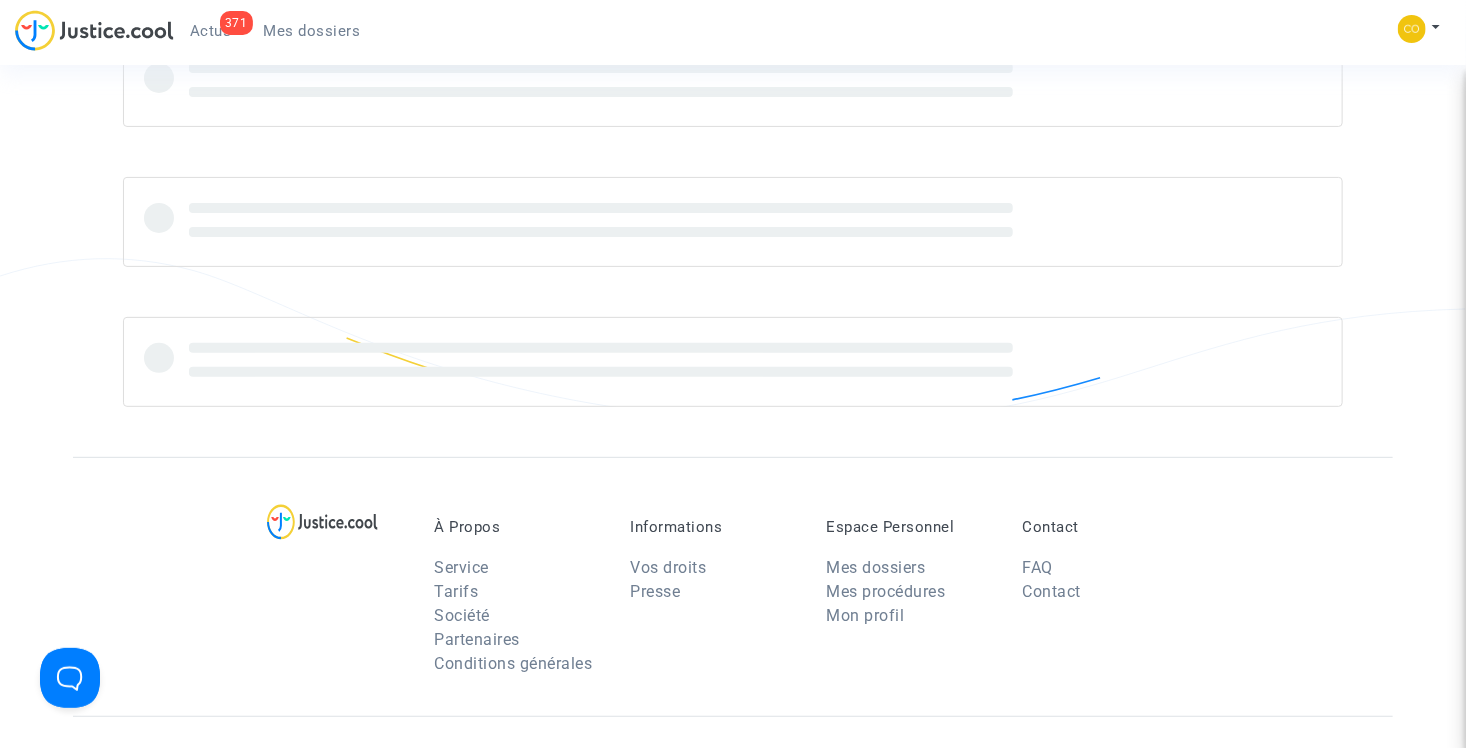 scroll, scrollTop: 1900, scrollLeft: 0, axis: vertical 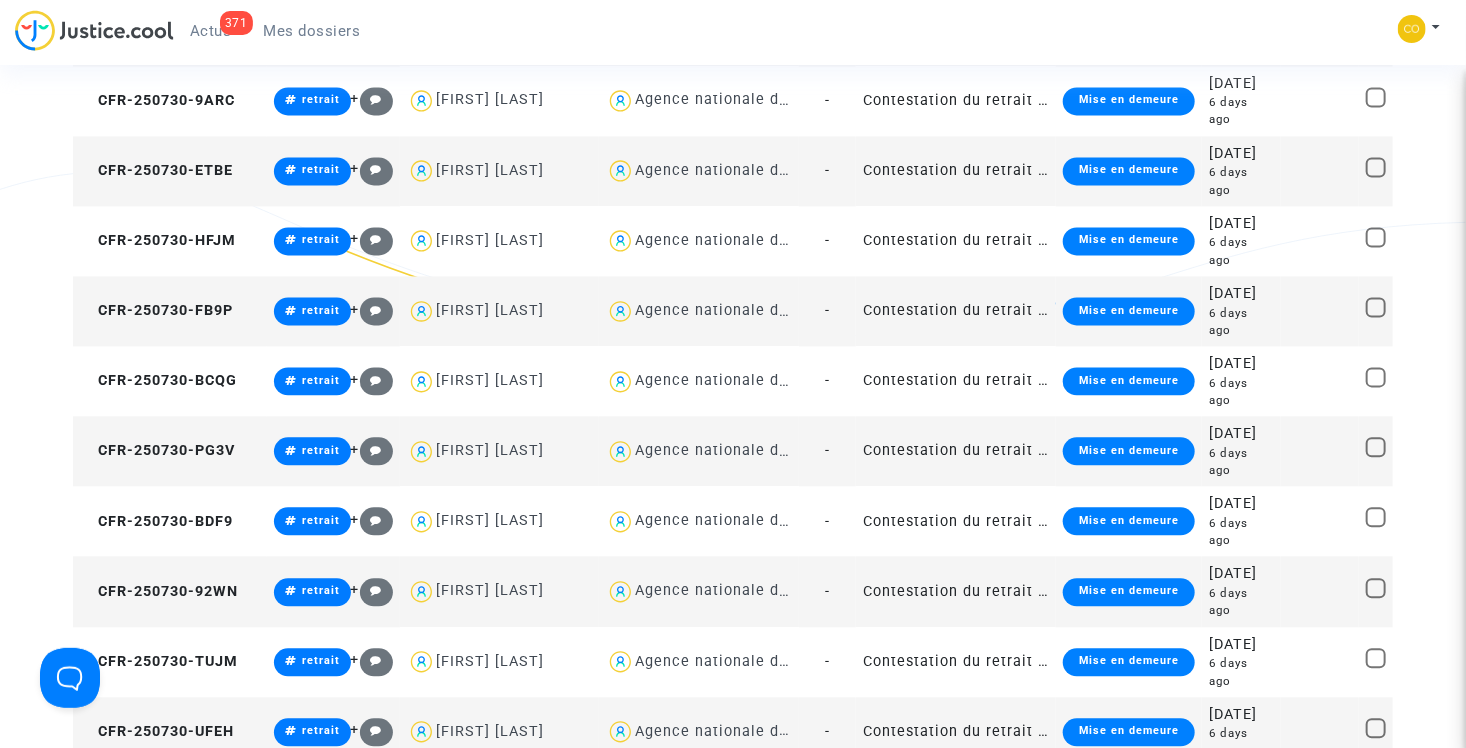 drag, startPoint x: 1464, startPoint y: 300, endPoint x: 1462, endPoint y: 112, distance: 188.01064 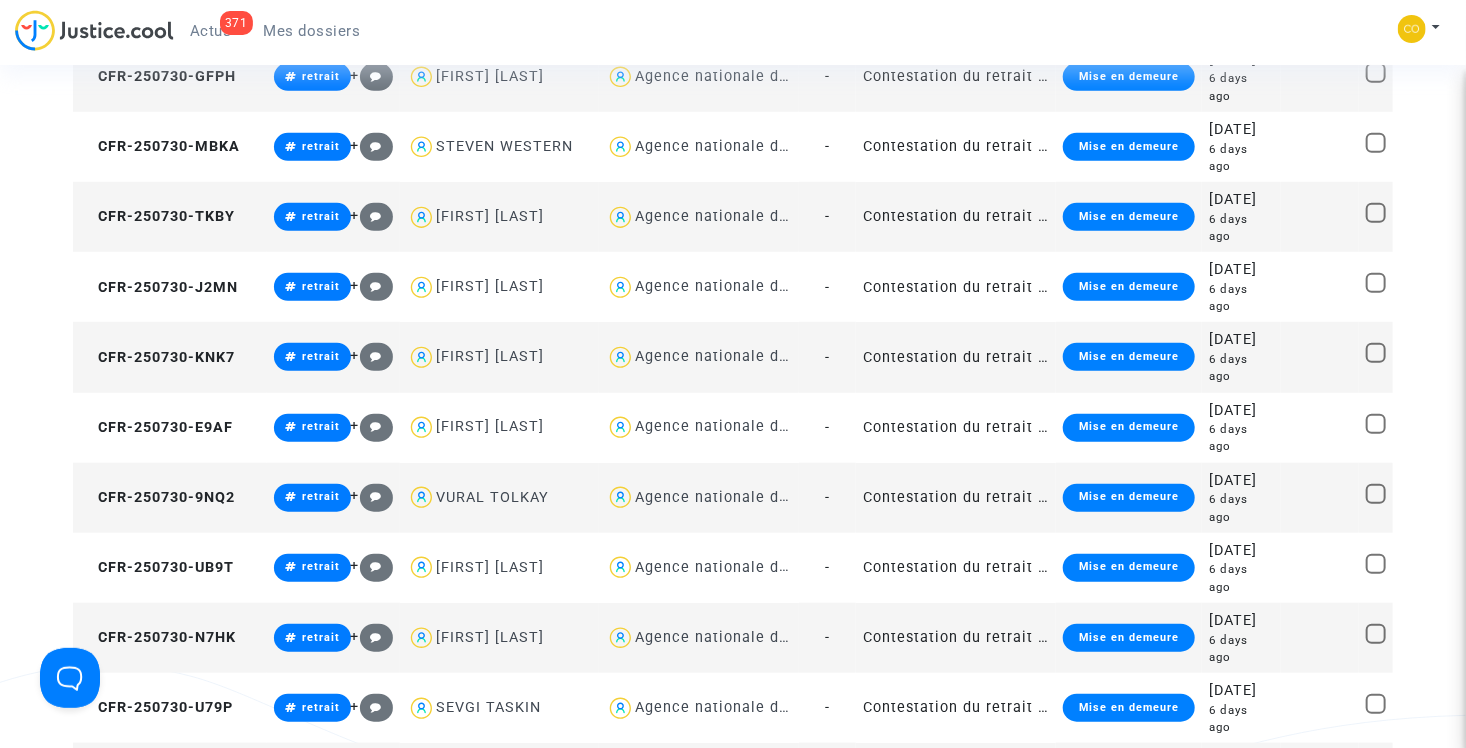 scroll, scrollTop: 0, scrollLeft: 0, axis: both 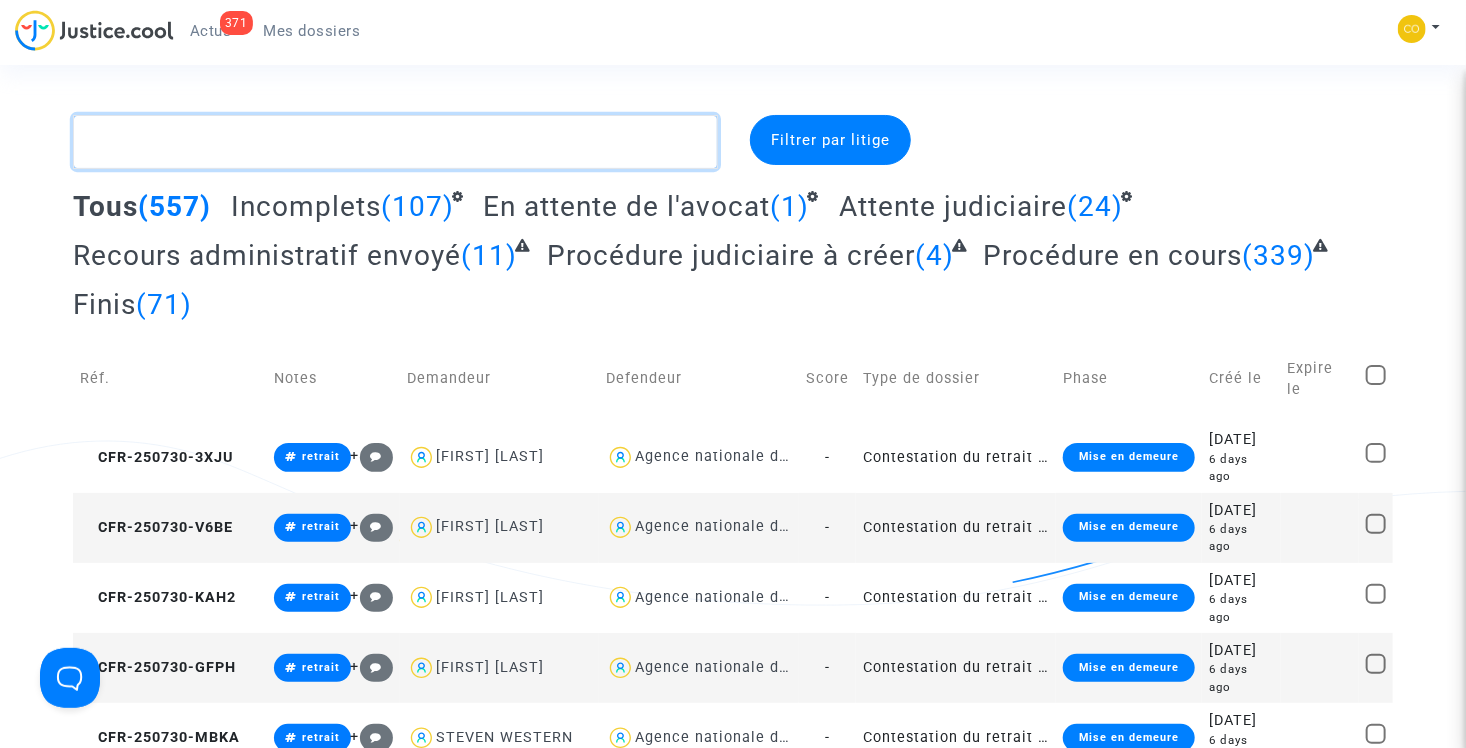 click 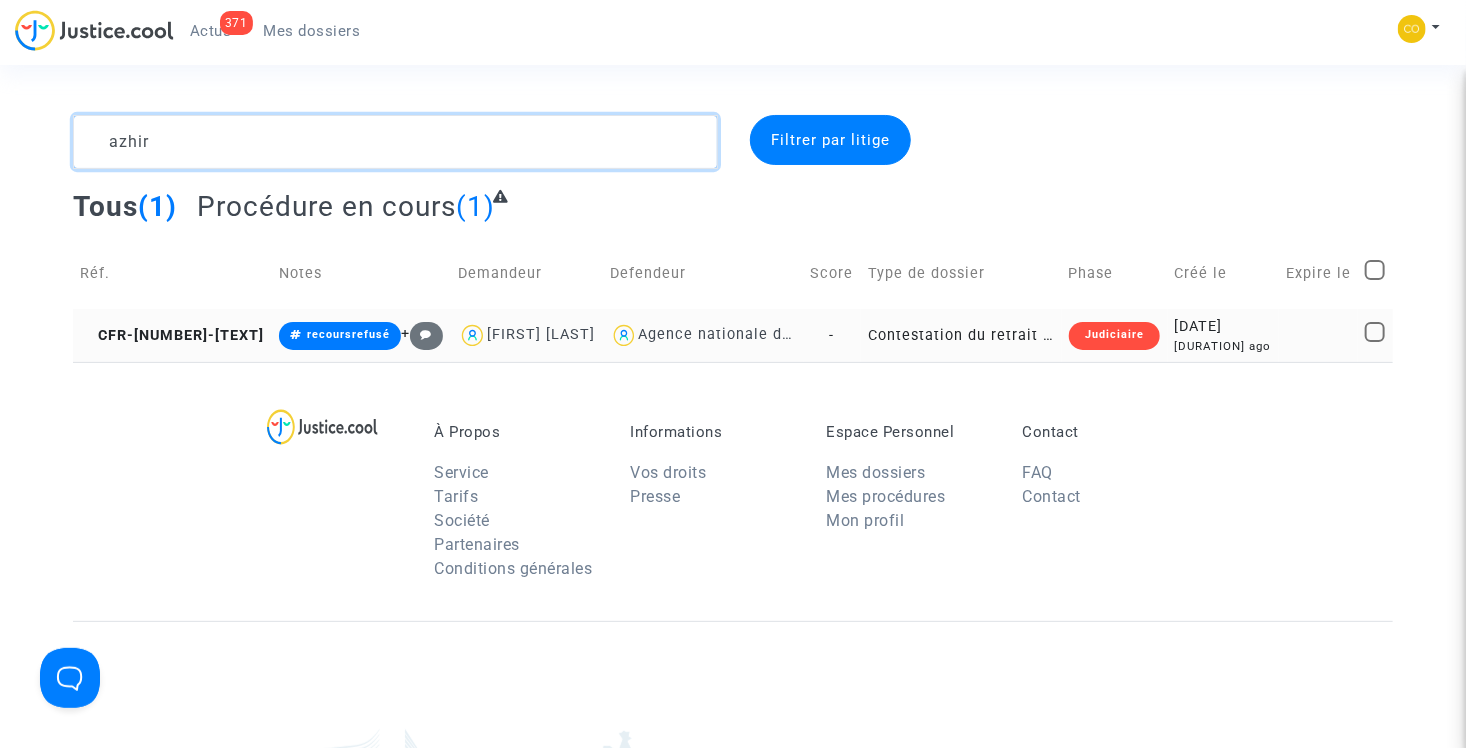 type on "azhir" 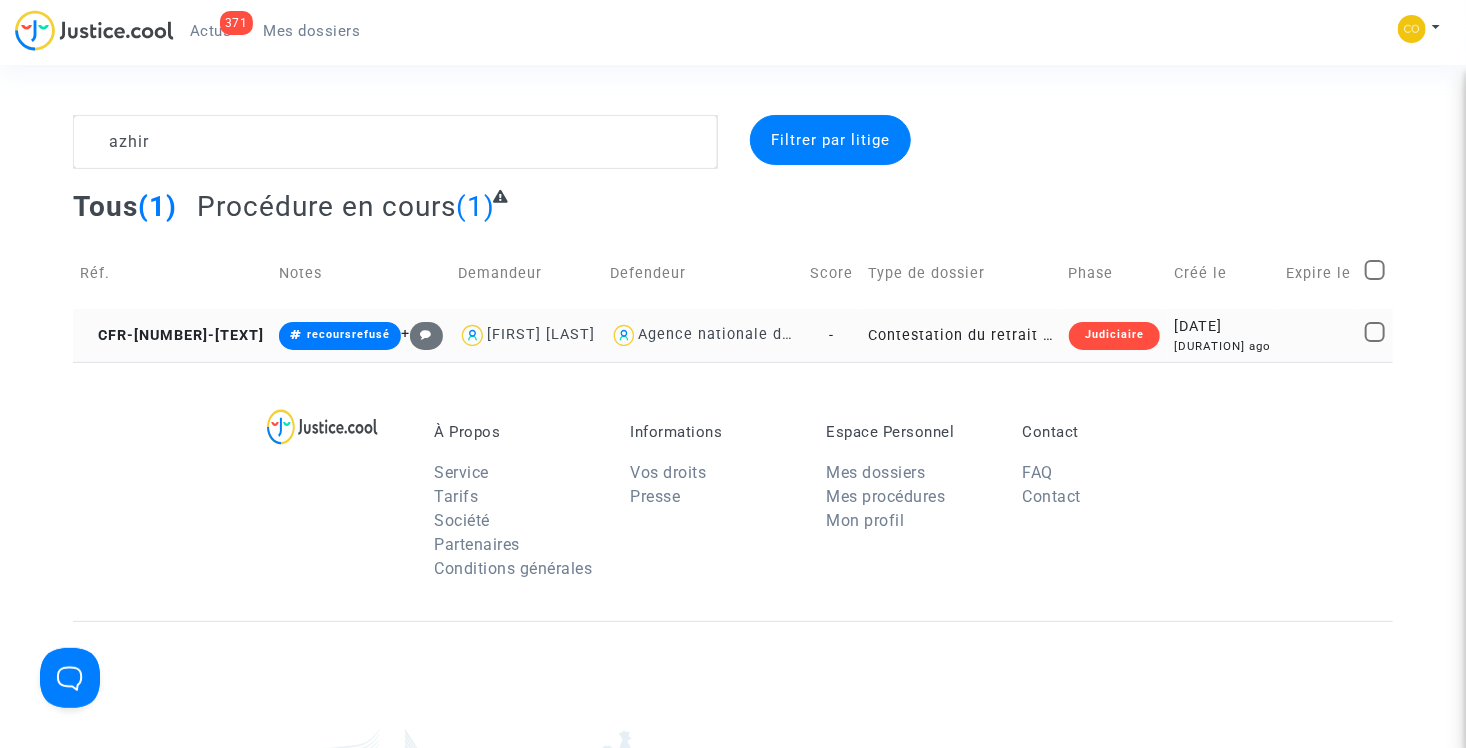 click on "Contestation du retrait de MaPrimeRénov par l'ANAH (mandataire)" 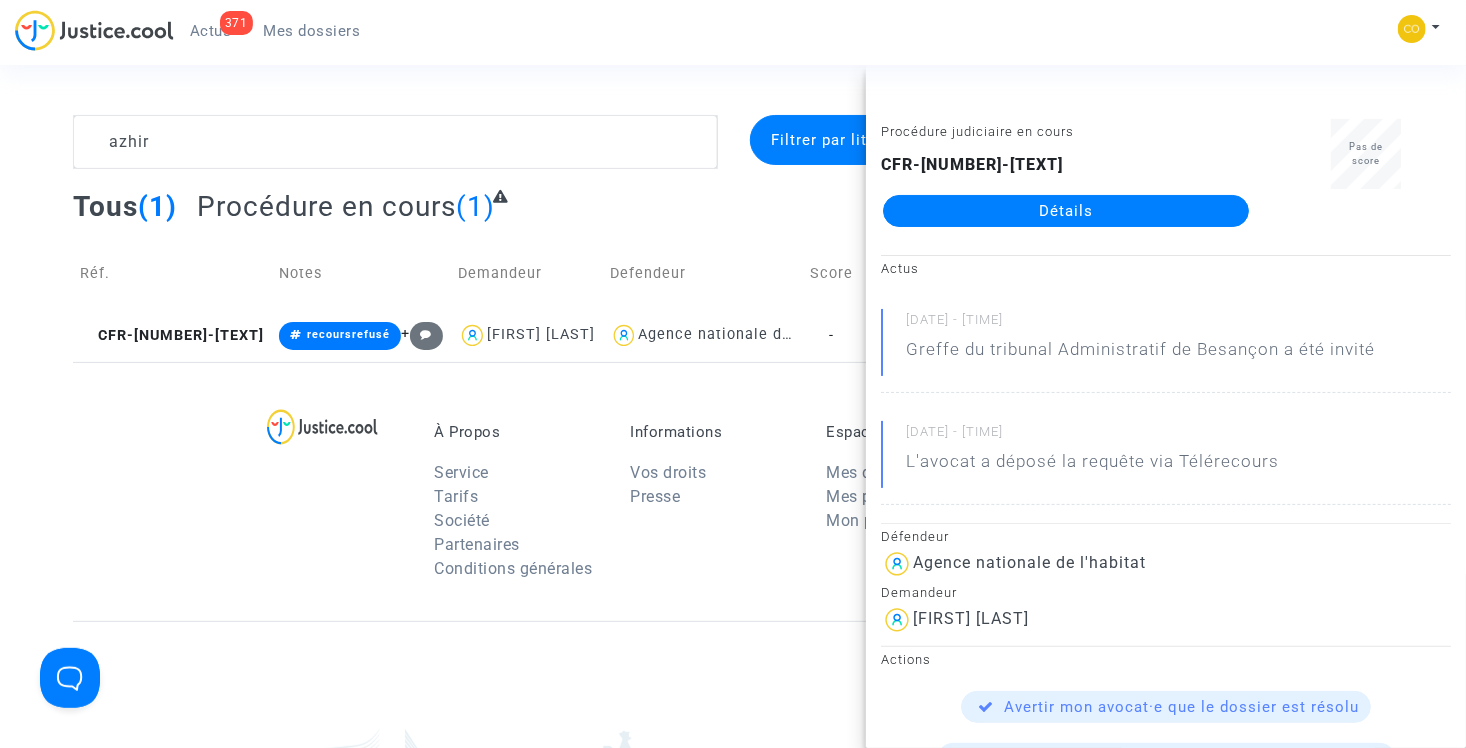 click on "Procédure judiciaire en cours CFR-[NUMBER]-[TEXT] Détails" 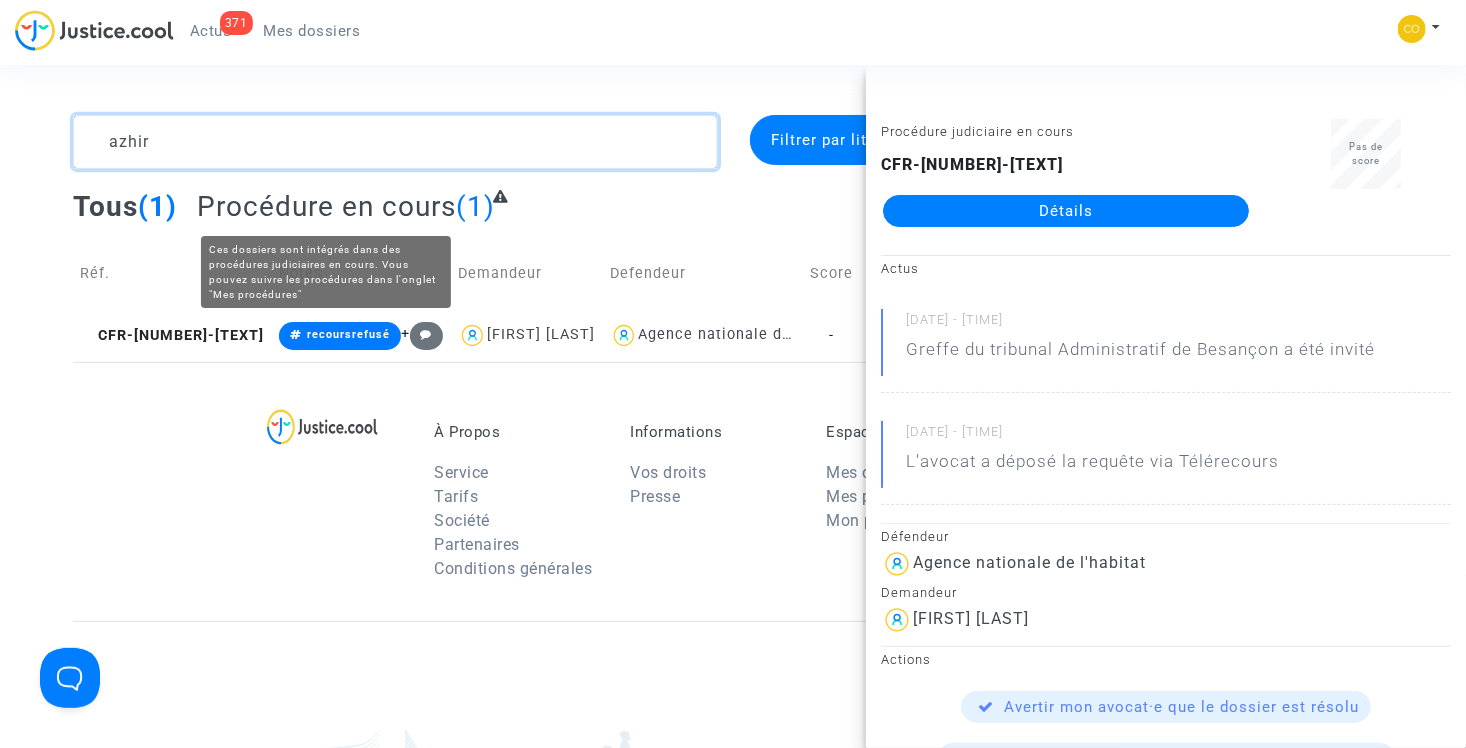 drag, startPoint x: 336, startPoint y: 164, endPoint x: 309, endPoint y: 162, distance: 27.073973 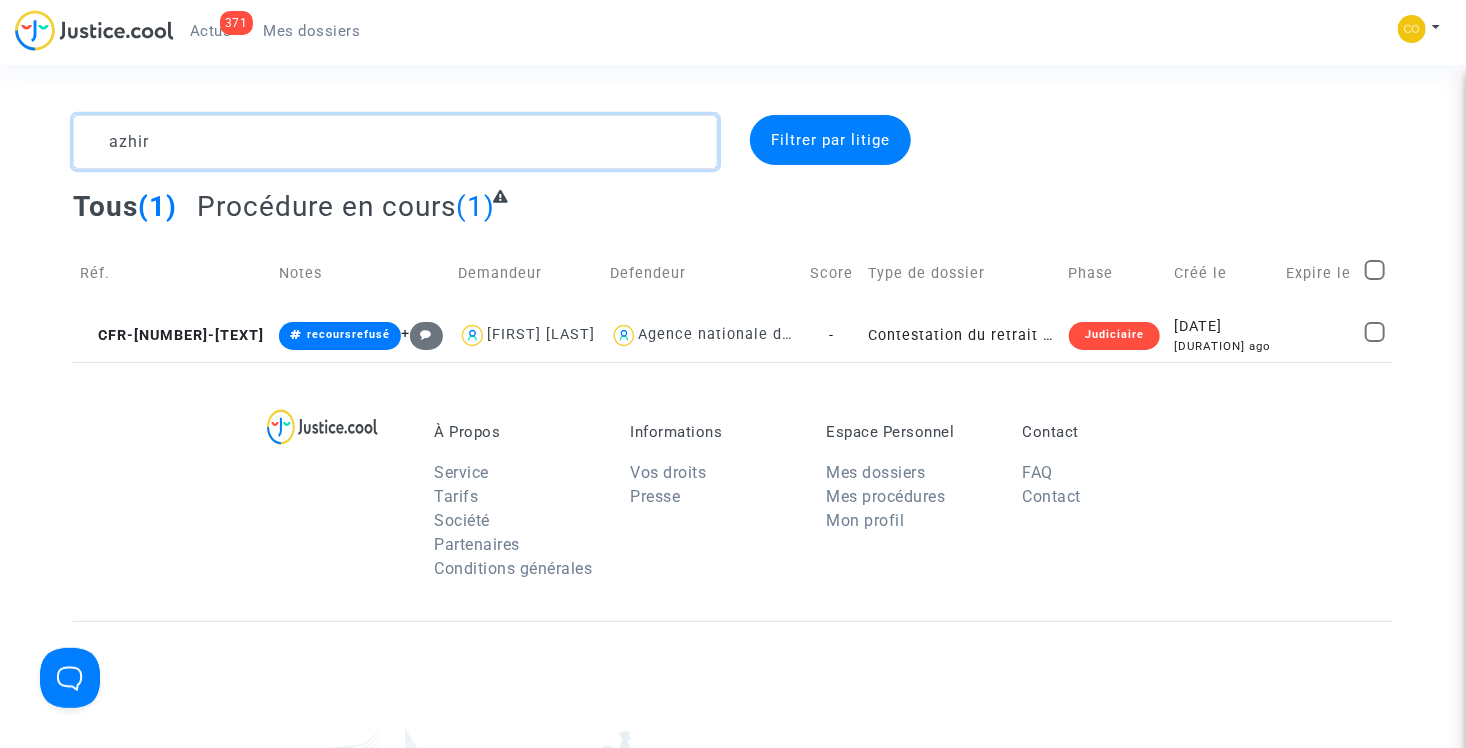 drag, startPoint x: 180, startPoint y: 152, endPoint x: 59, endPoint y: 150, distance: 121.016525 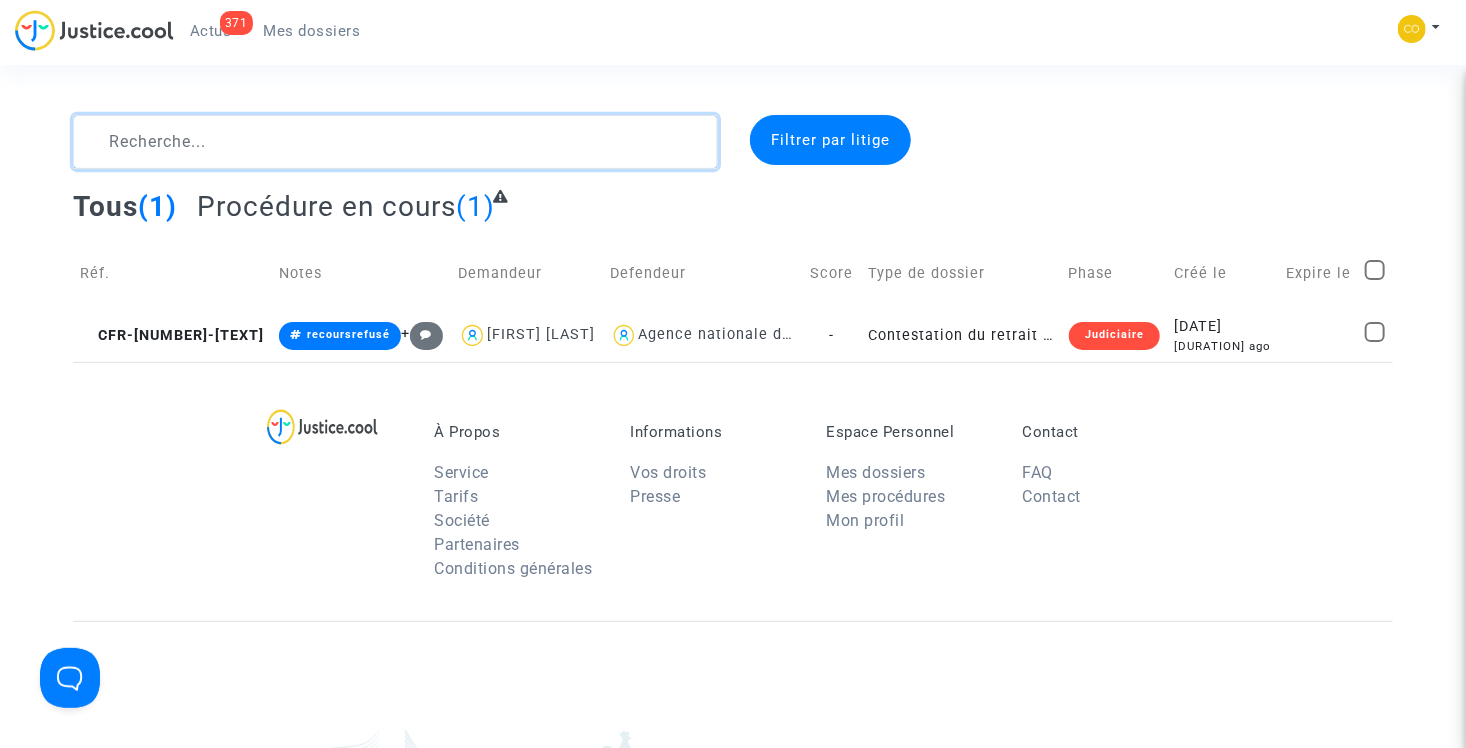 type on "z" 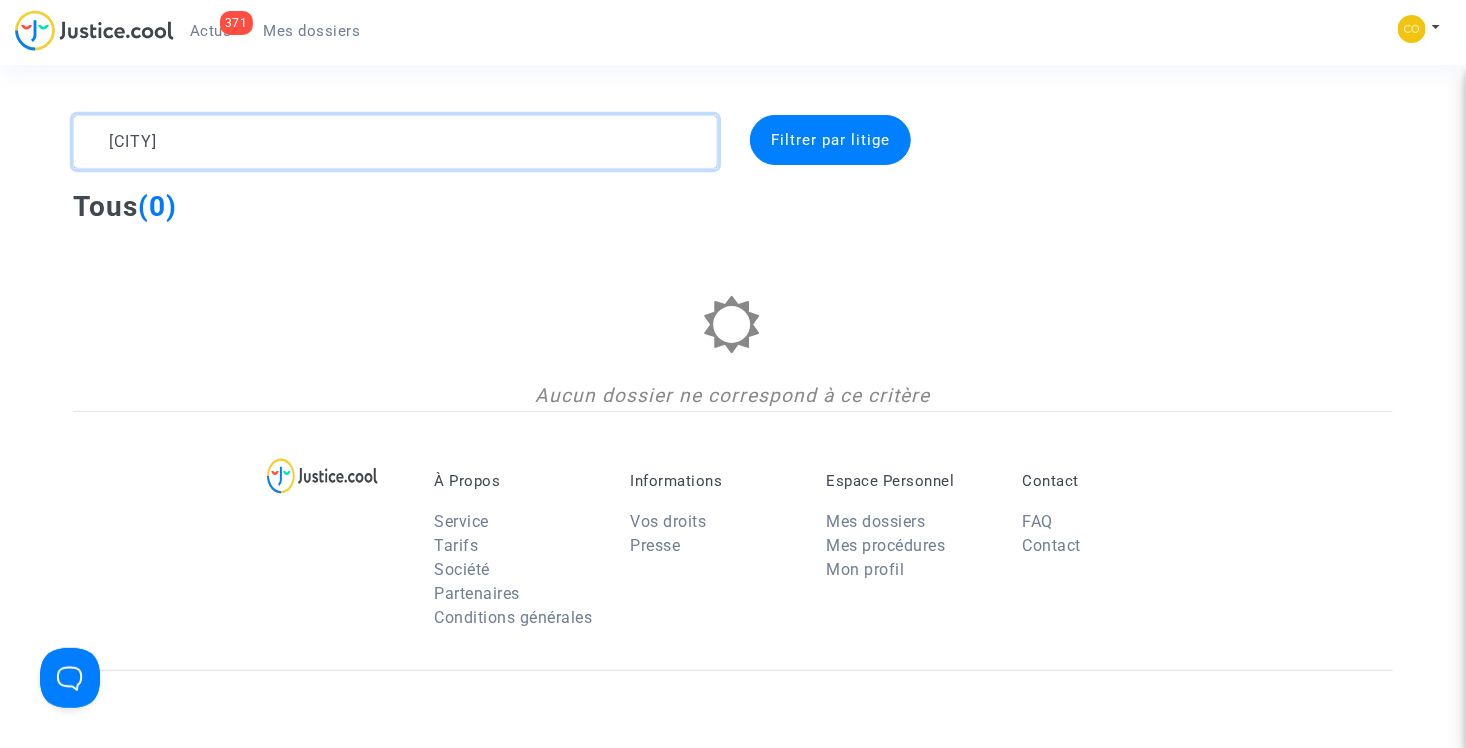 drag, startPoint x: 222, startPoint y: 163, endPoint x: 165, endPoint y: 164, distance: 57.00877 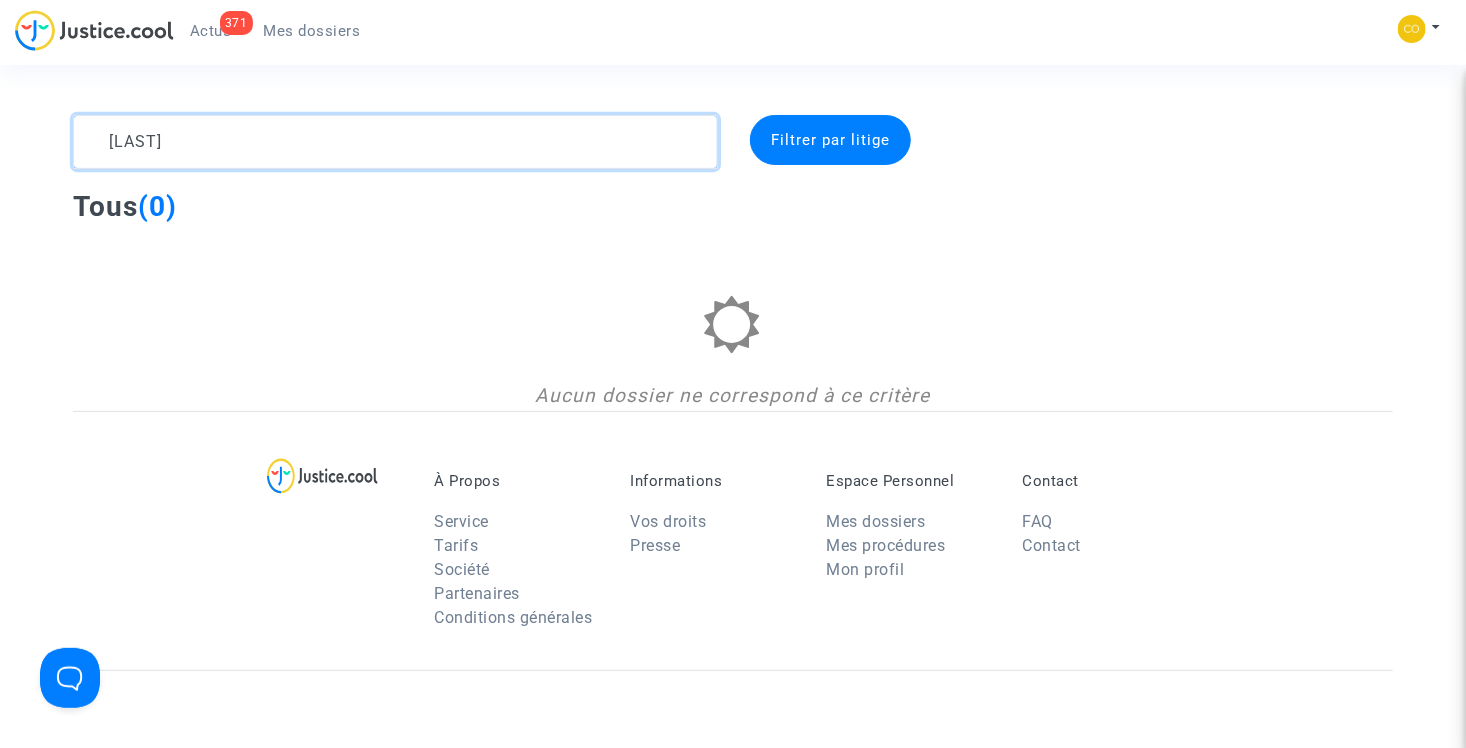 click 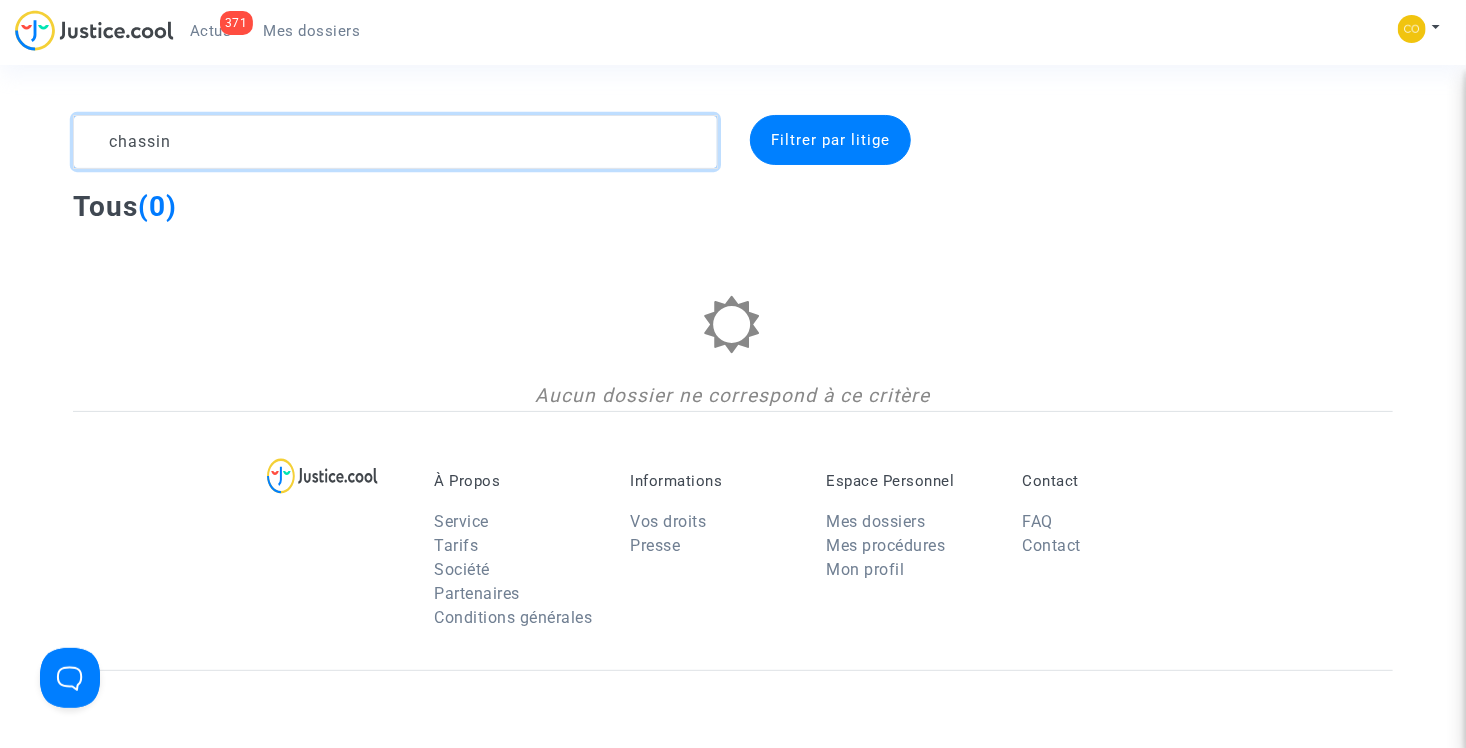 click 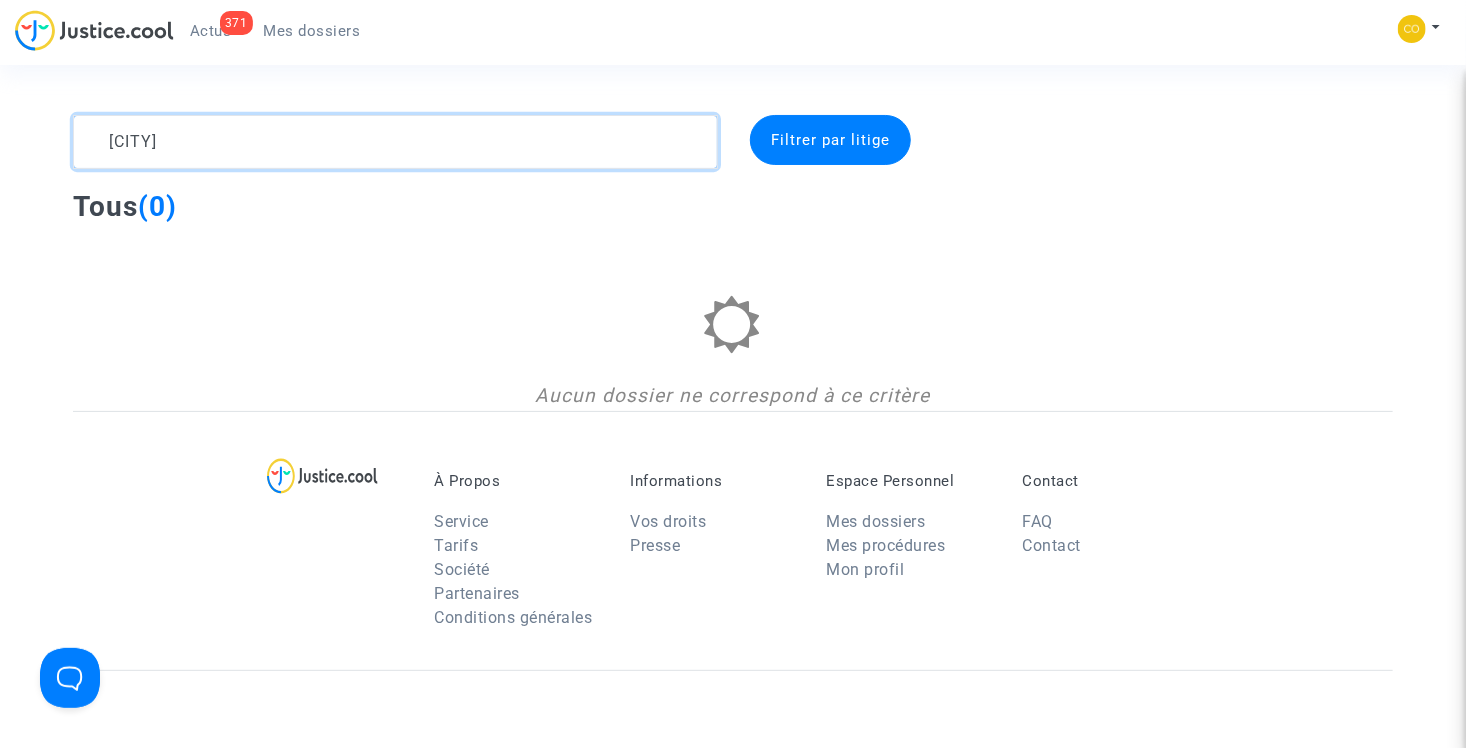 drag, startPoint x: 210, startPoint y: 164, endPoint x: 197, endPoint y: 156, distance: 15.264338 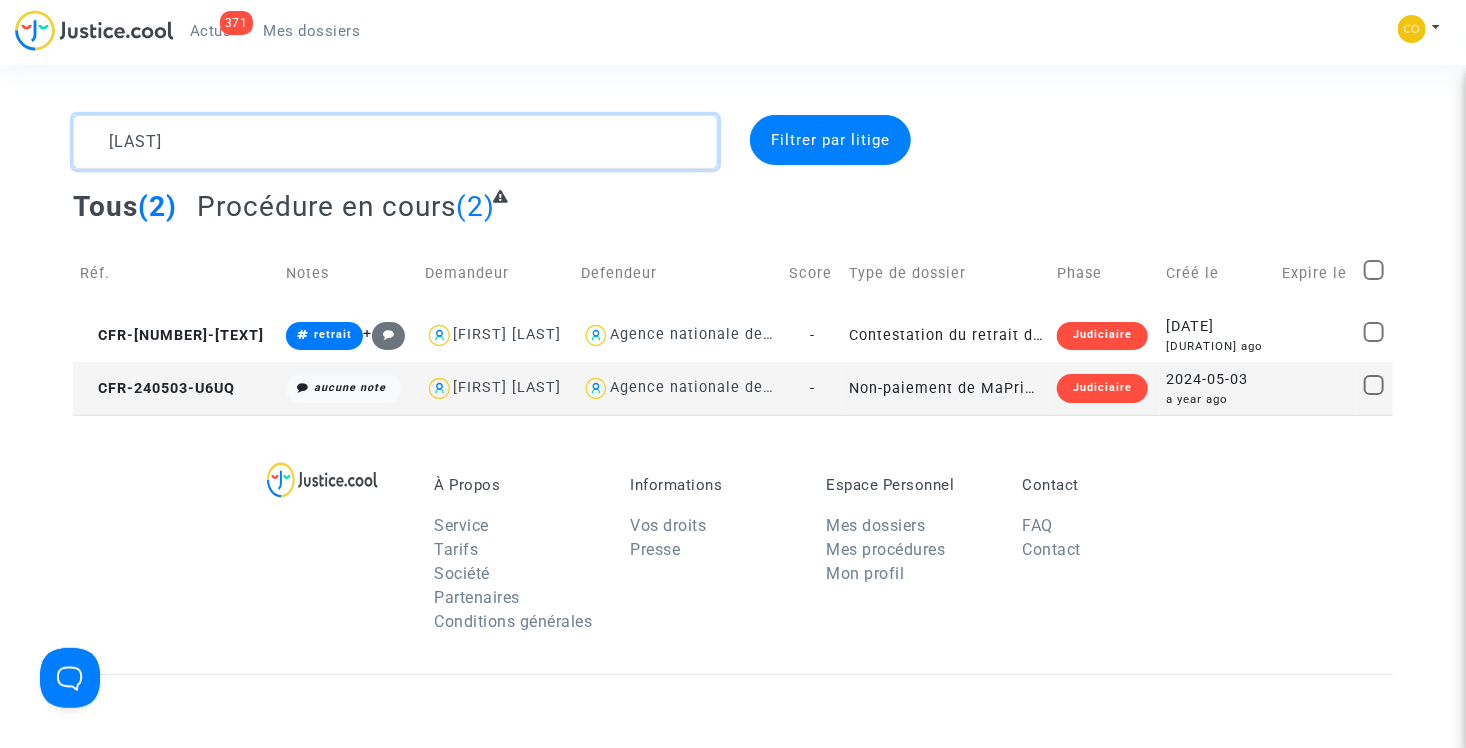 type on "[LAST]" 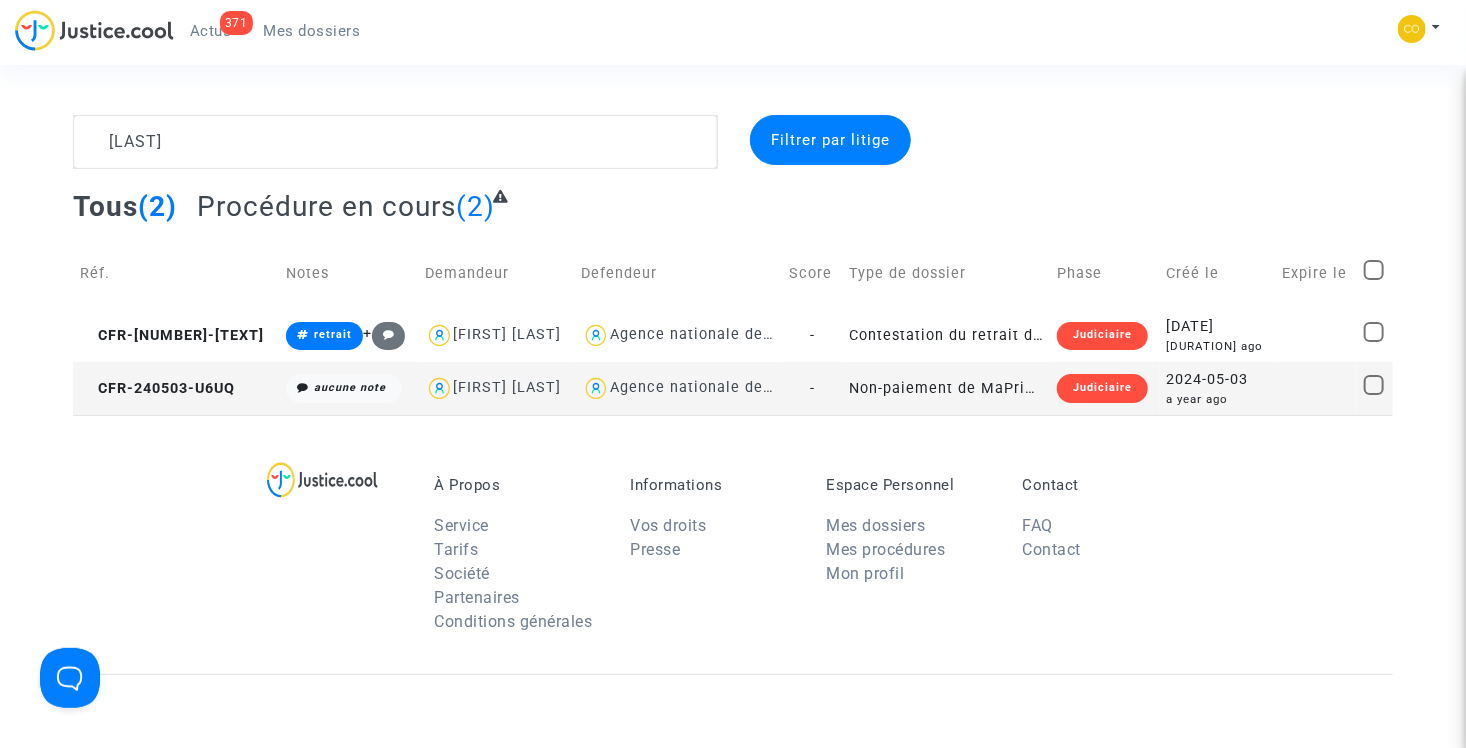 click on "Non-paiement de MaPrimeRenov' par l'ANAH (mandataire)" 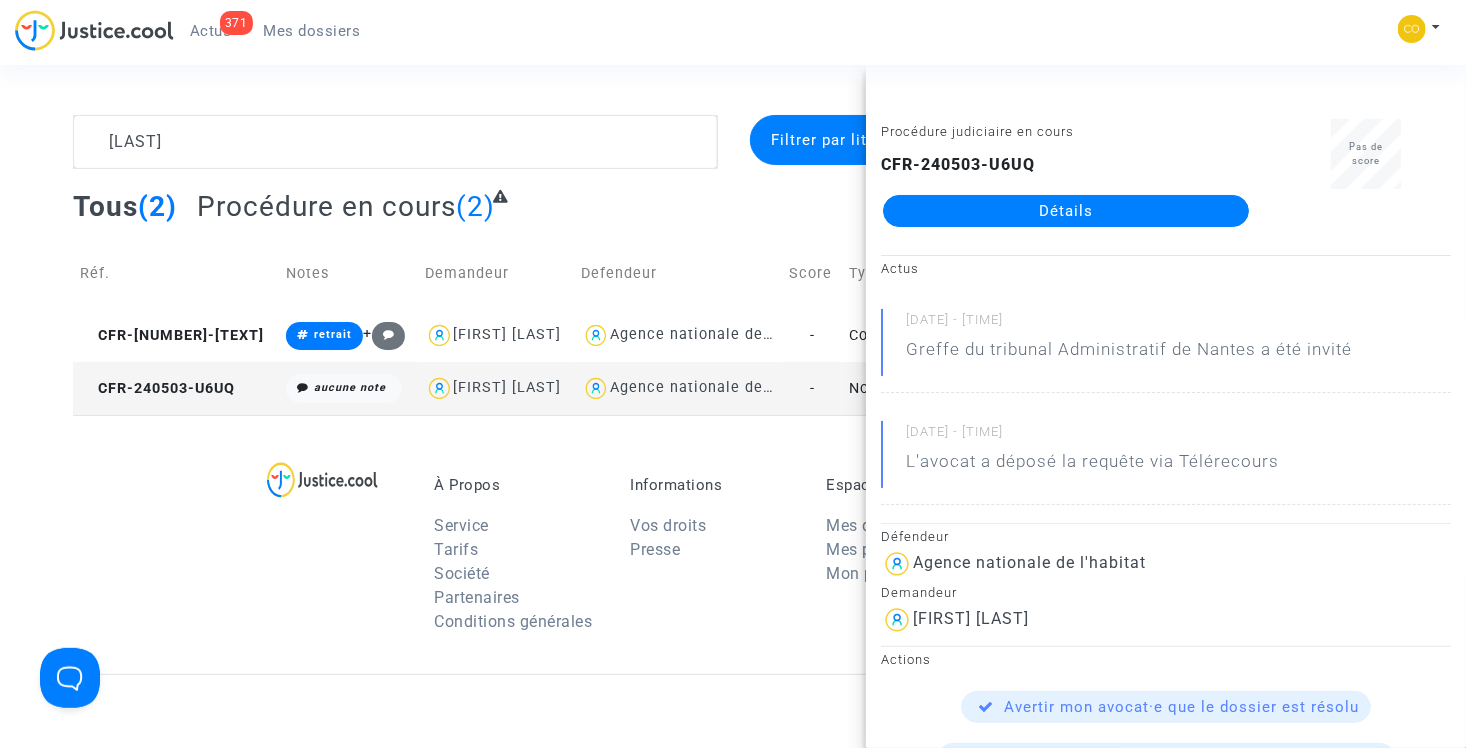 click on "Détails" 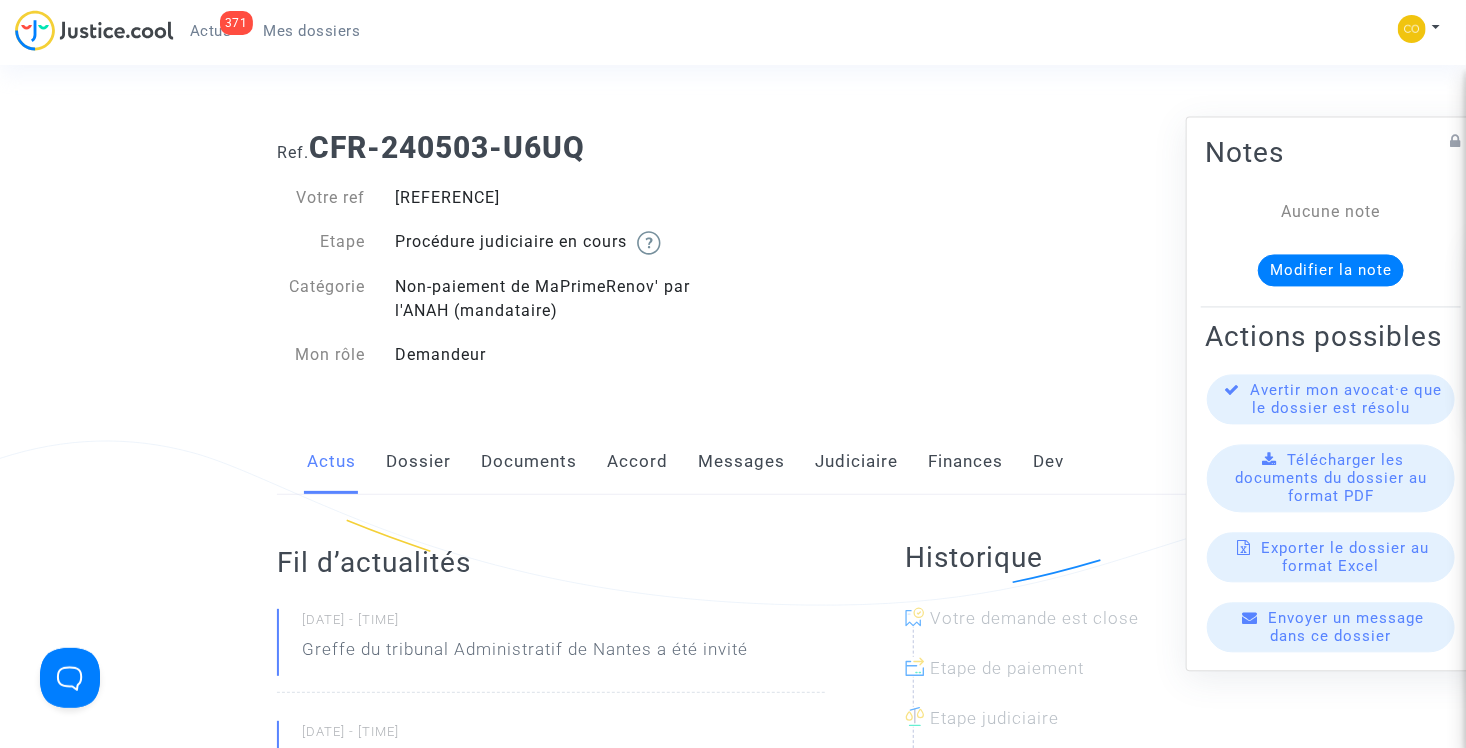 click on "Documents" 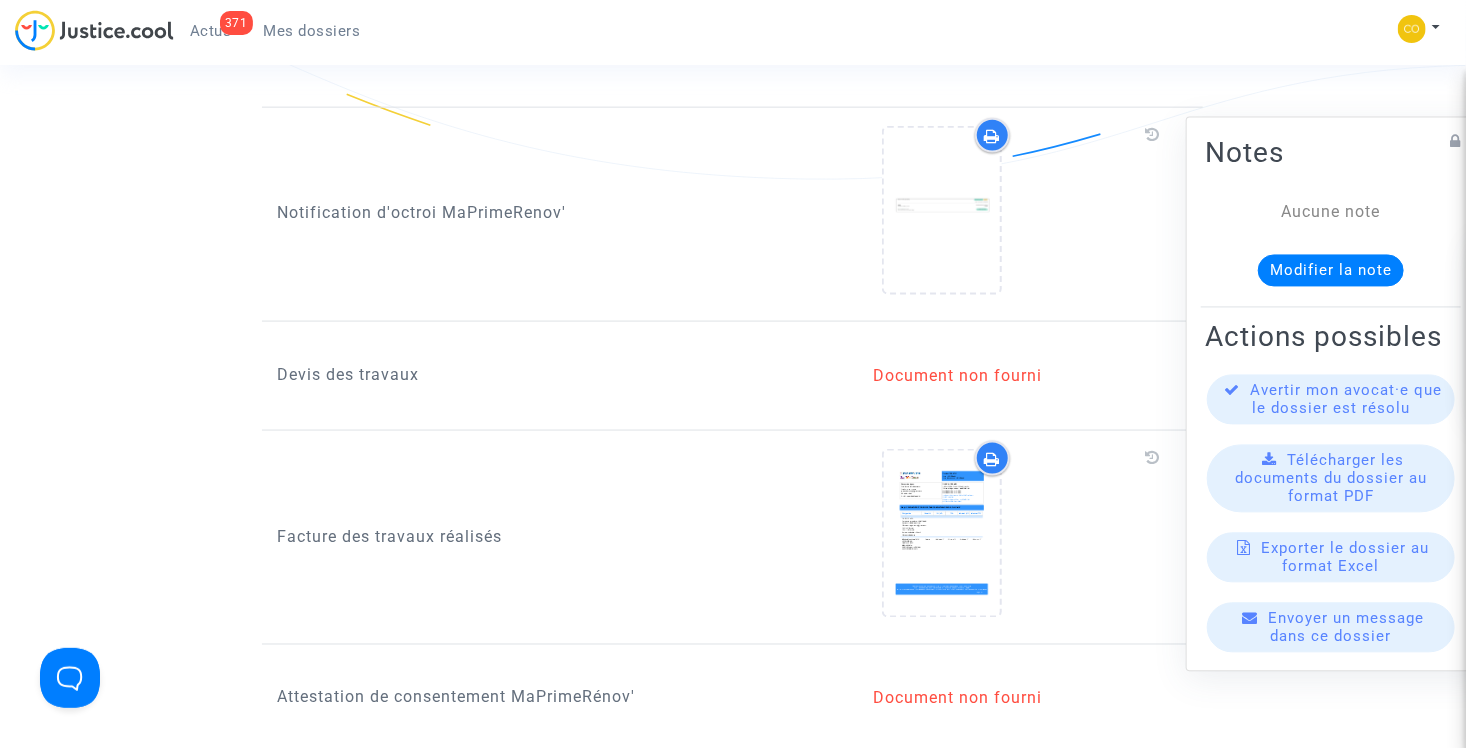 scroll, scrollTop: 1500, scrollLeft: 0, axis: vertical 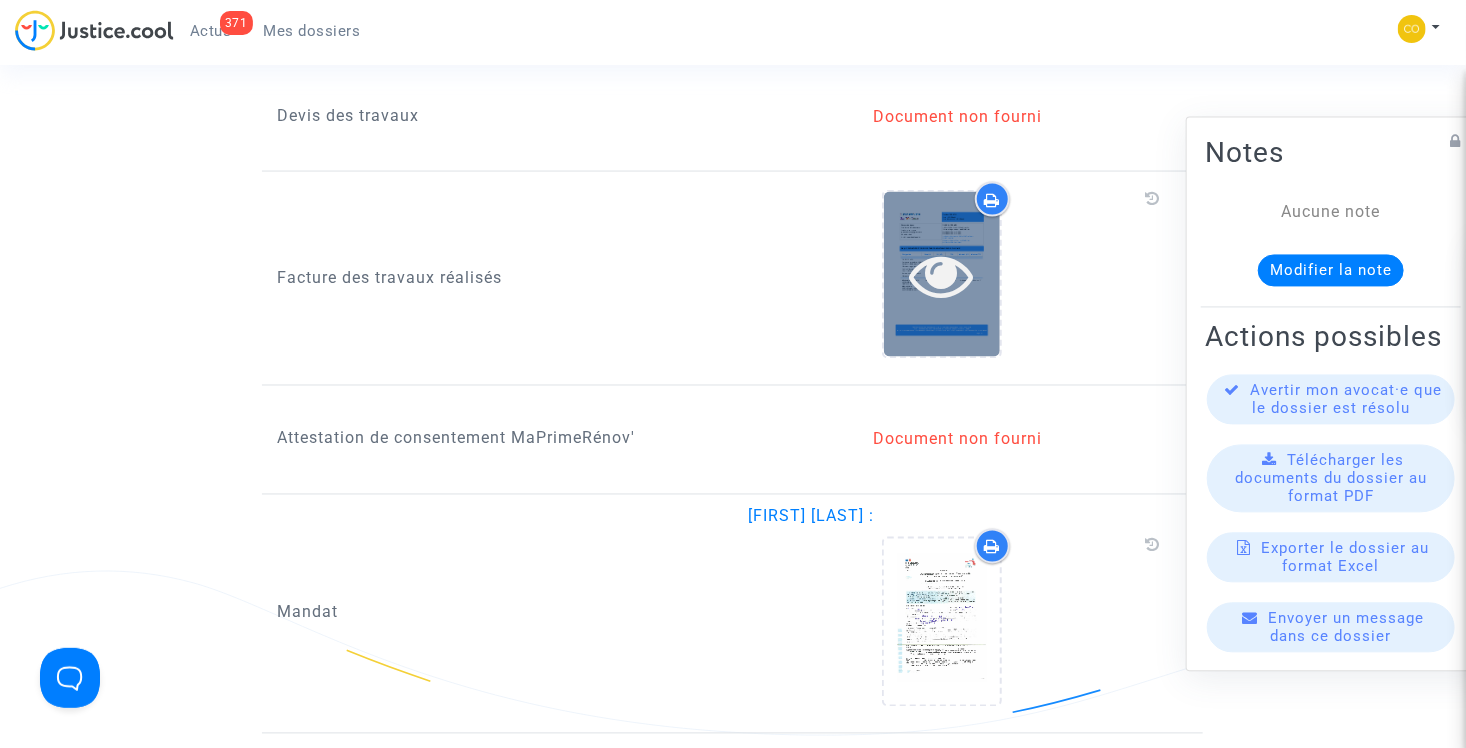 click at bounding box center (942, 275) 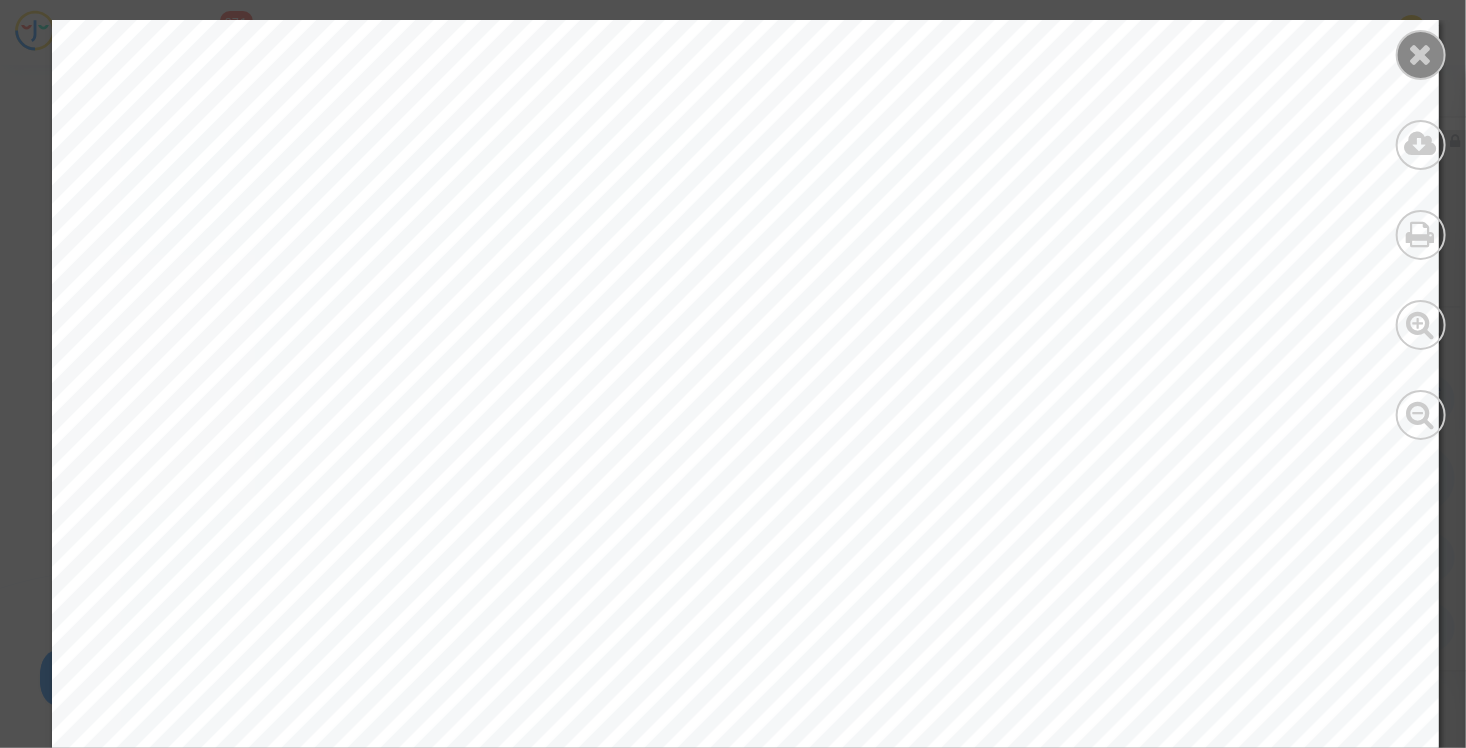 click at bounding box center [1421, 55] 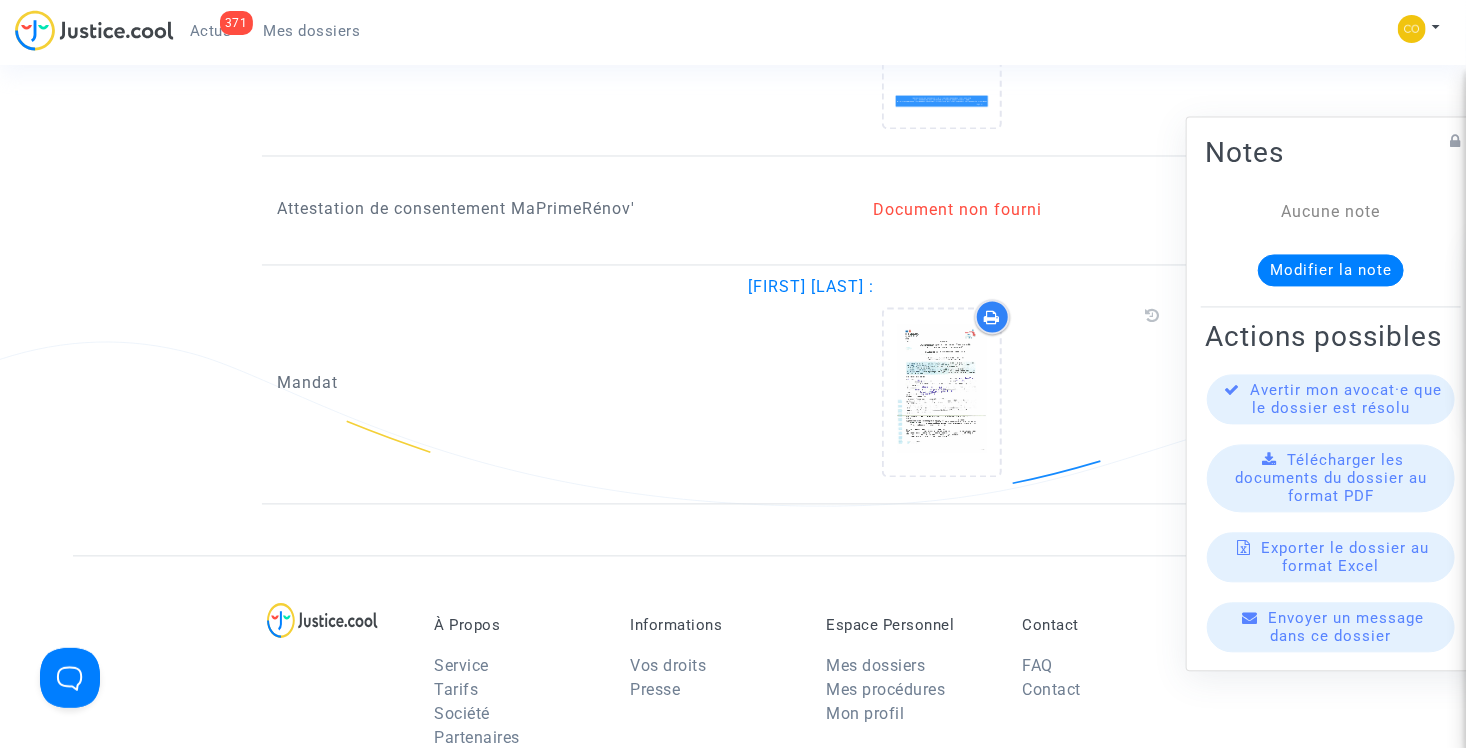 scroll, scrollTop: 1900, scrollLeft: 0, axis: vertical 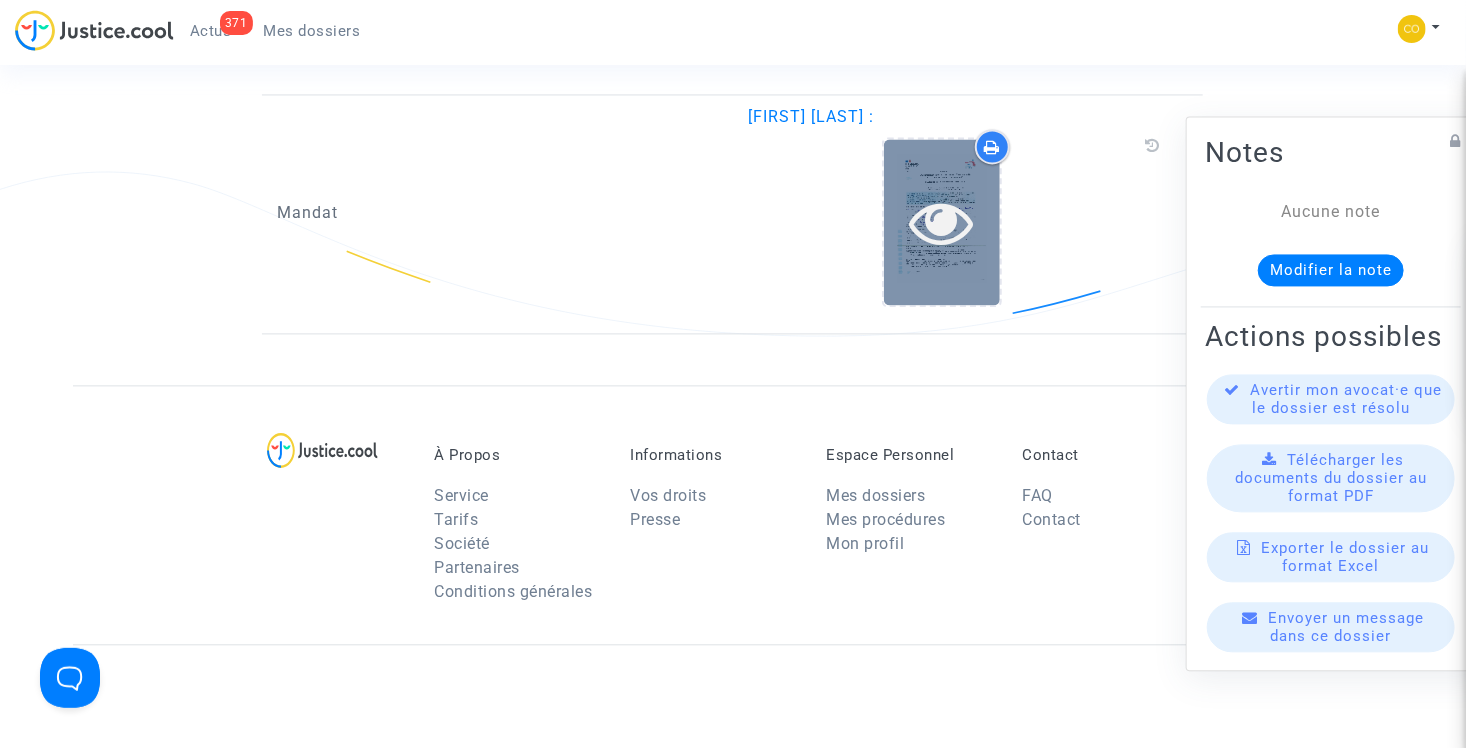 click at bounding box center [942, 222] 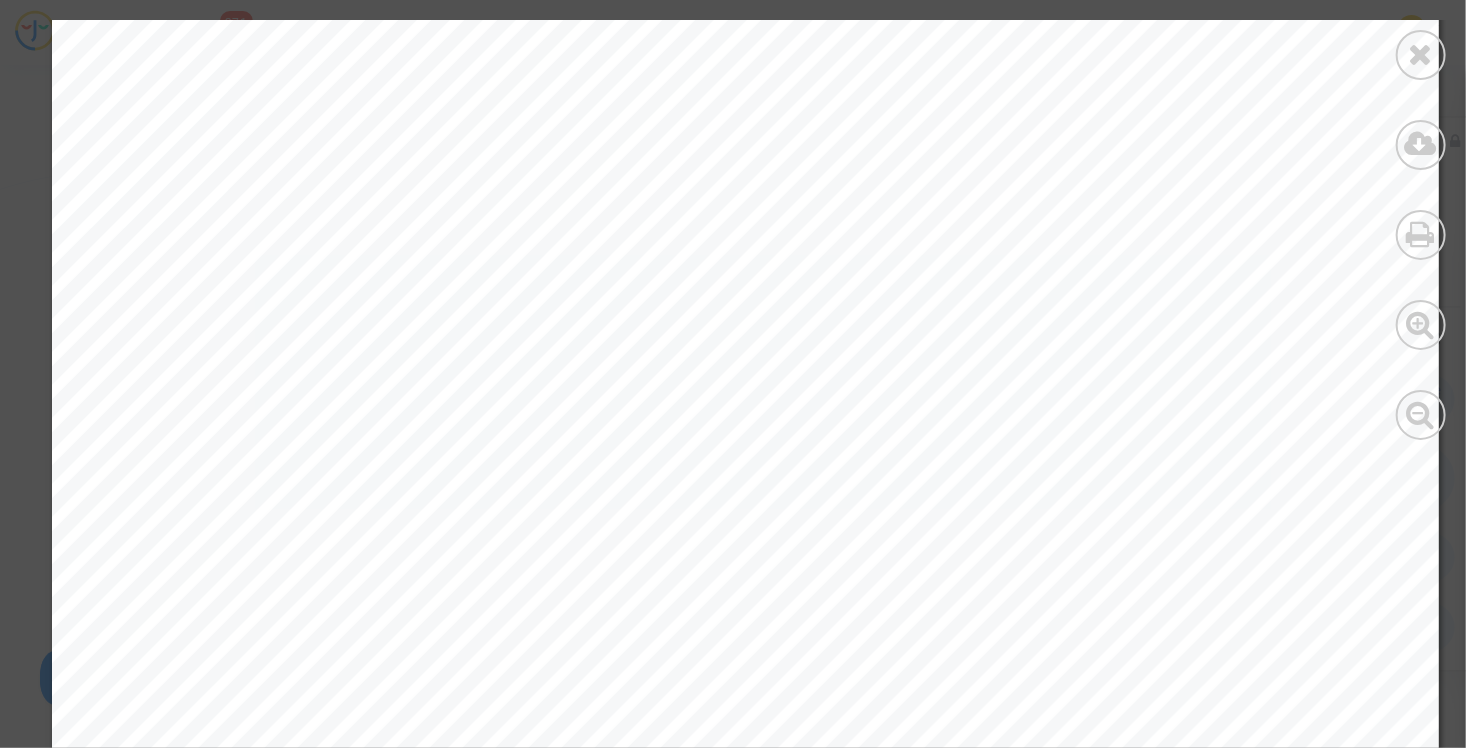 scroll, scrollTop: 200, scrollLeft: 0, axis: vertical 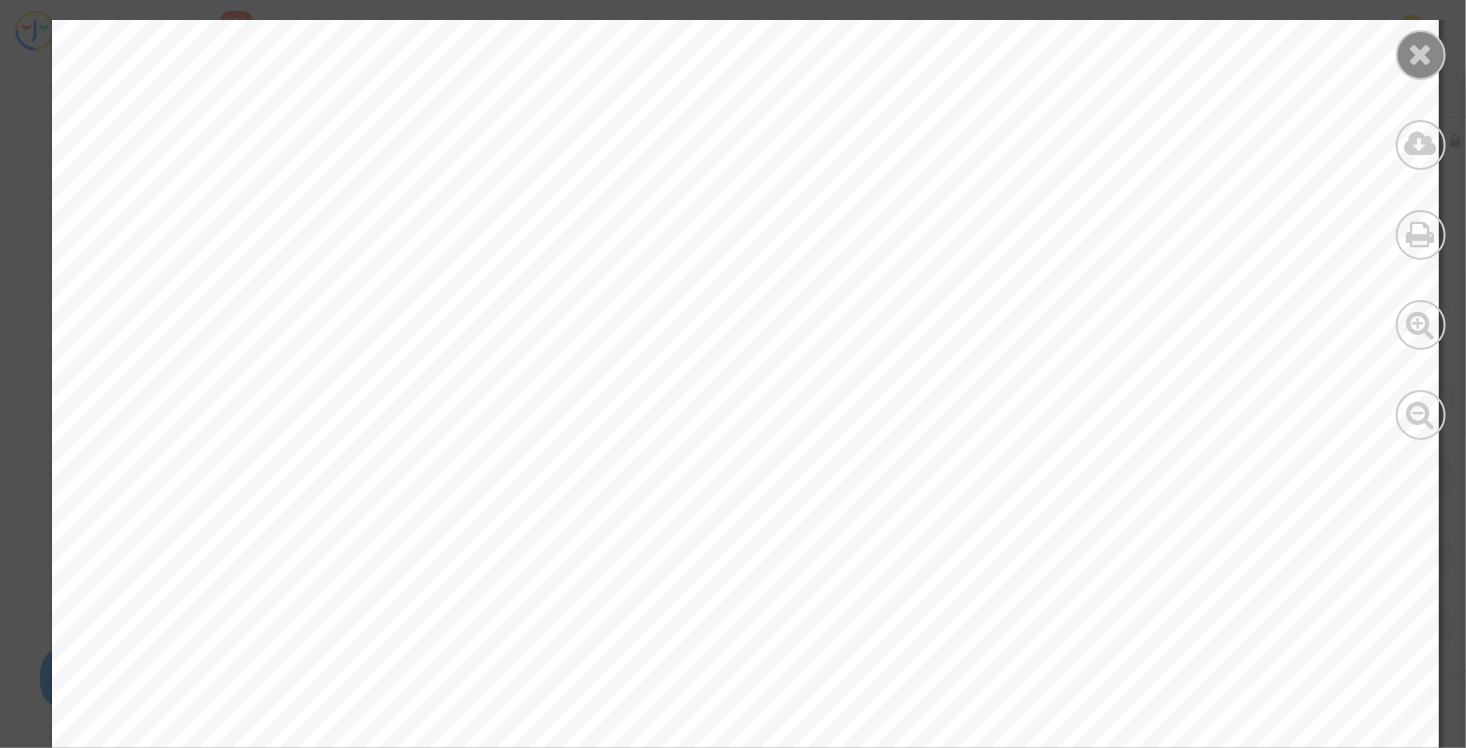 click at bounding box center (1421, 54) 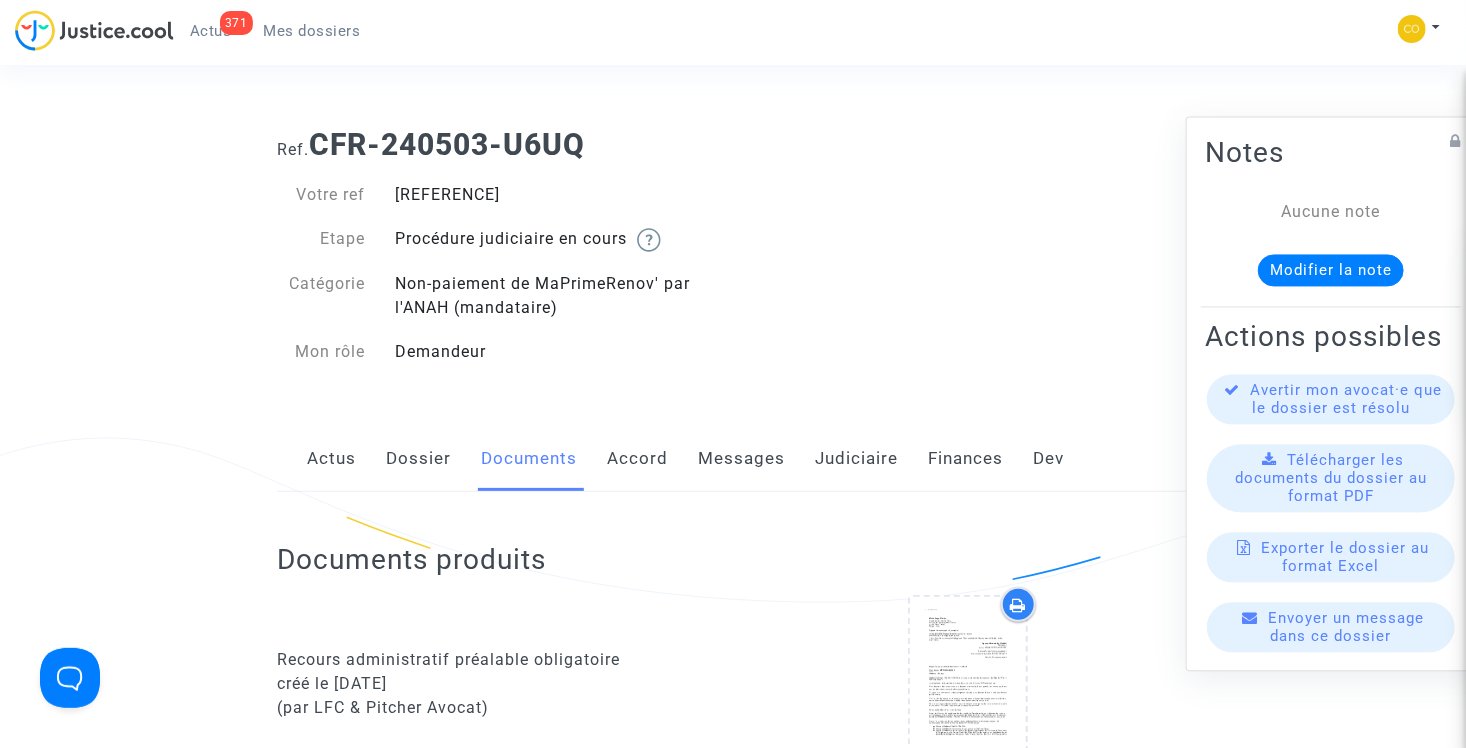 scroll, scrollTop: 0, scrollLeft: 0, axis: both 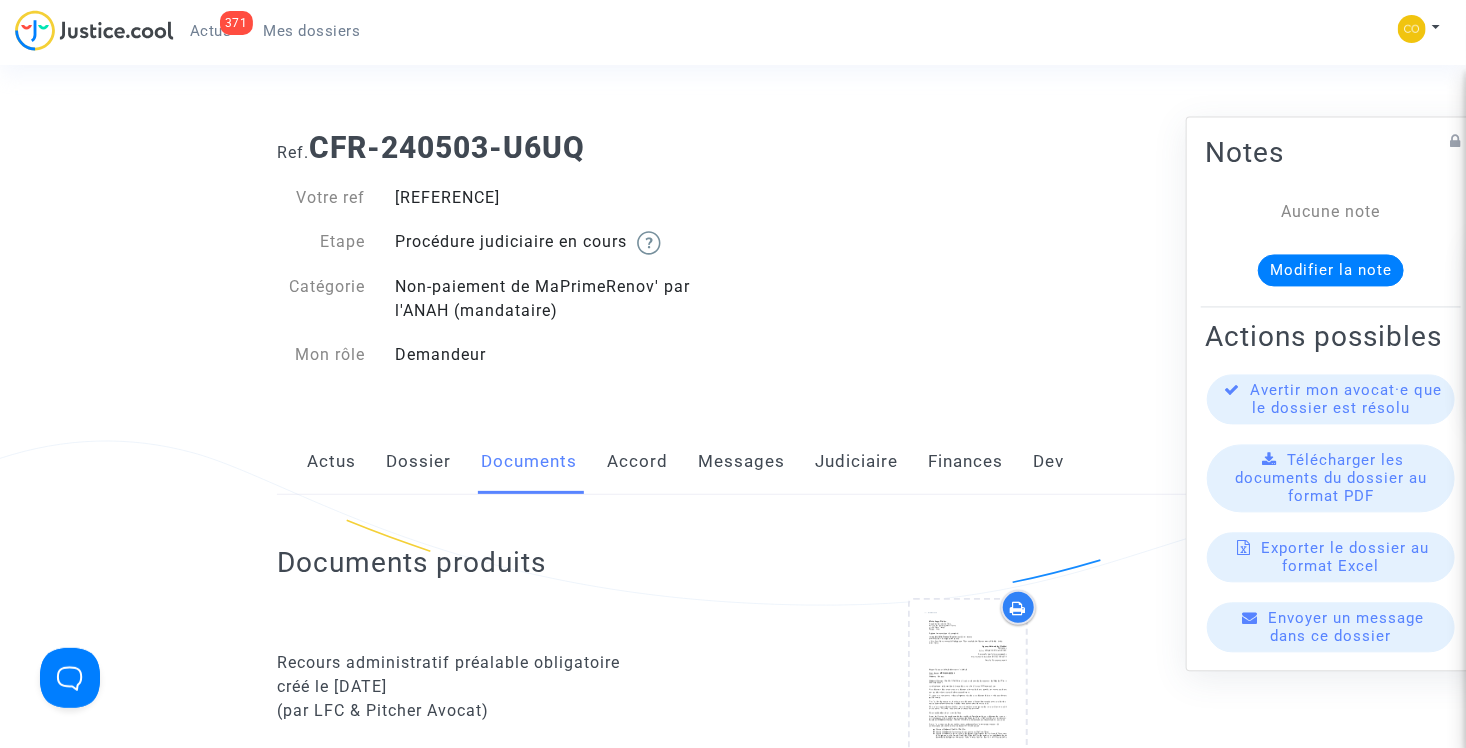 click on "[NUMBER] Actus Mes dossiers" at bounding box center [196, 37] 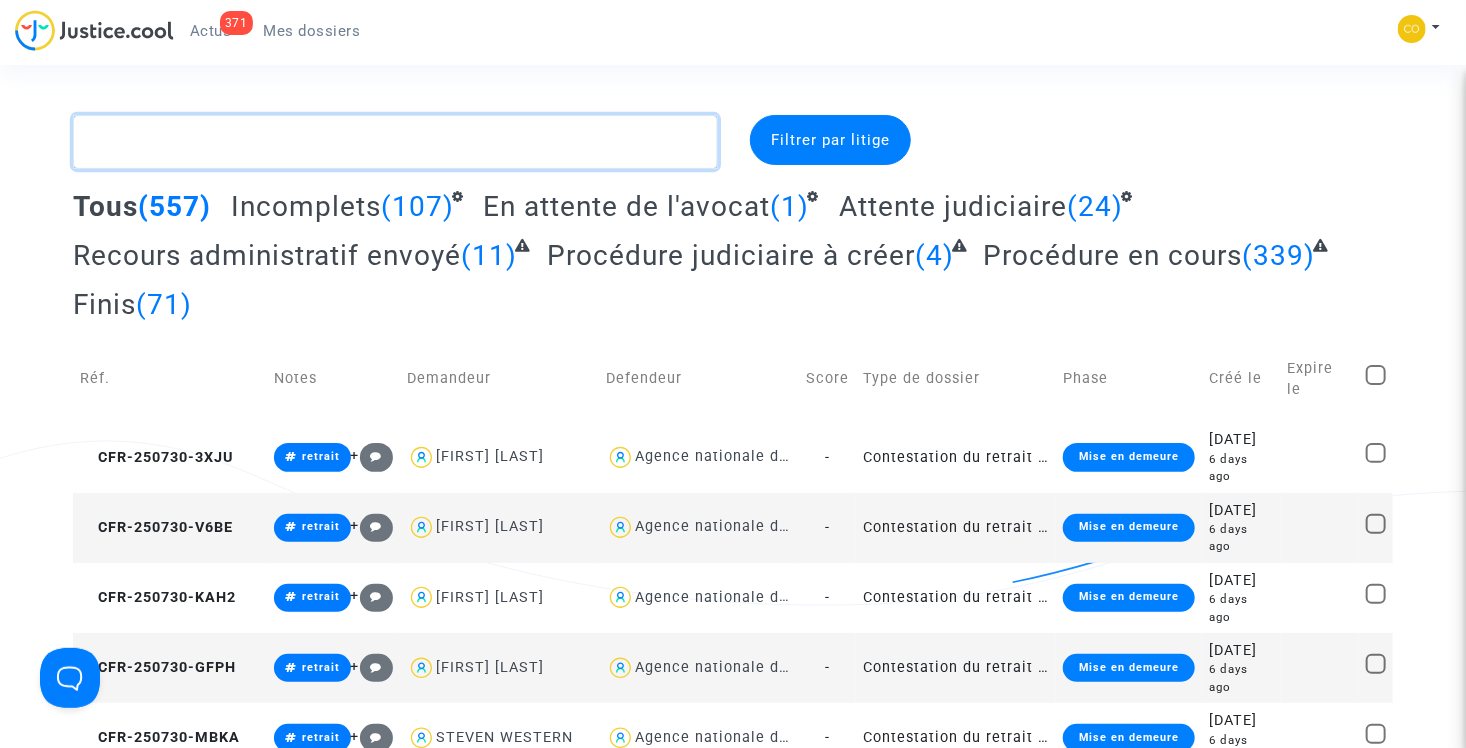 click 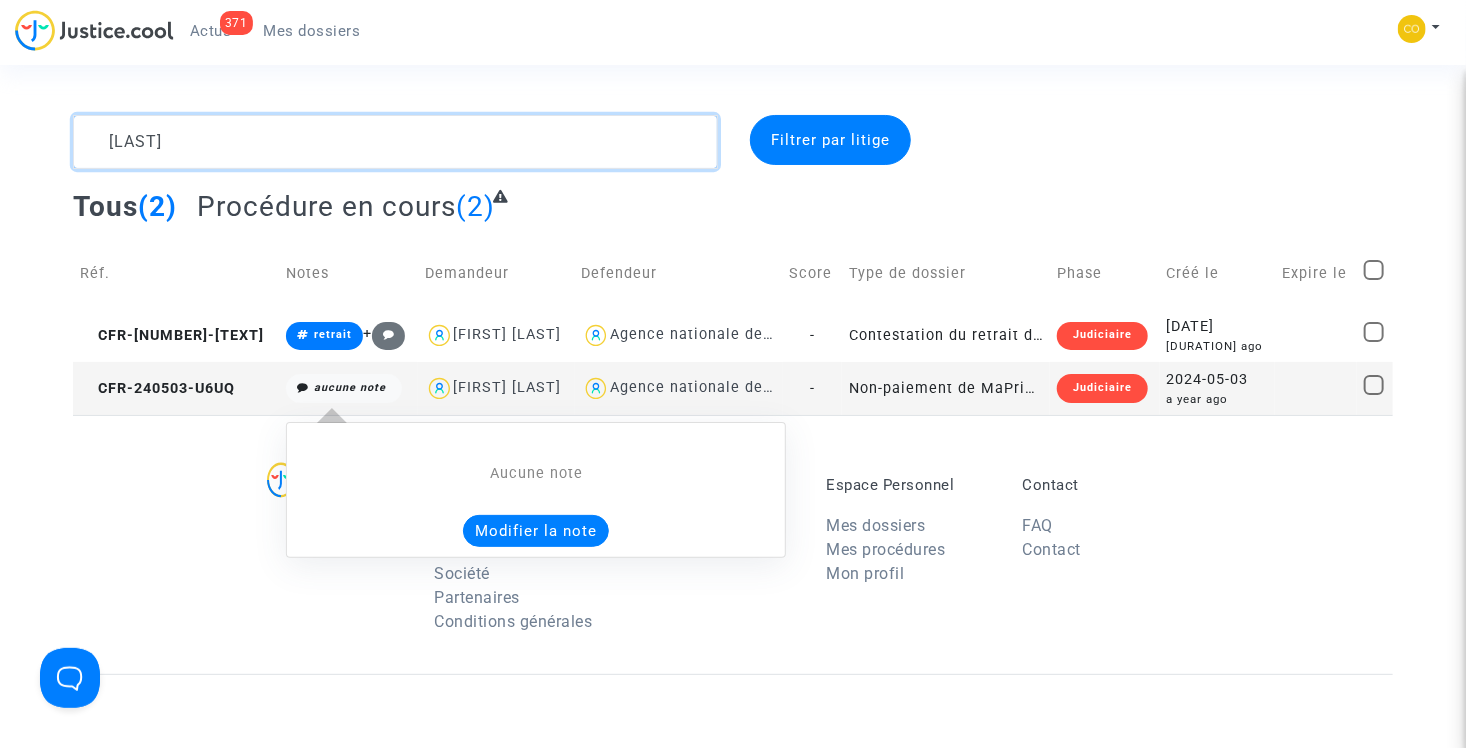 type on "[LAST]" 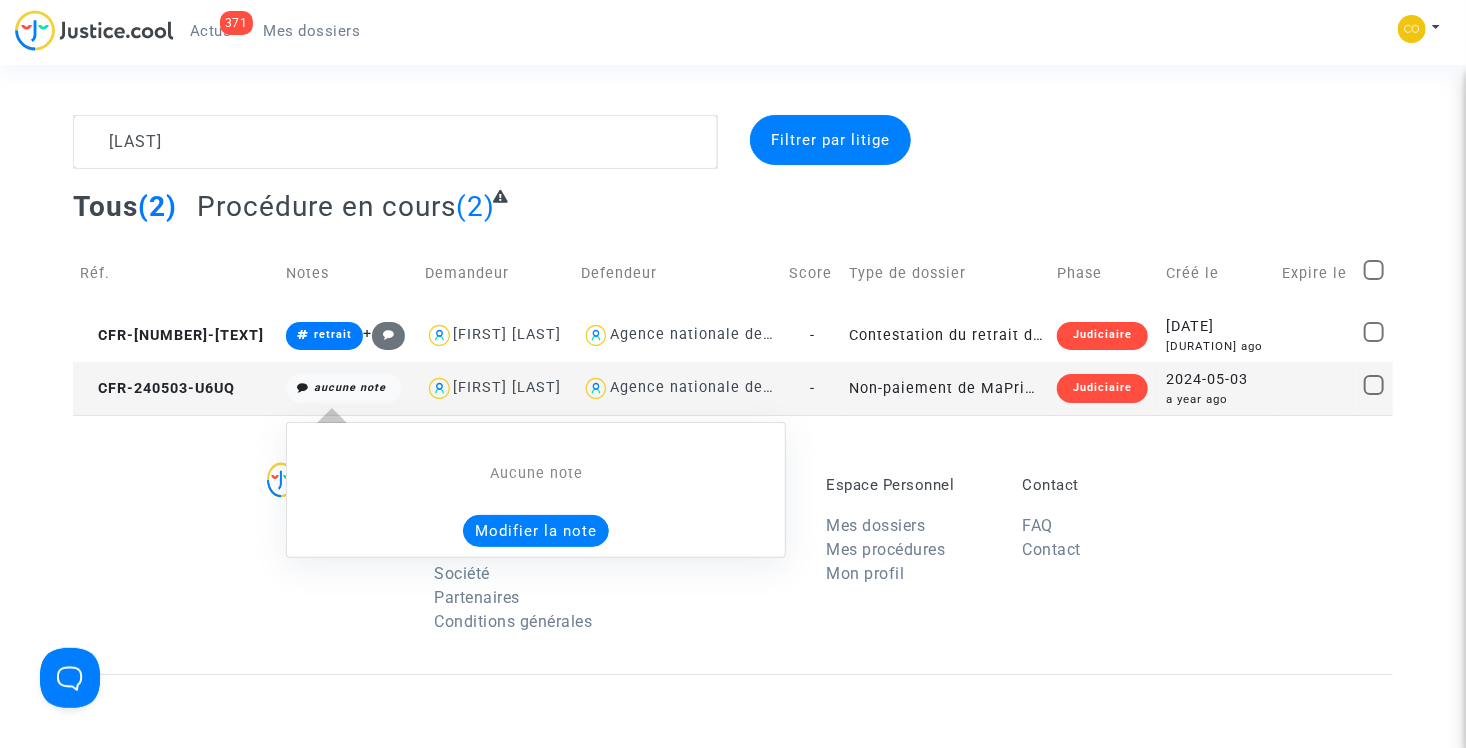 click on "Modifier la note" 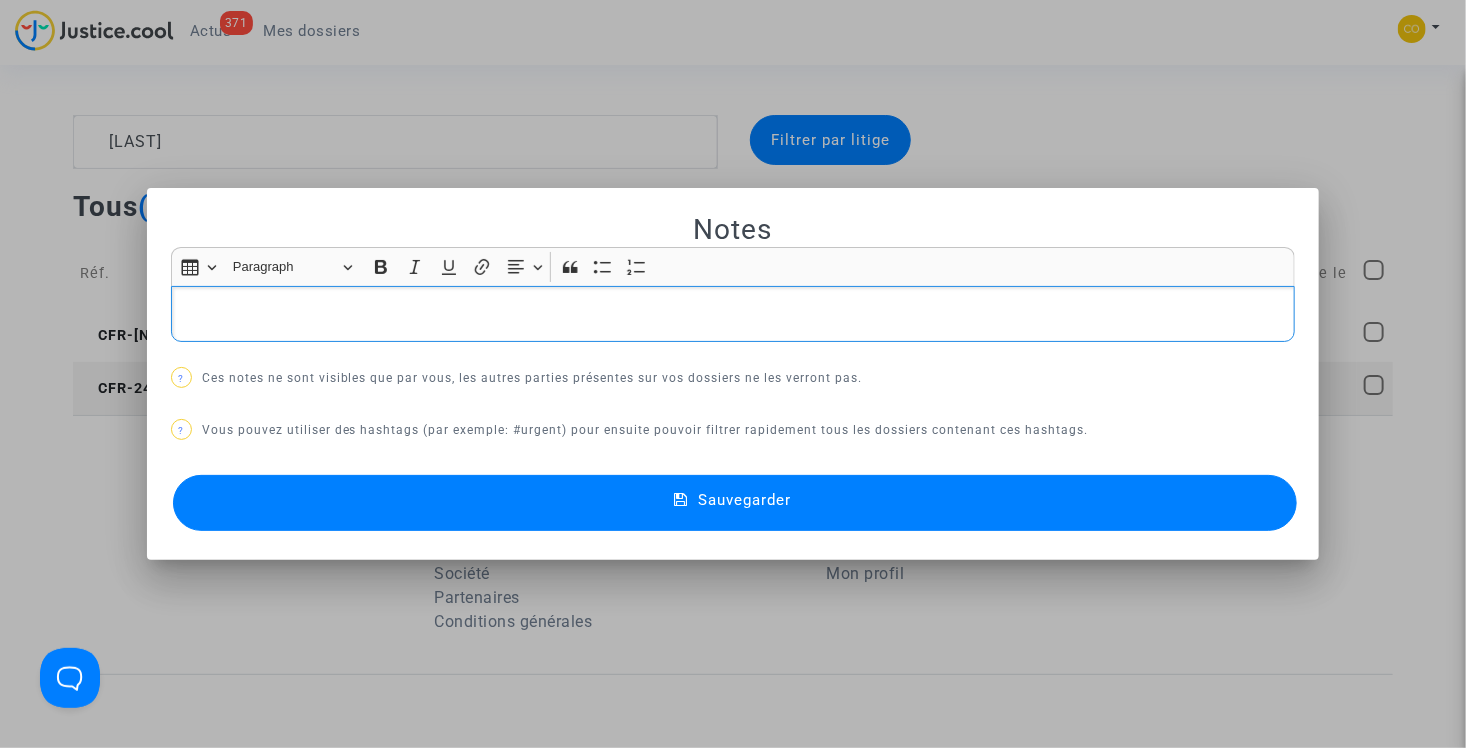 type 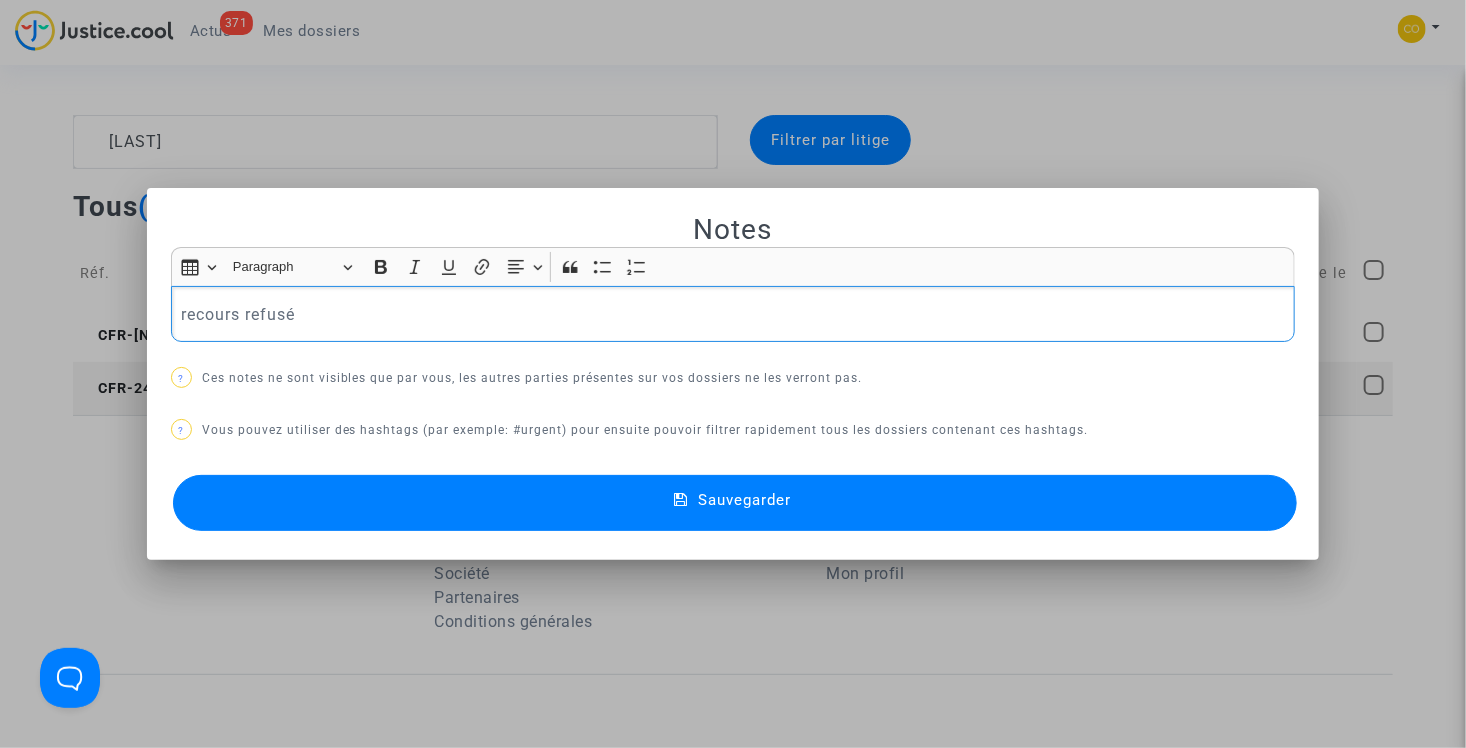 click on "recours refusé" at bounding box center (733, 314) 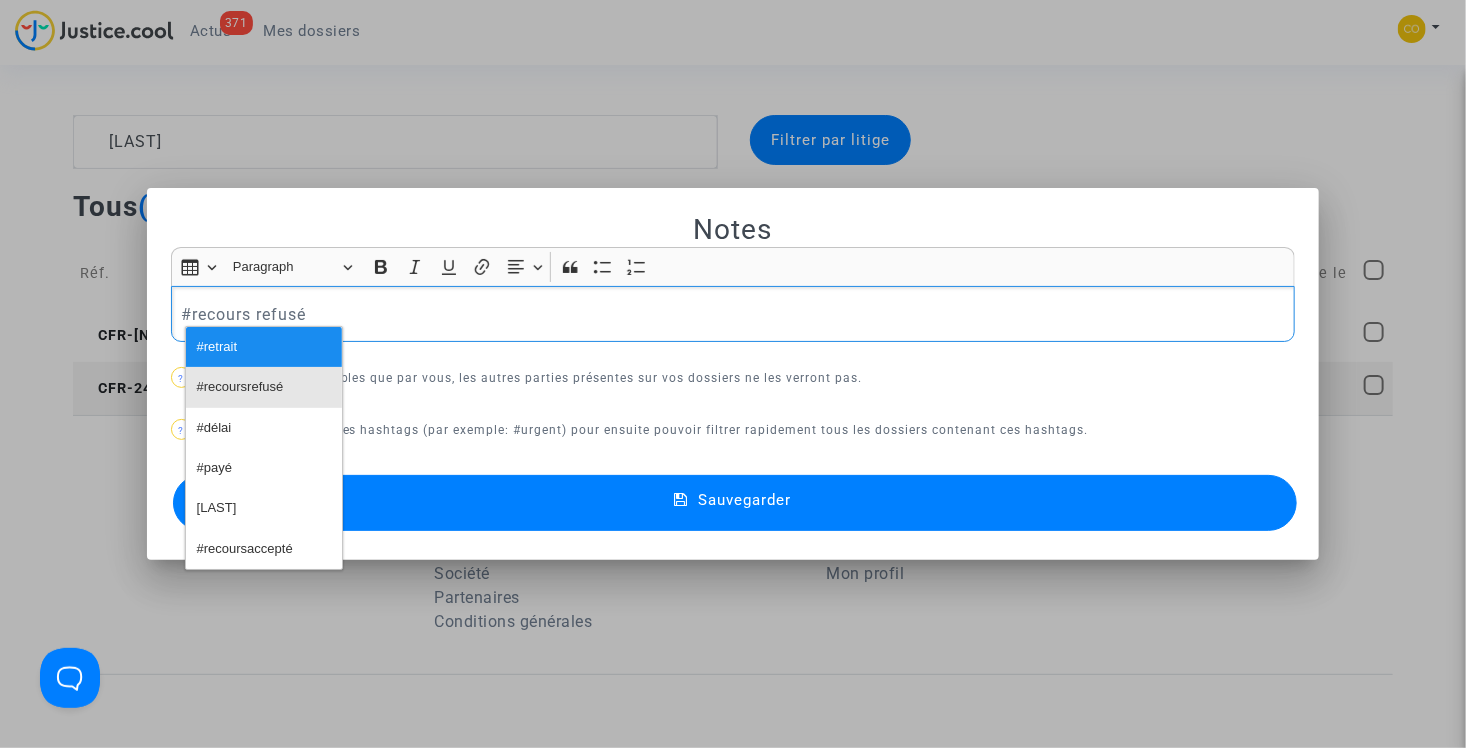 click on "#recoursrefusé" at bounding box center [240, 387] 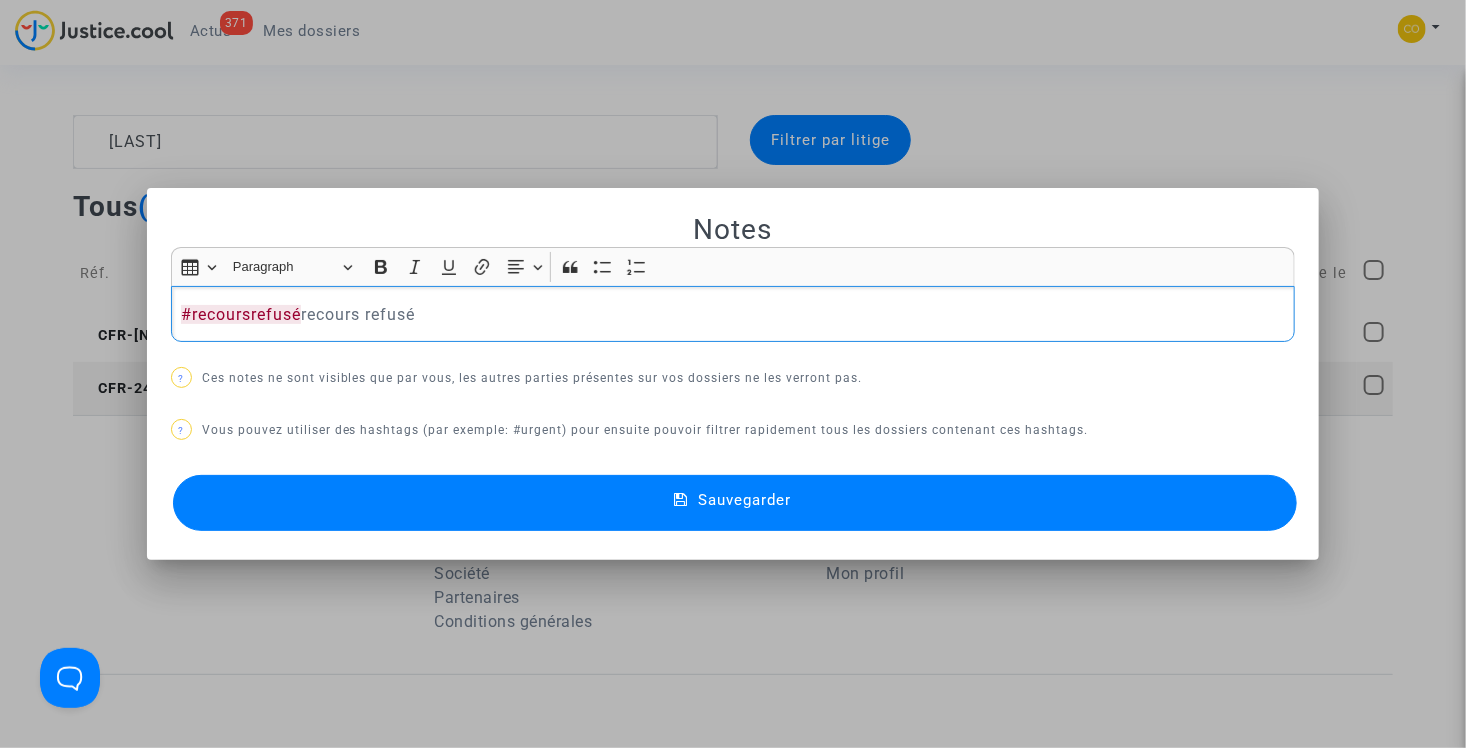 drag, startPoint x: 420, startPoint y: 326, endPoint x: 309, endPoint y: 324, distance: 111.01801 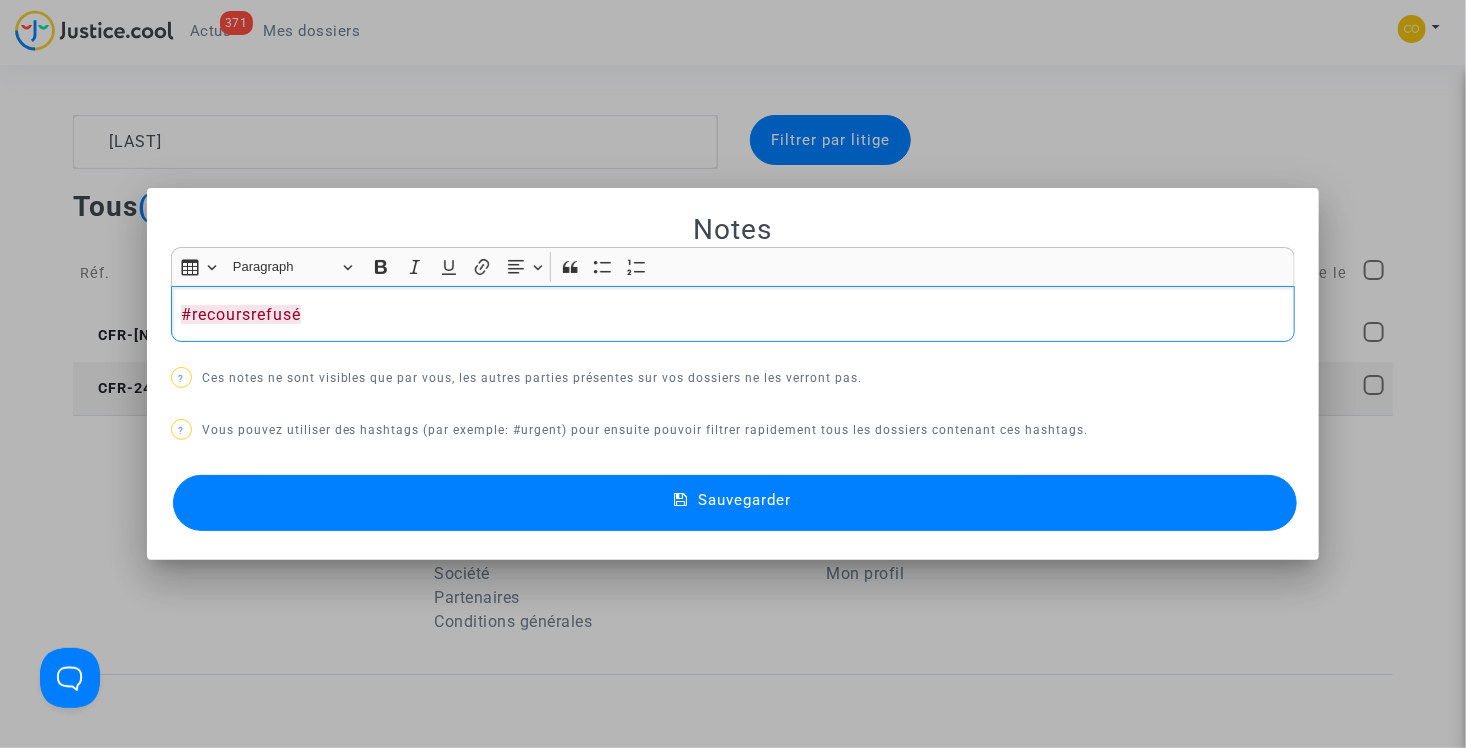 click on "Notes Rich Text Editor Insert table Insert table Heading Paragraph Paragraph Heading 1 Heading 2 Heading 3 Bold (CTRL+B) Bold Italic (CTRL+I) Italic Underline (CTRL+U) Underline Link (Ctrl+K) Link Text alignment Text alignment Align left Align left Align right Align right Align center Align center Justify Justify Block quote Block quote Bulleted List Bulleted List Numbered List Numbered List #recoursrefusé ? Ces notes ne sont visibles que par vous, les autres parties présentes sur vos dossiers ne les verront pas. ? Vous pouvez utiliser des hashtags (par exemple: #urgent) pour ensuite pouvoir filtrer rapidement tous les dossiers contenant ces hashtags. Sauvegarder" at bounding box center (733, 374) 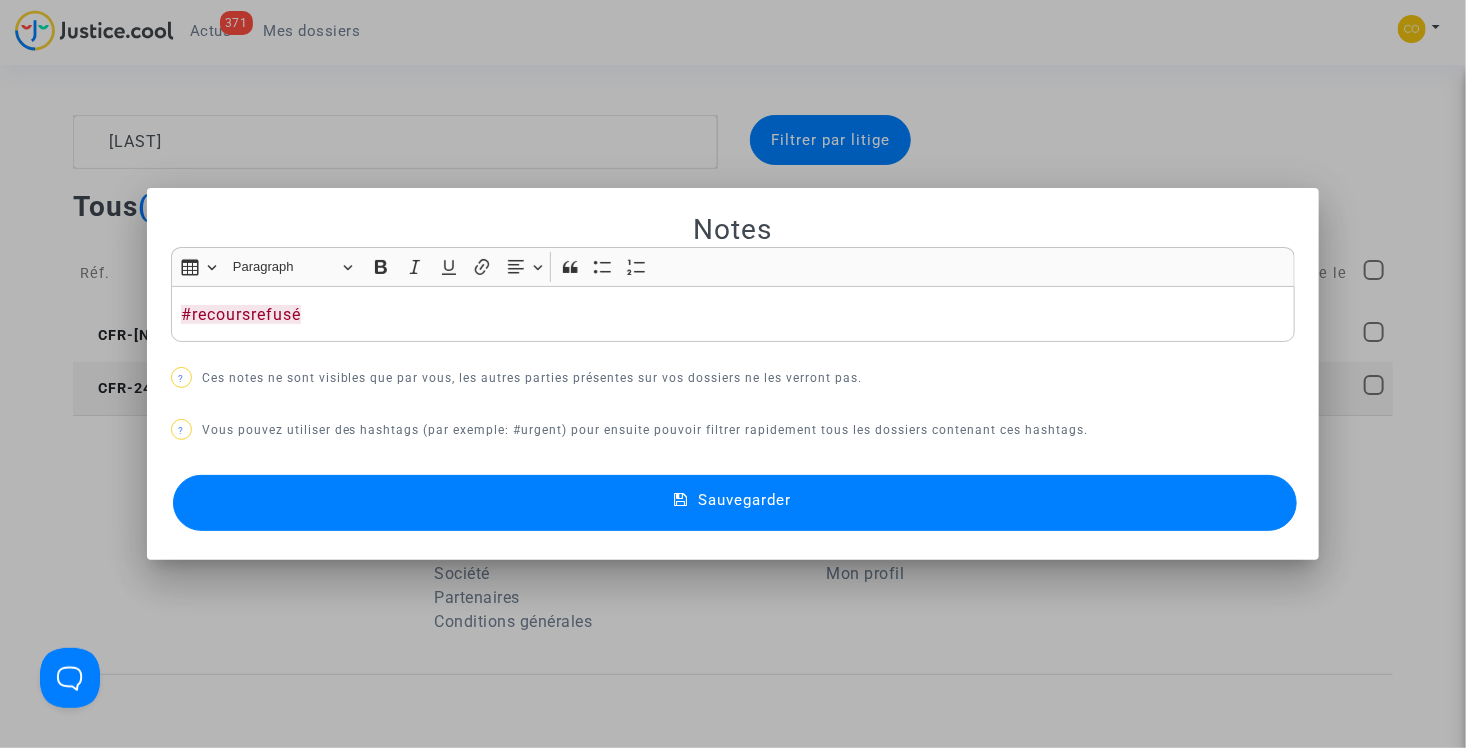 click on "Sauvegarder" at bounding box center [735, 503] 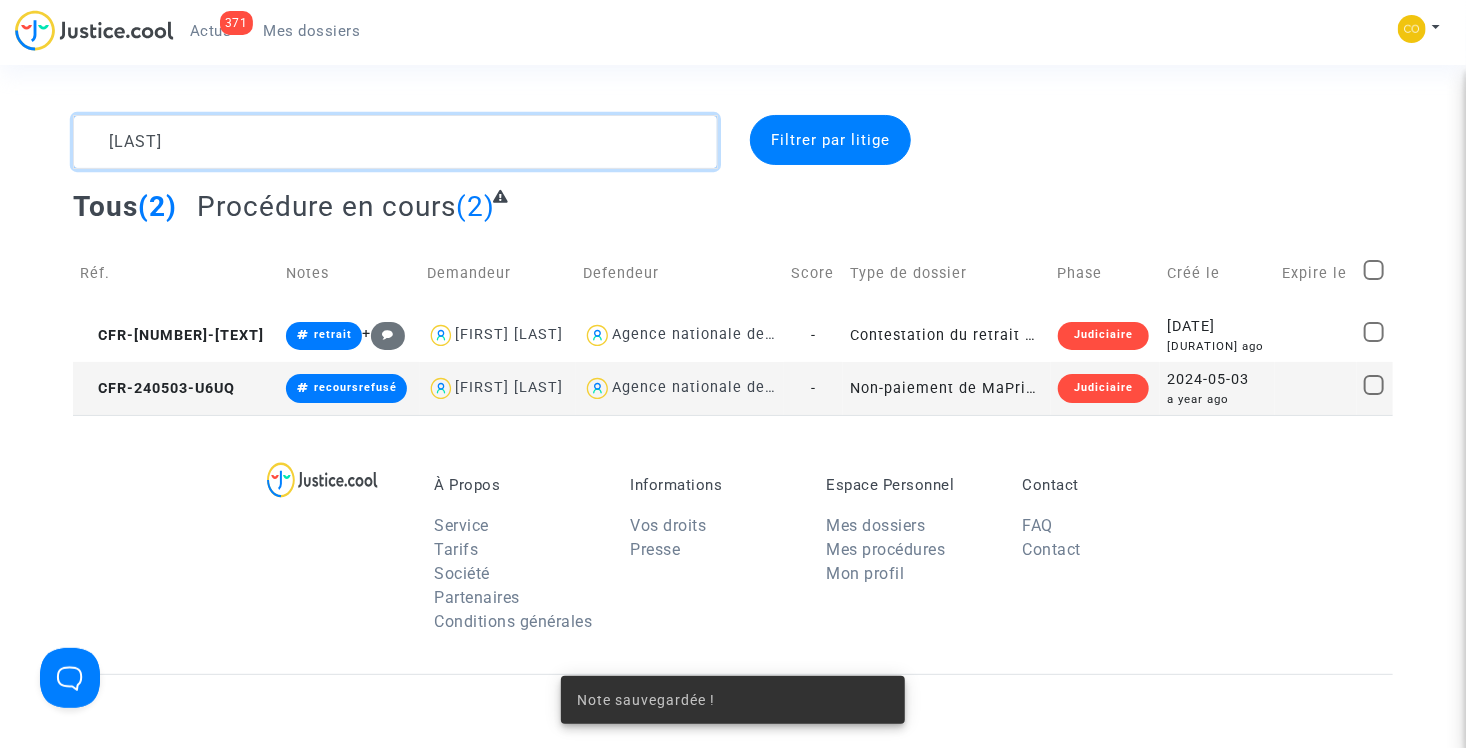 drag, startPoint x: 208, startPoint y: 140, endPoint x: 77, endPoint y: 141, distance: 131.00381 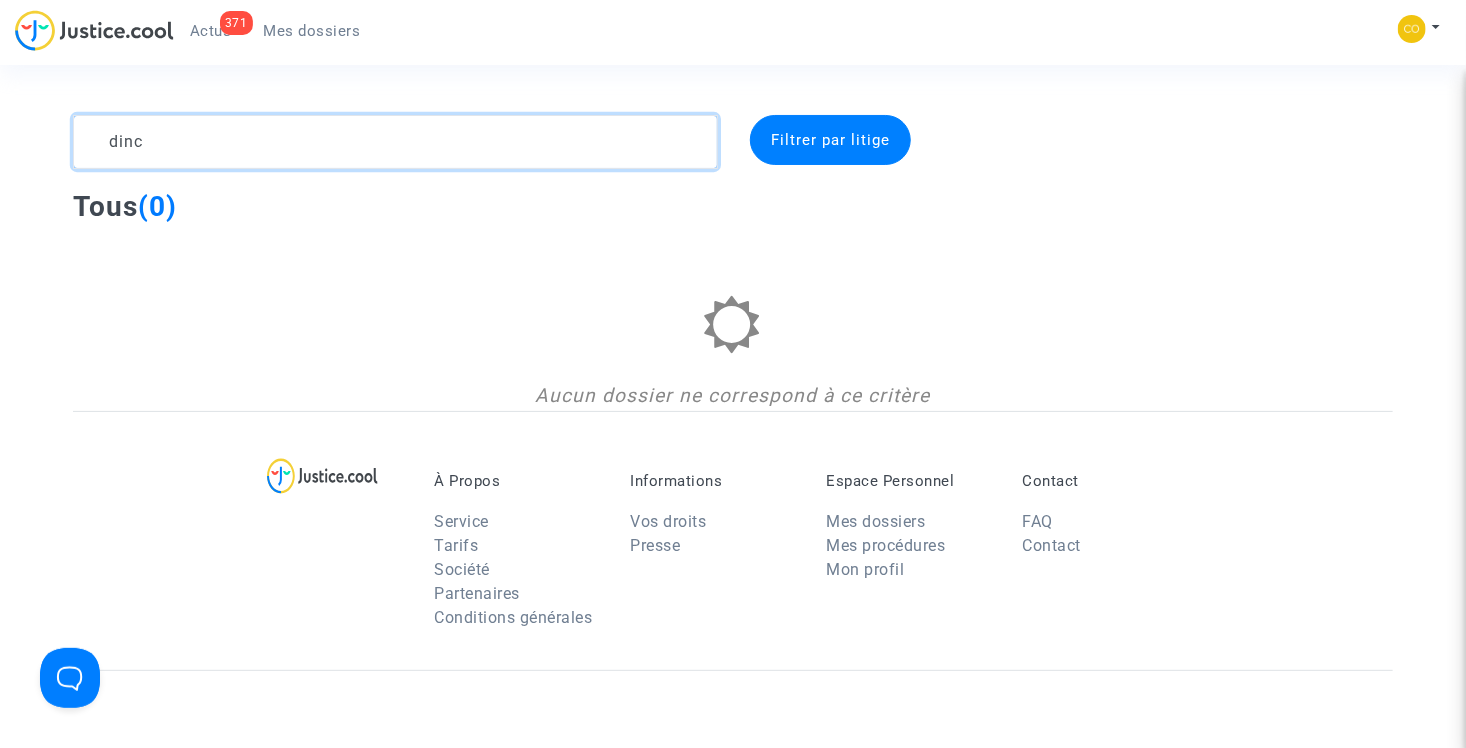drag, startPoint x: 229, startPoint y: 153, endPoint x: 2, endPoint y: 157, distance: 227.03523 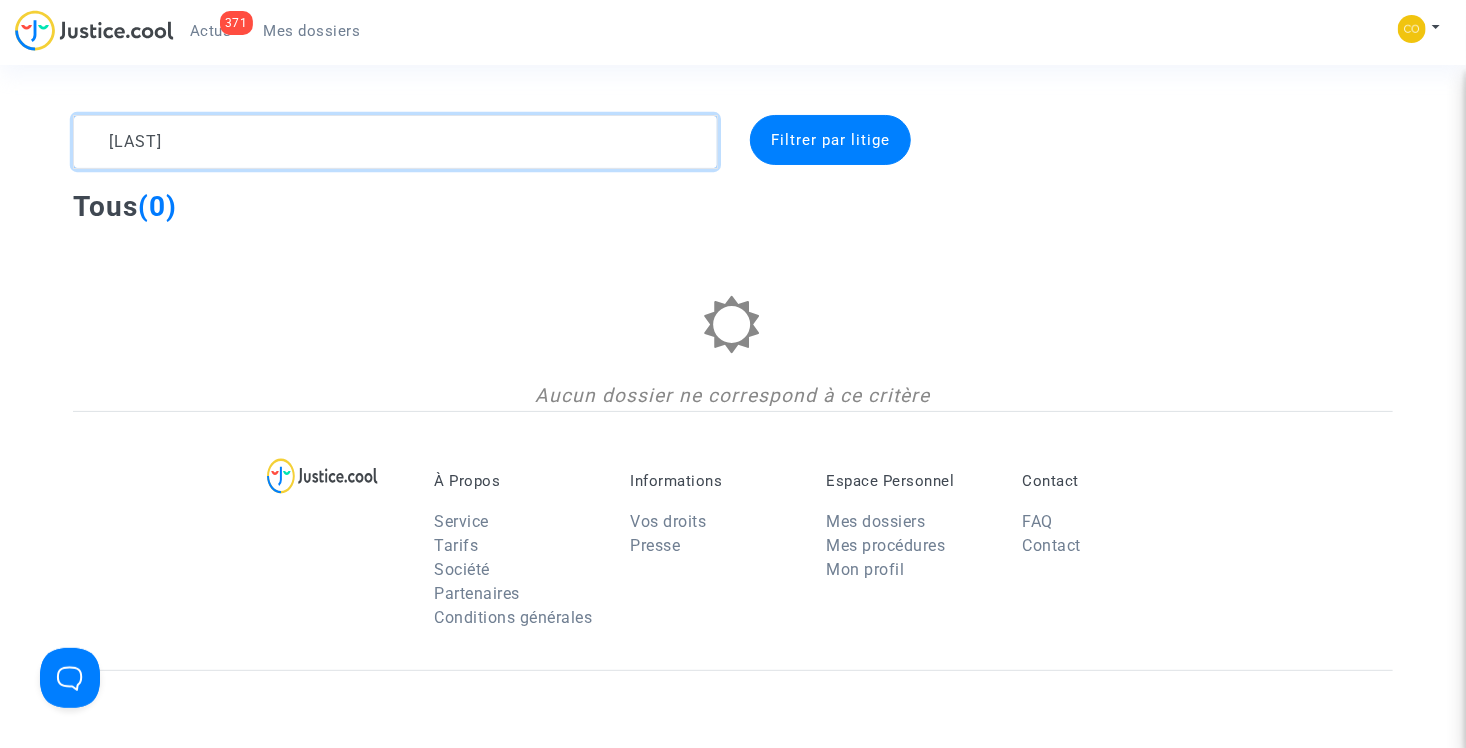 drag, startPoint x: 241, startPoint y: 148, endPoint x: 82, endPoint y: 147, distance: 159.00314 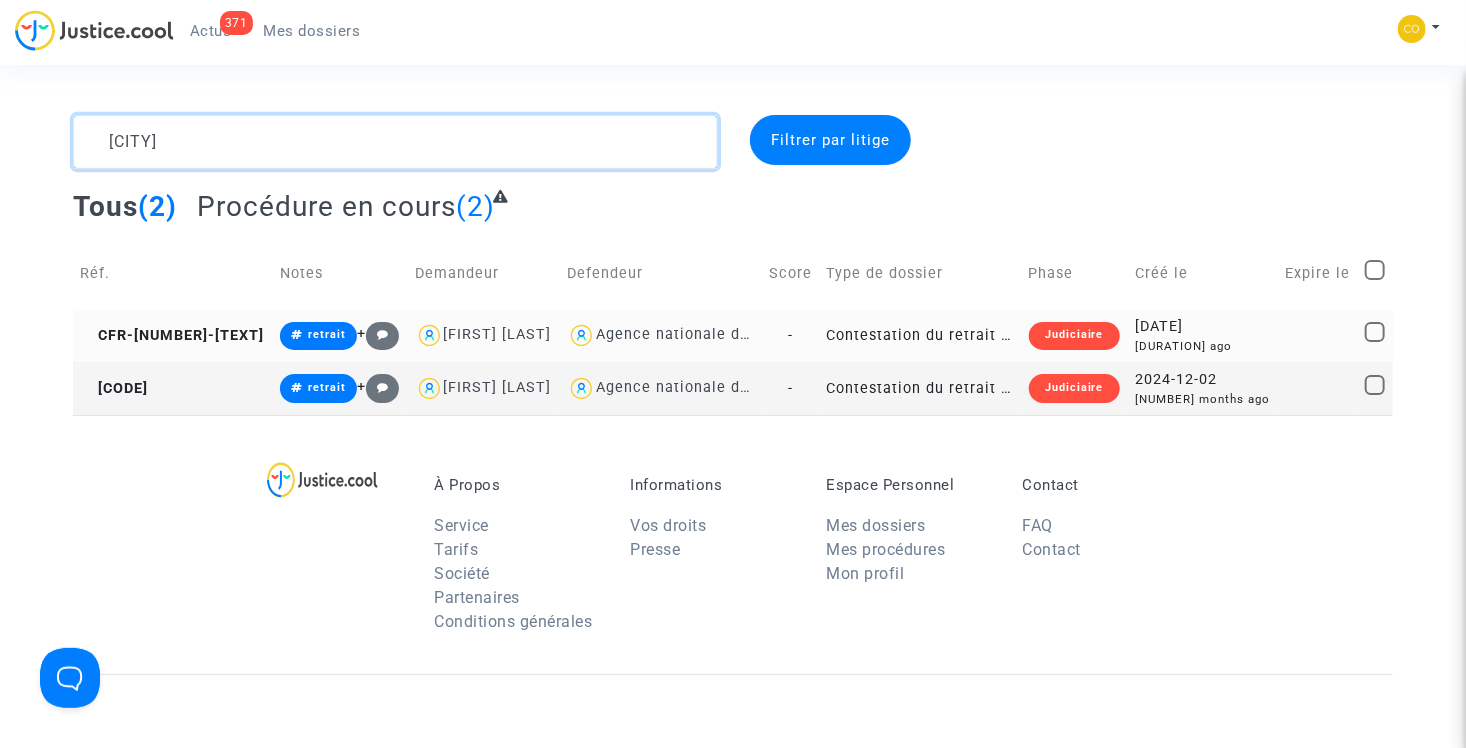 type on "[CITY]" 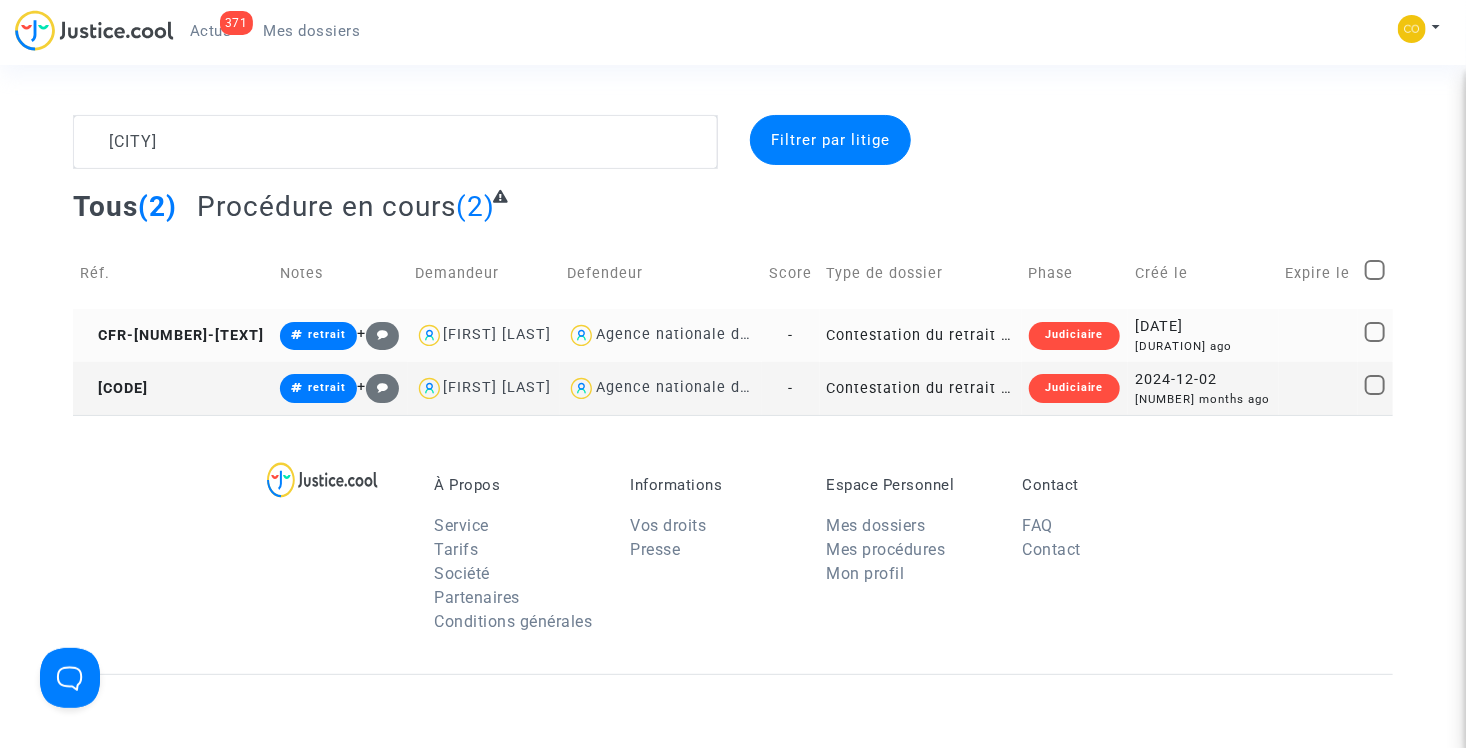 click on "Contestation du retrait de MaPrimeRénov par l'ANAH (mandataire)" 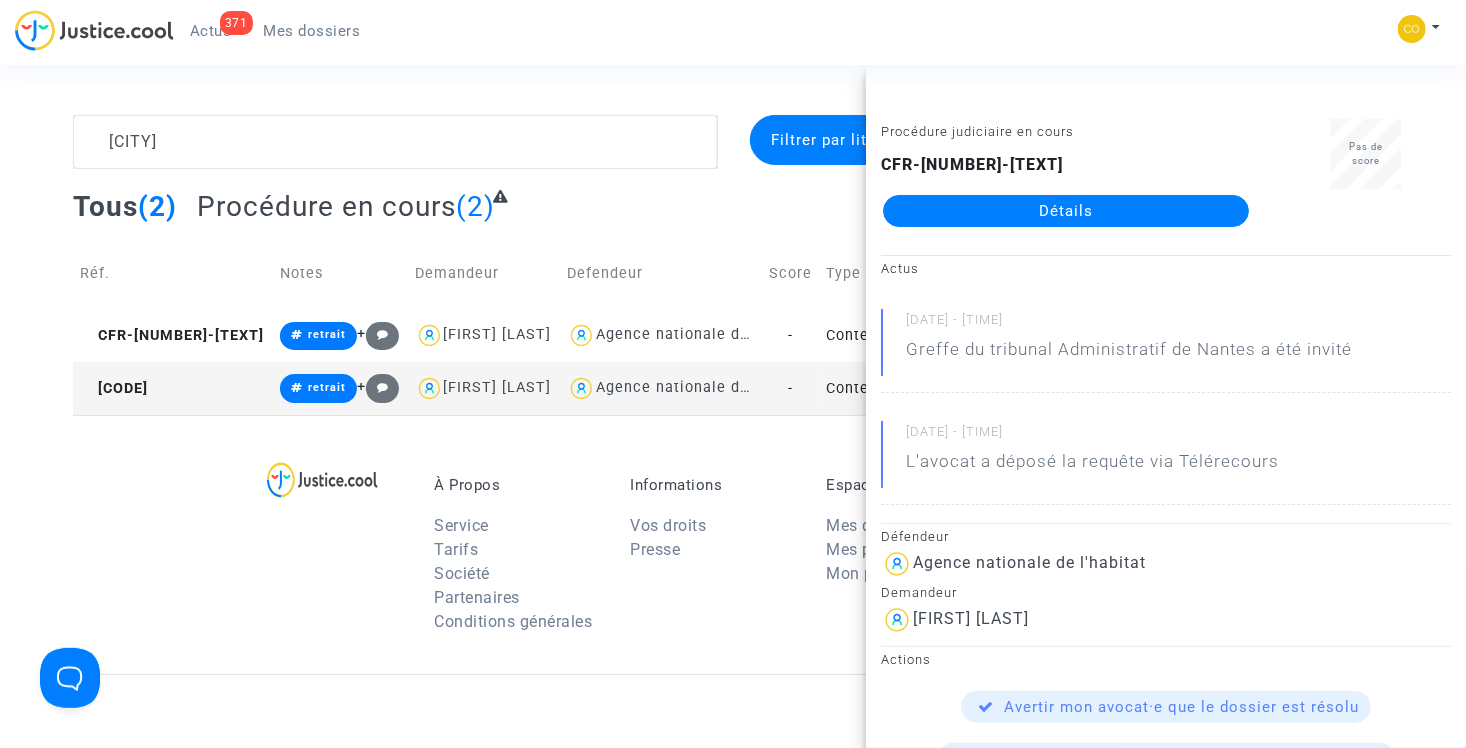 click on "Détails" 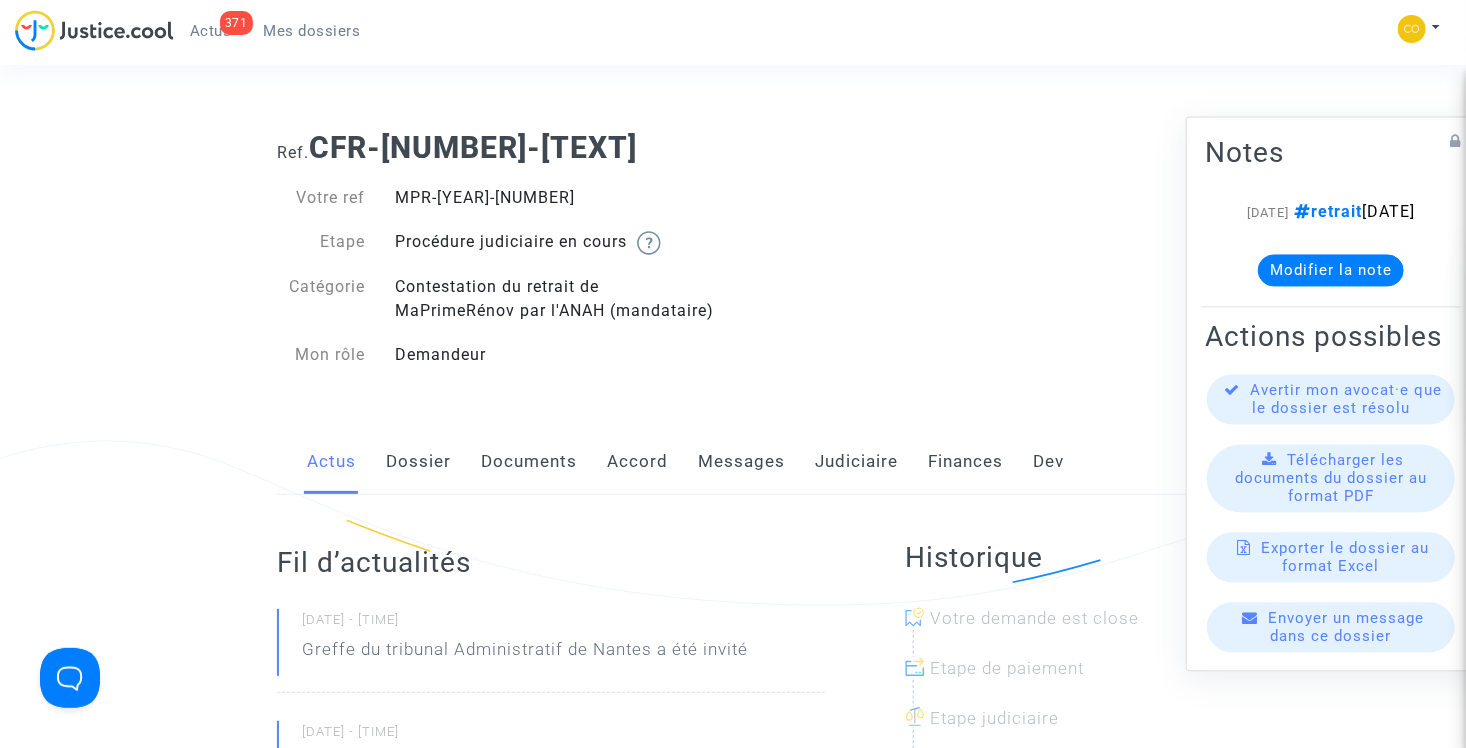 click on "Documents" 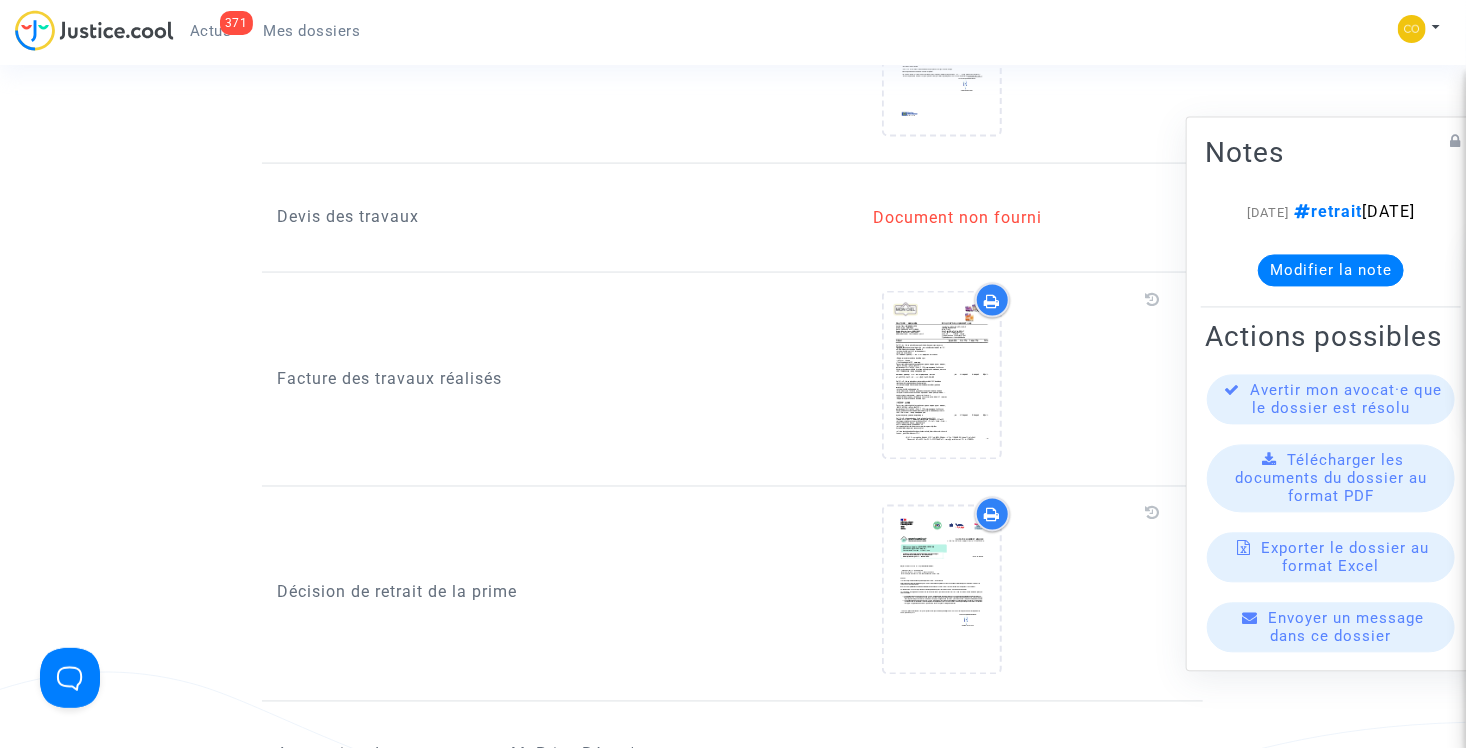 scroll, scrollTop: 1600, scrollLeft: 0, axis: vertical 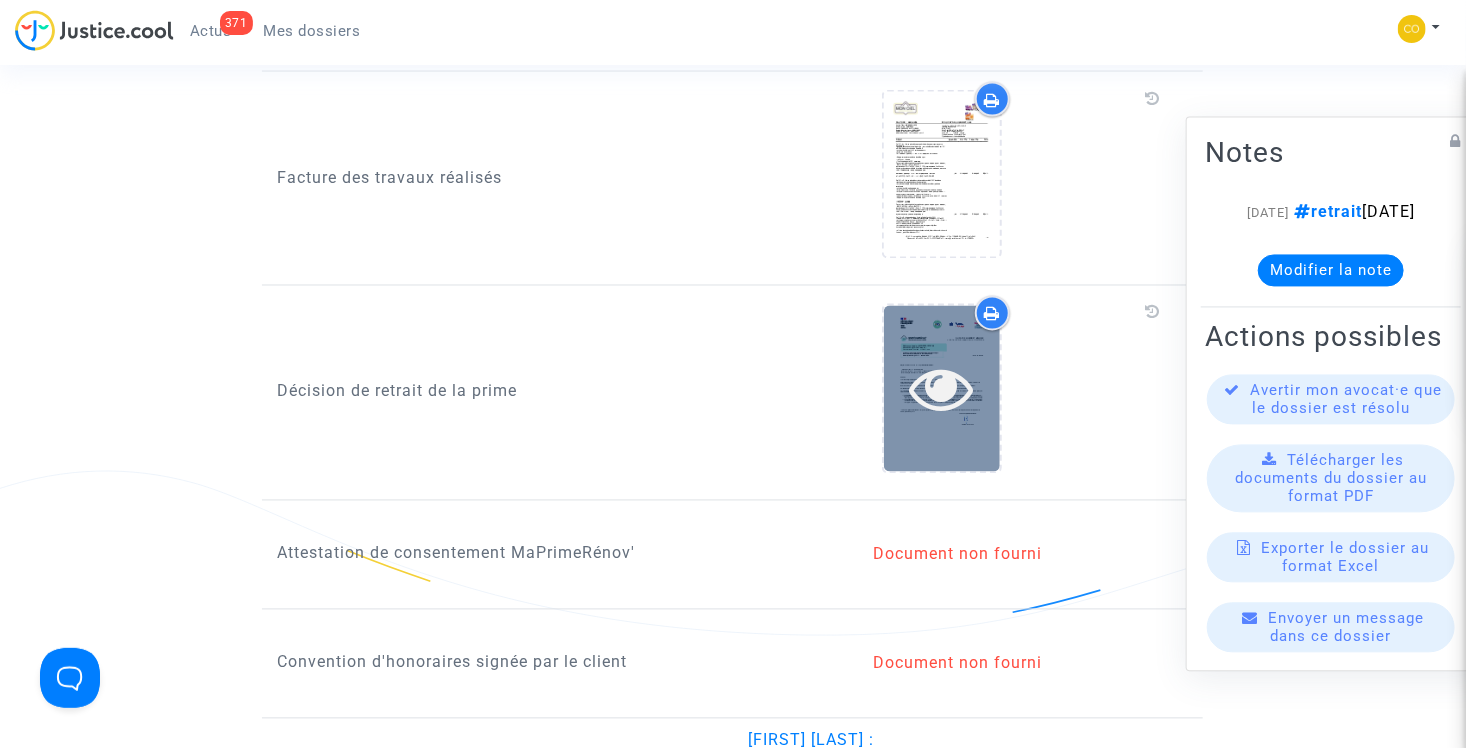 click at bounding box center (942, 389) 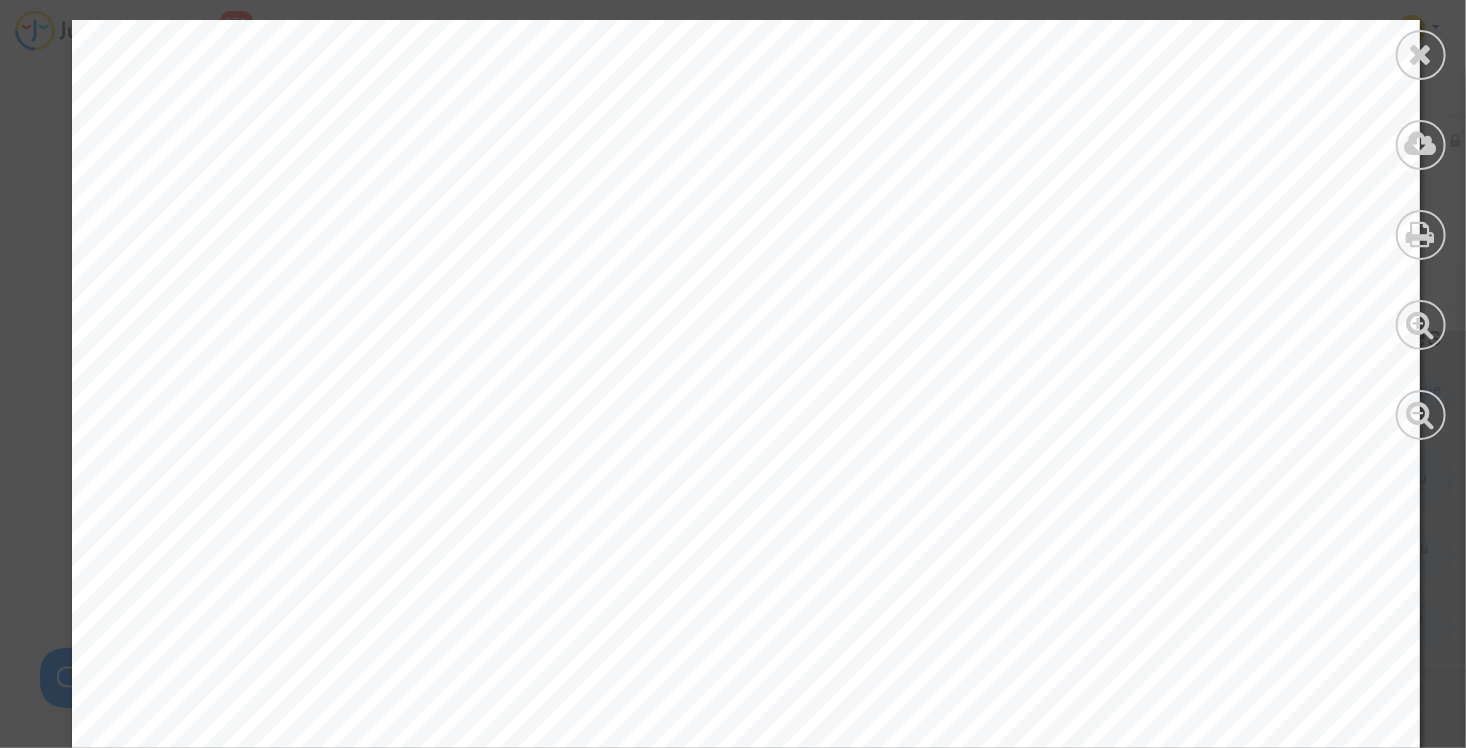 click at bounding box center [1421, 230] 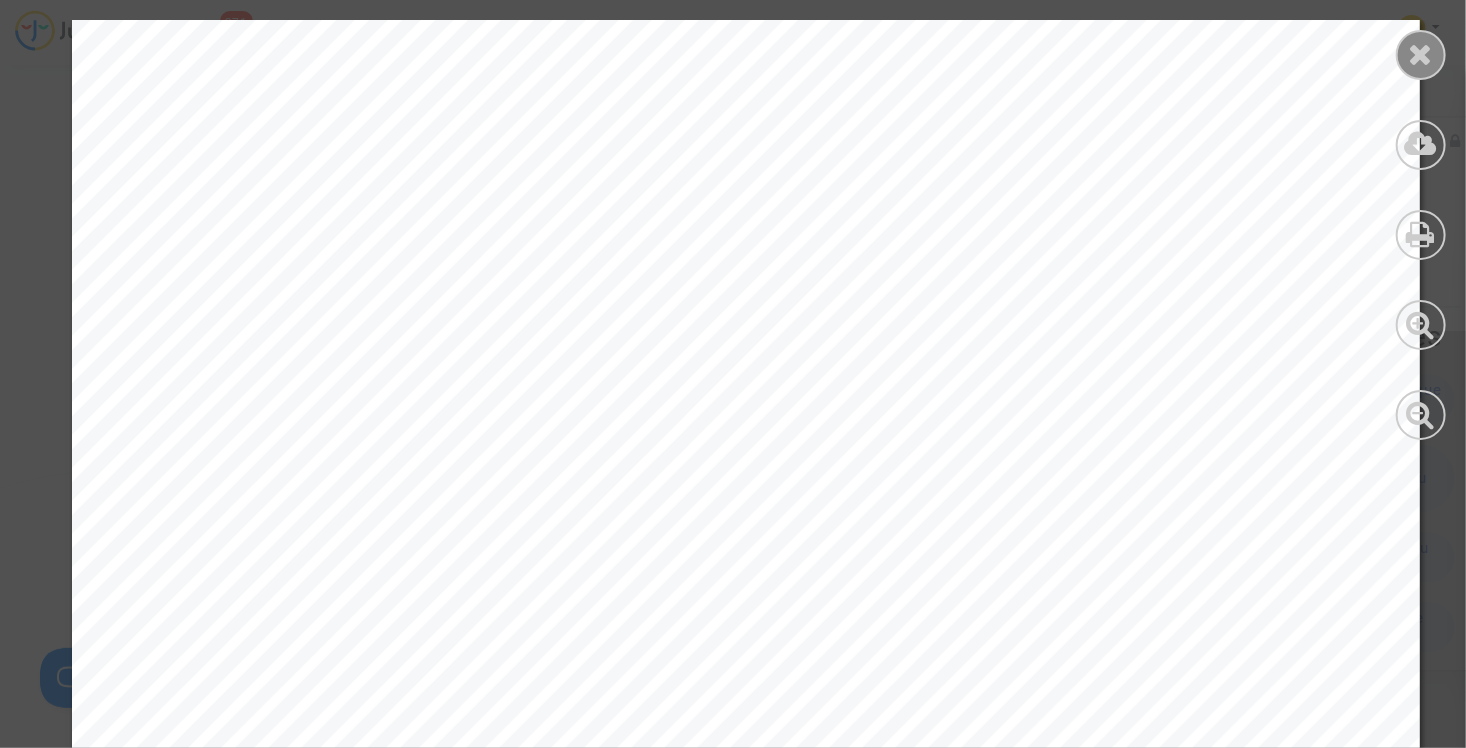 click at bounding box center [1421, 54] 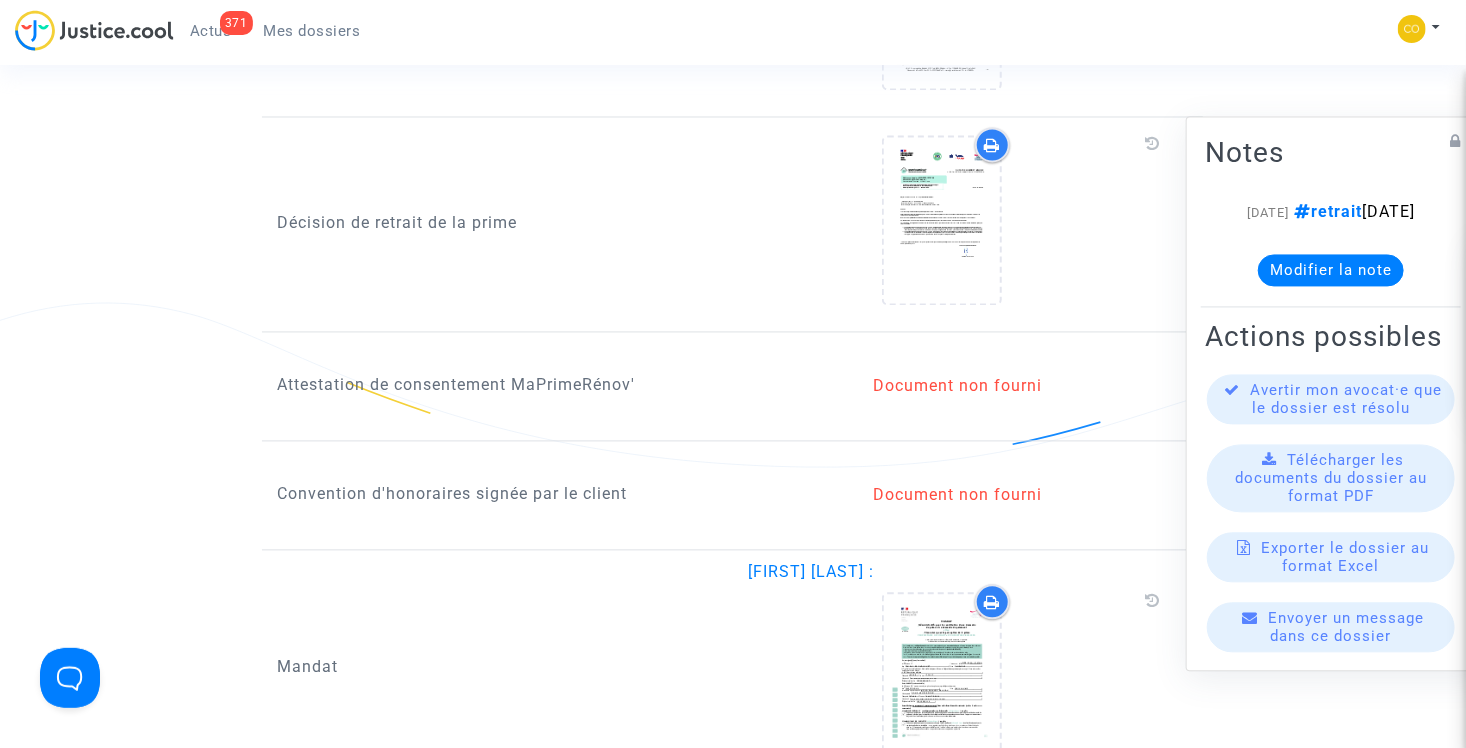 scroll, scrollTop: 2200, scrollLeft: 0, axis: vertical 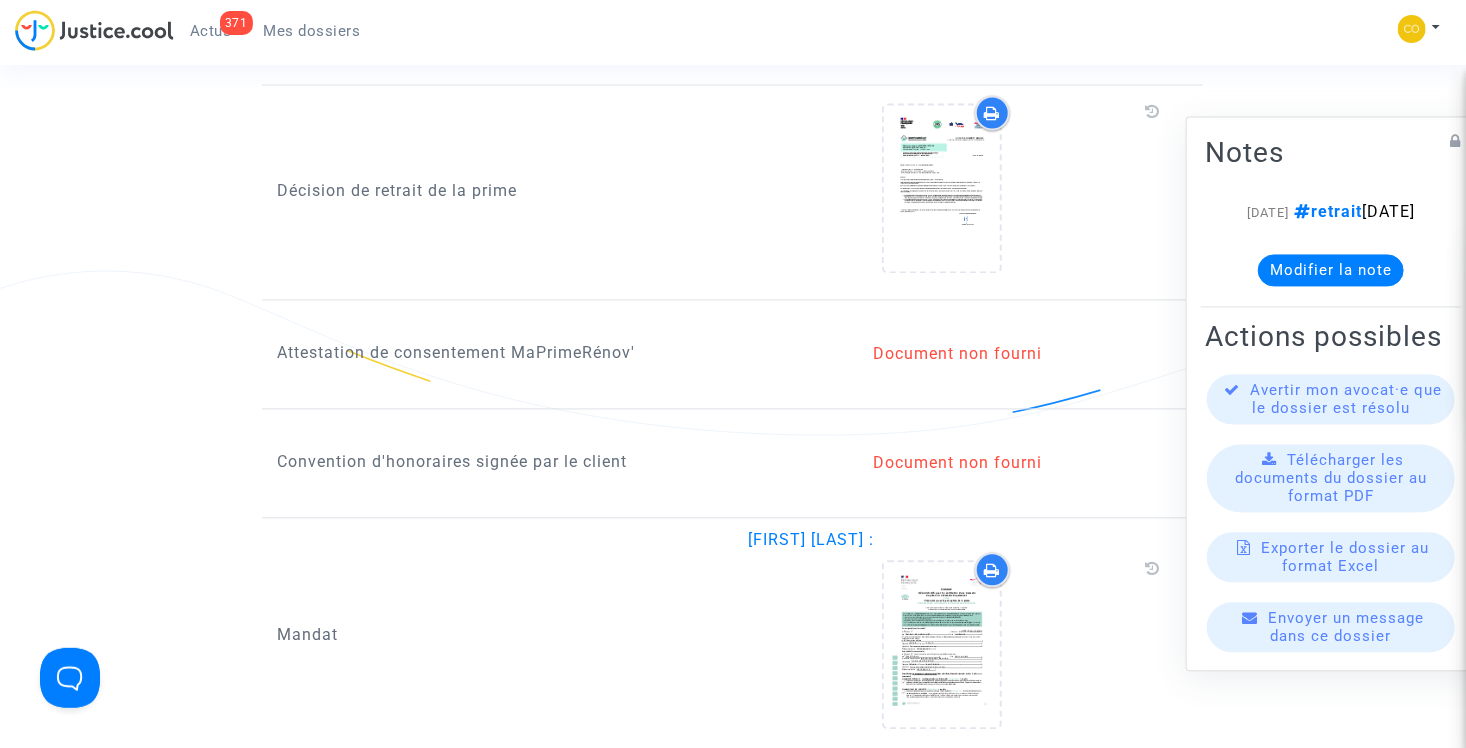 drag, startPoint x: 333, startPoint y: 29, endPoint x: 346, endPoint y: 66, distance: 39.217342 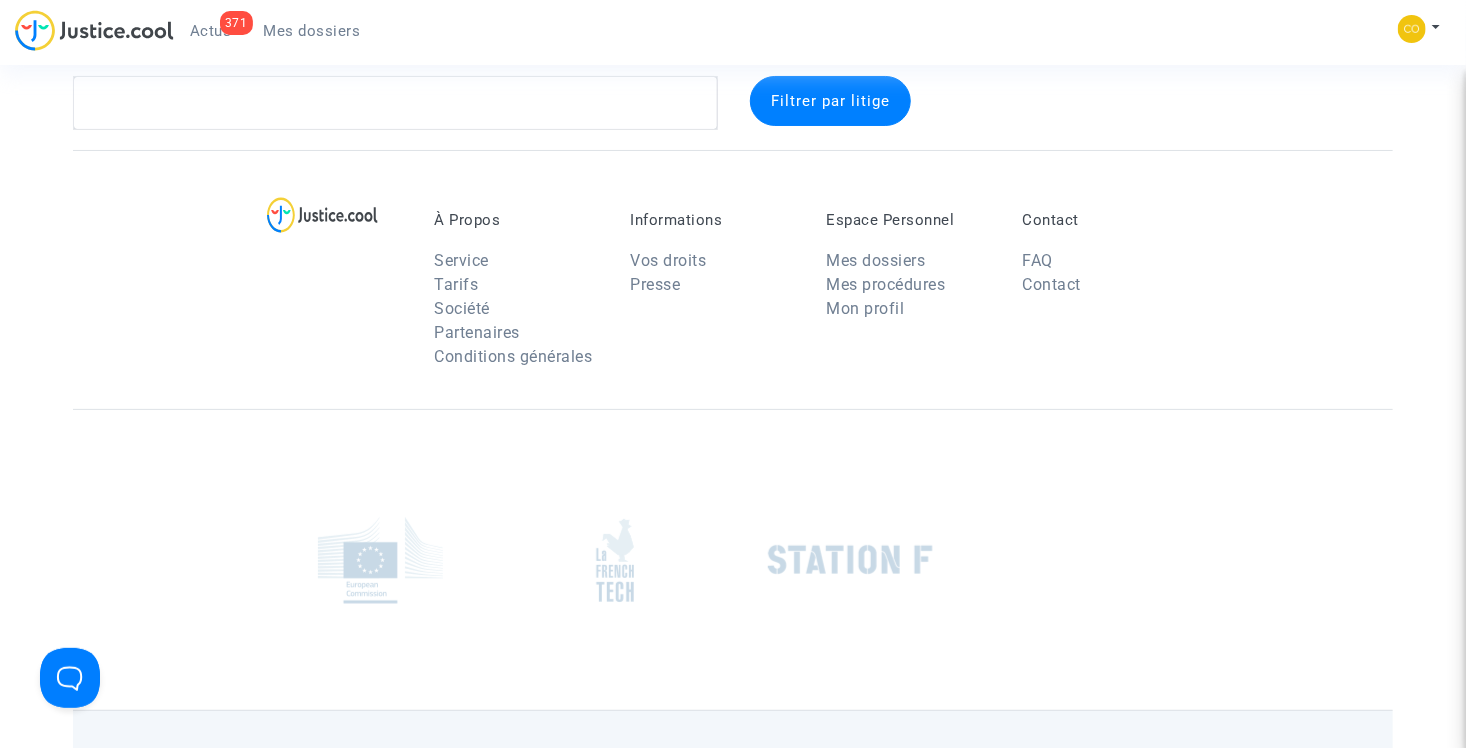scroll, scrollTop: 0, scrollLeft: 0, axis: both 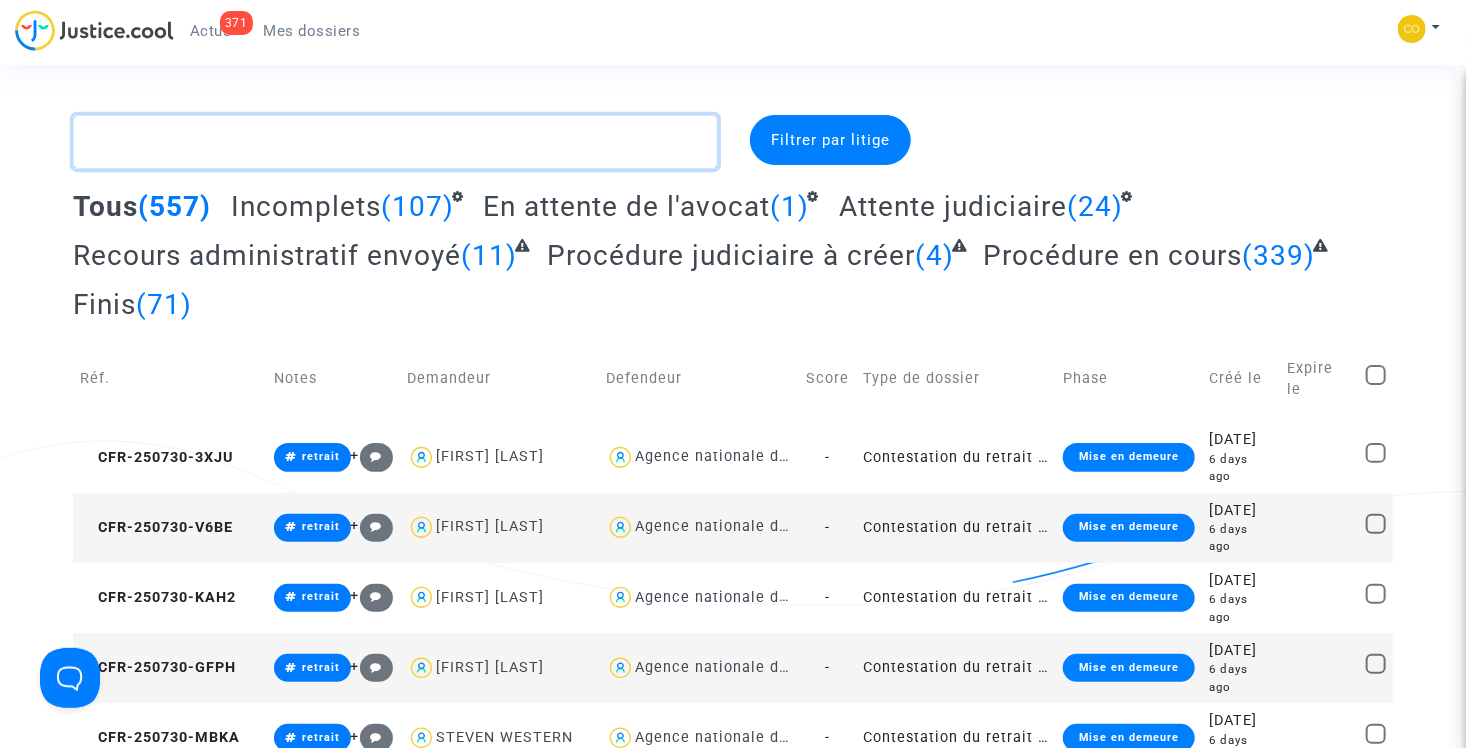 click 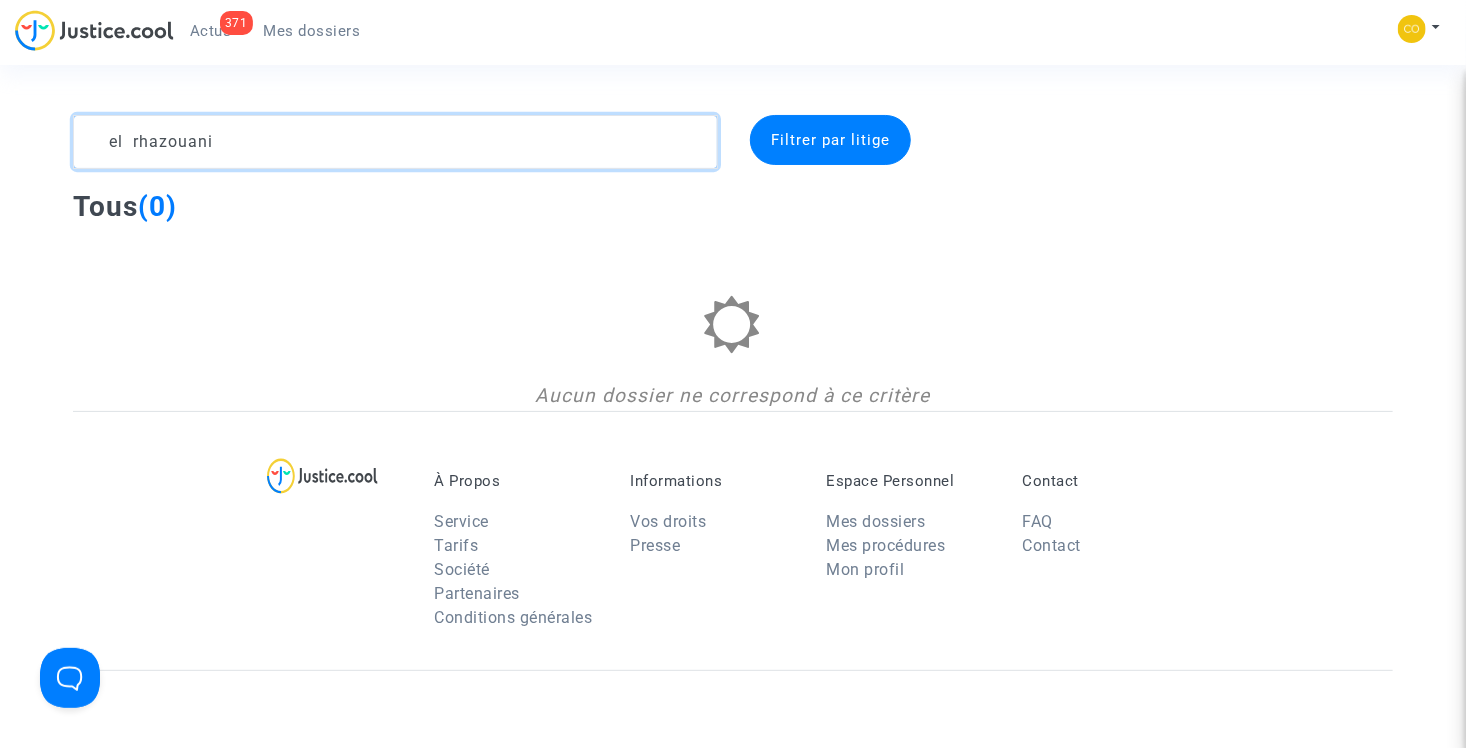click 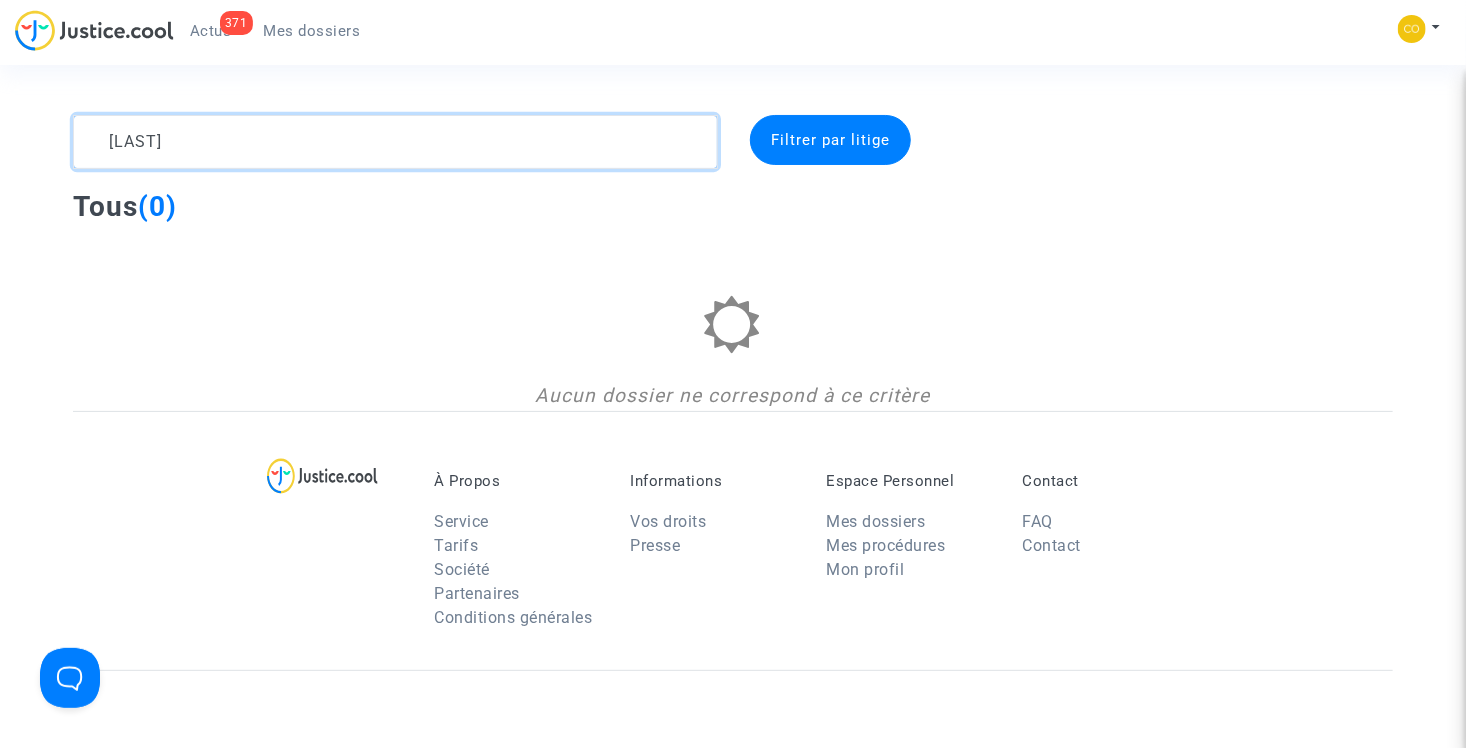 type on "[LAST]" 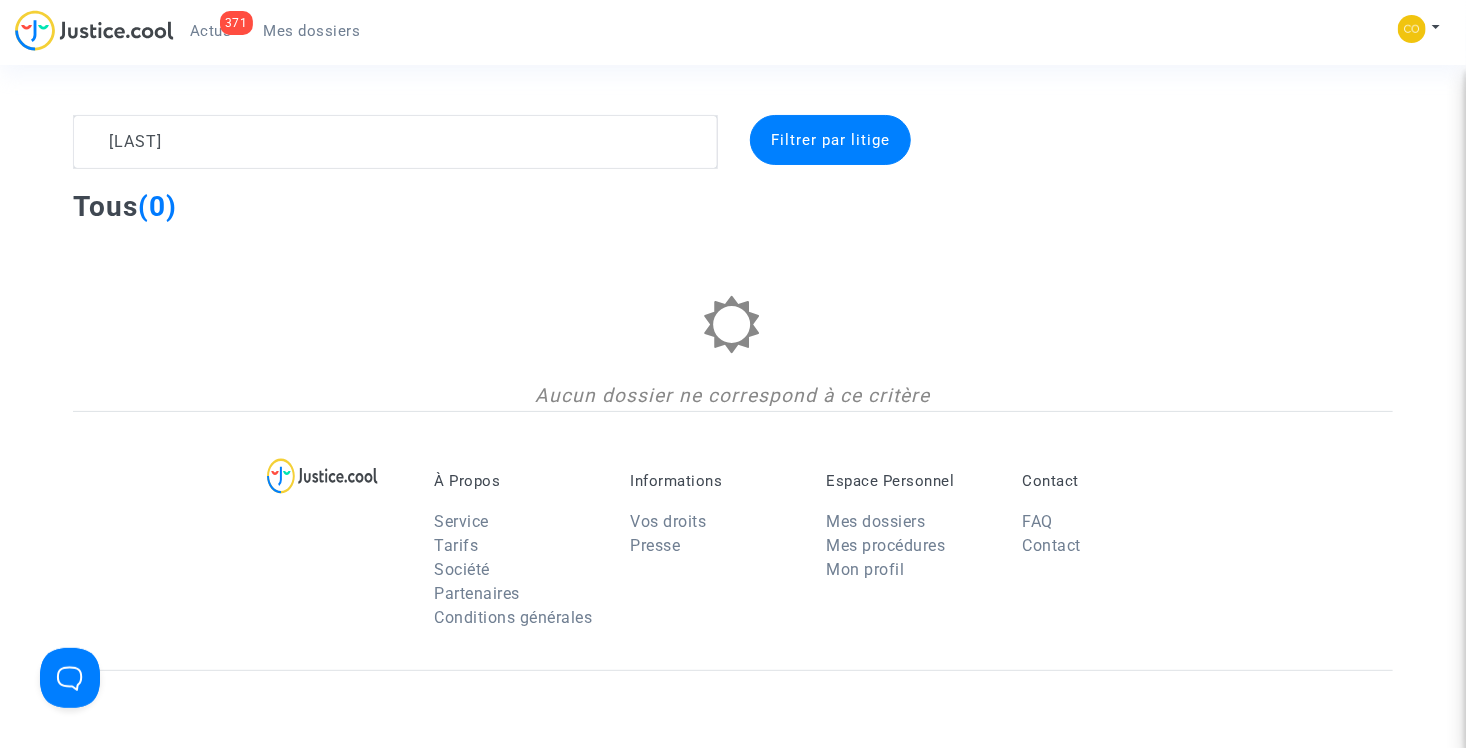 drag, startPoint x: 180, startPoint y: 111, endPoint x: 93, endPoint y: 117, distance: 87.20665 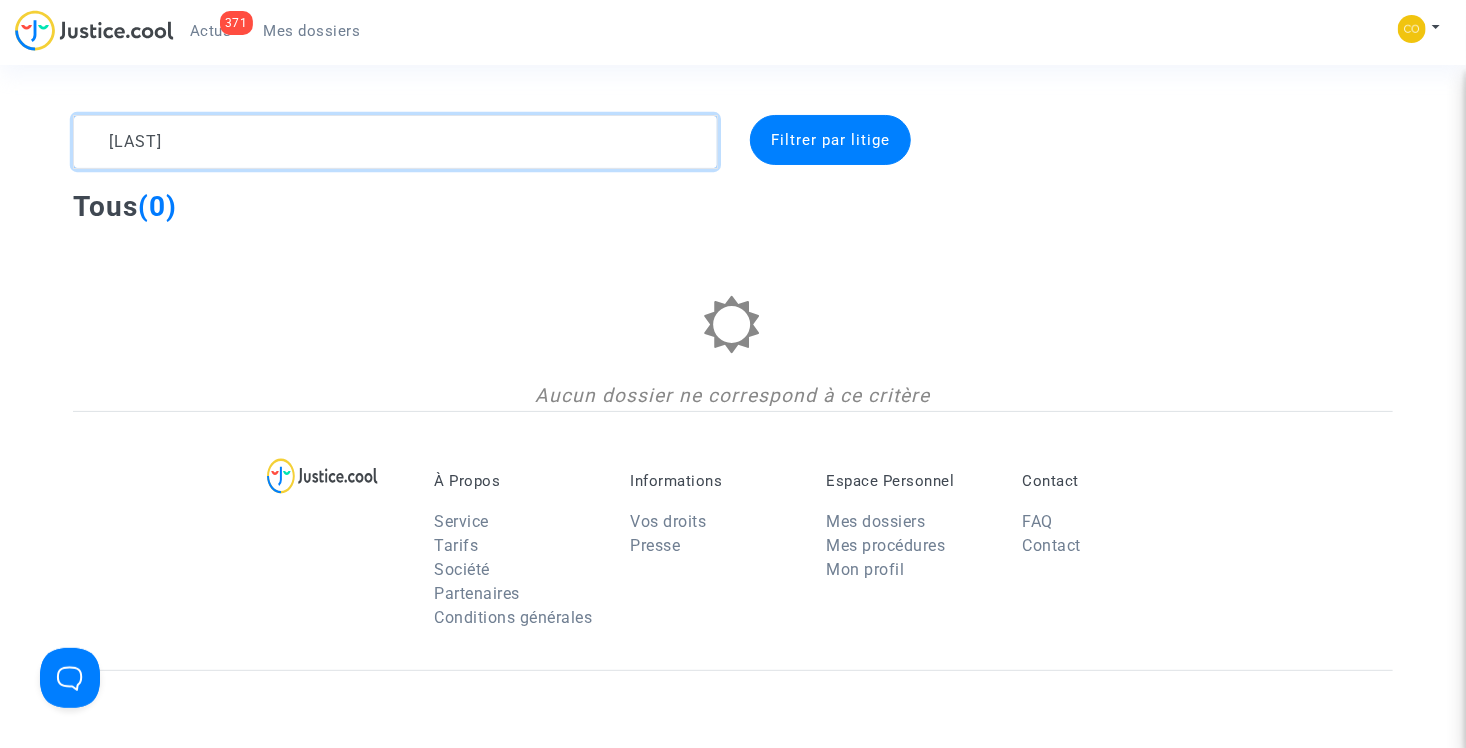 drag, startPoint x: 217, startPoint y: 133, endPoint x: 38, endPoint y: 151, distance: 179.90276 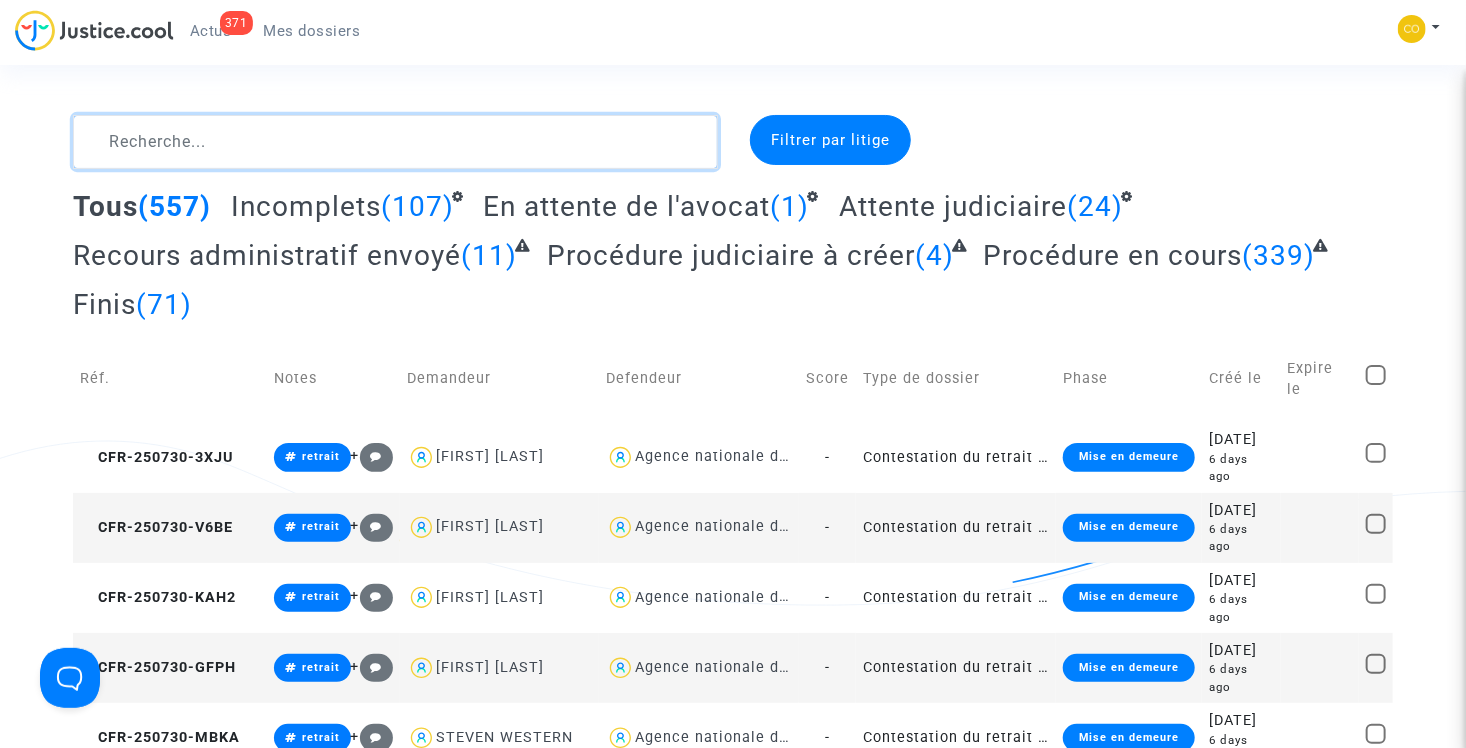 click 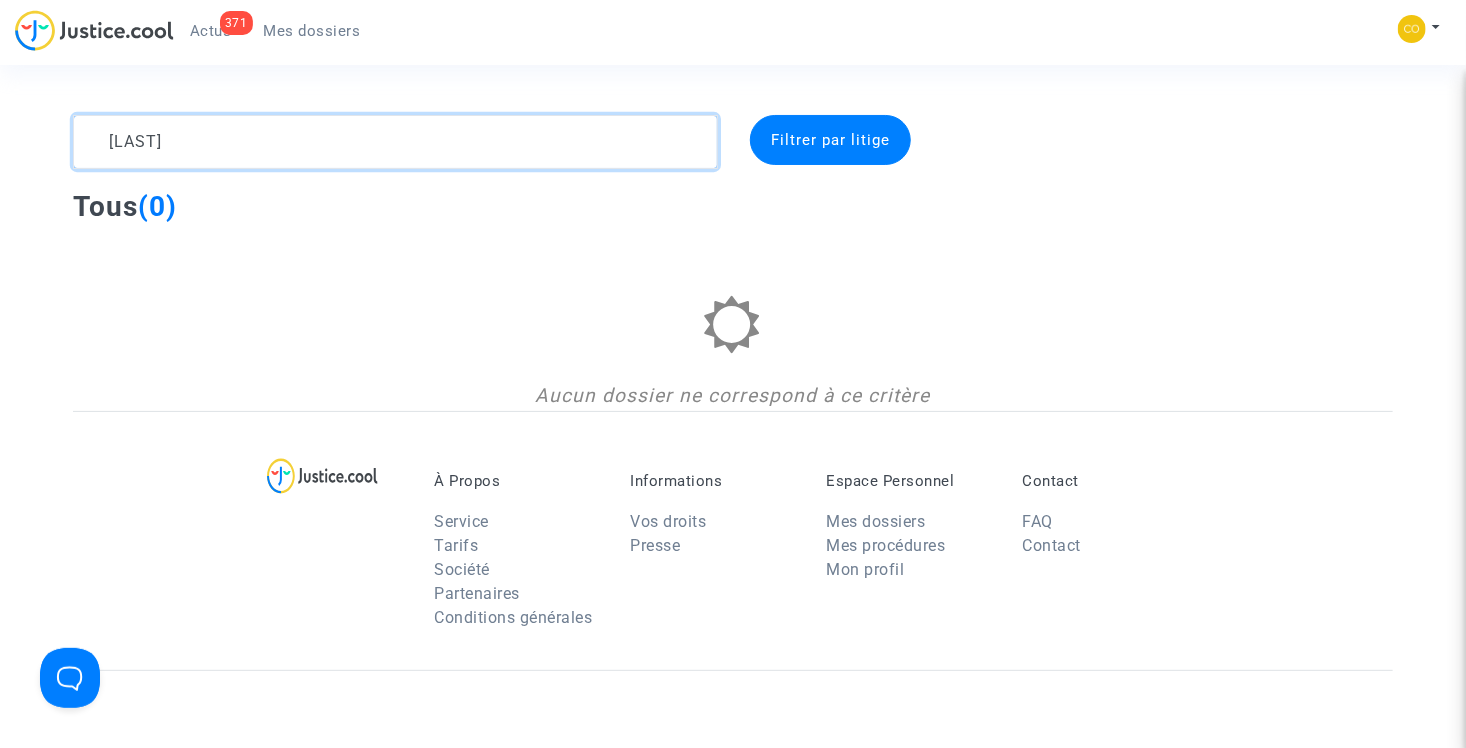 drag, startPoint x: 197, startPoint y: 140, endPoint x: 75, endPoint y: 137, distance: 122.03688 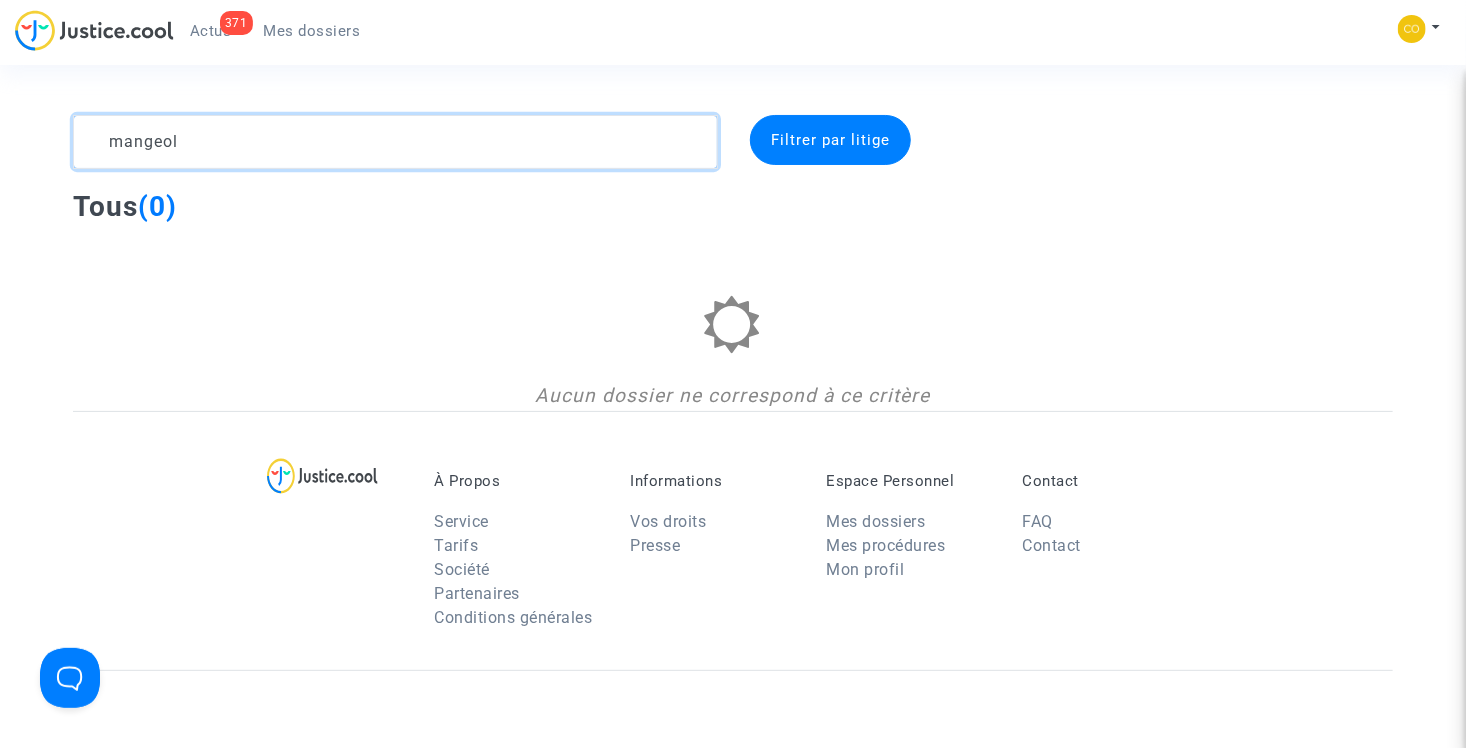 drag, startPoint x: 205, startPoint y: 130, endPoint x: 77, endPoint y: 138, distance: 128.24976 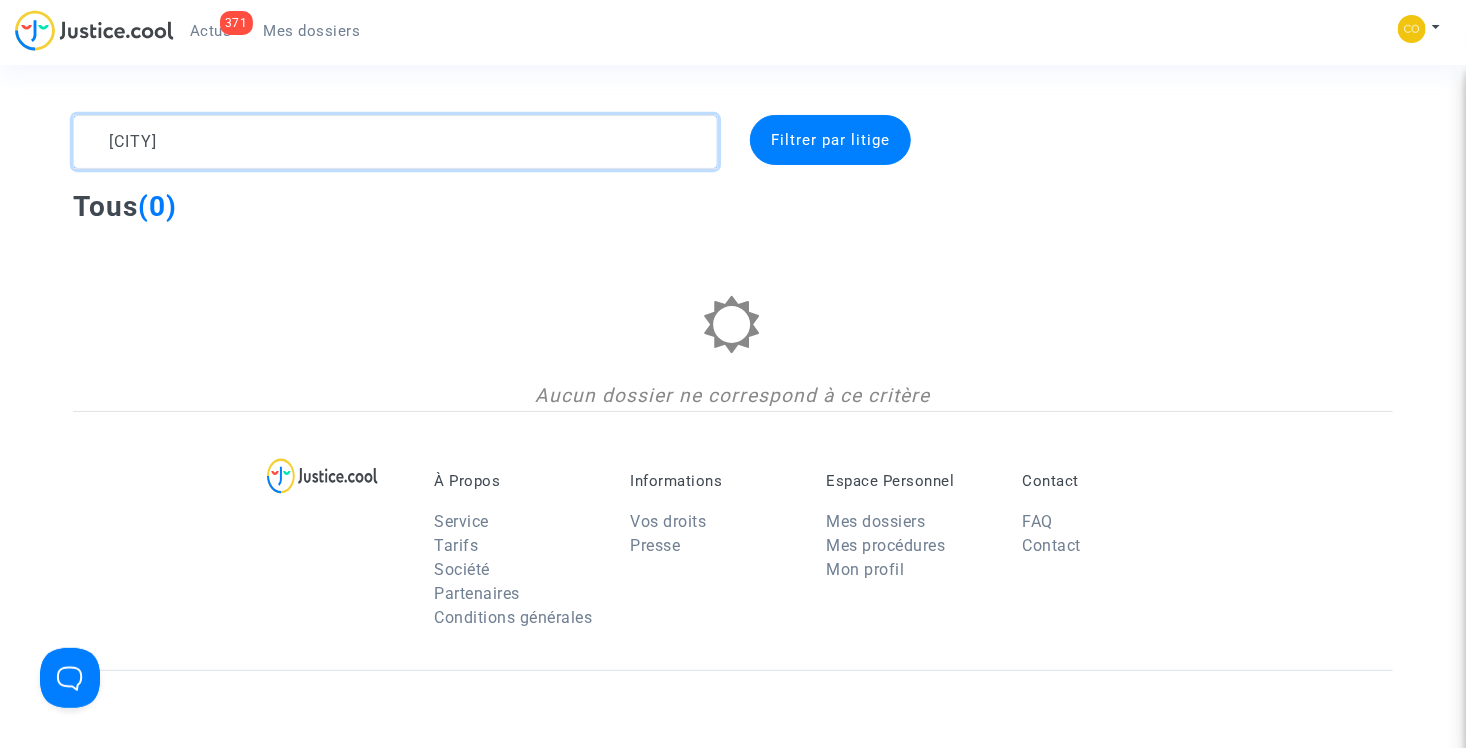 drag, startPoint x: 177, startPoint y: 148, endPoint x: 80, endPoint y: 146, distance: 97.020615 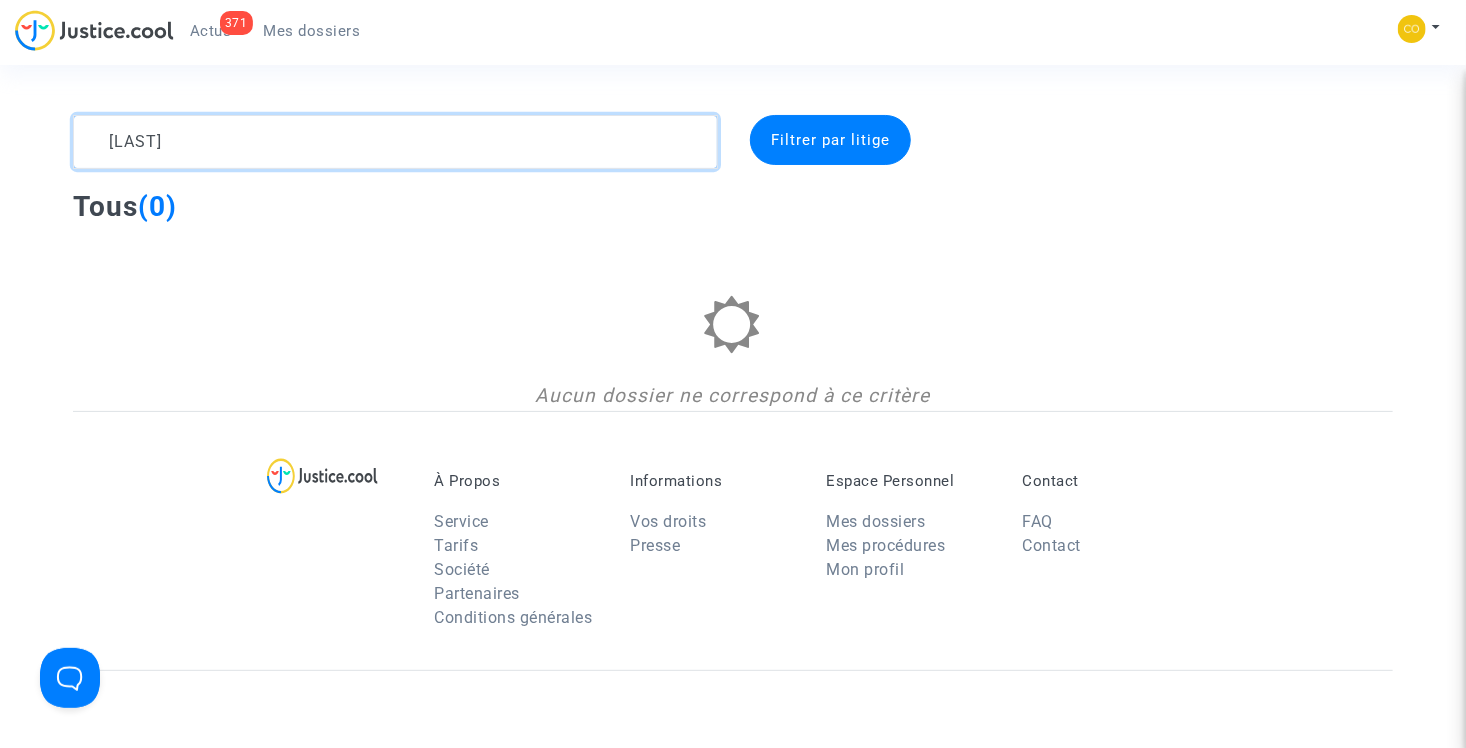 drag, startPoint x: 193, startPoint y: 127, endPoint x: 109, endPoint y: 134, distance: 84.29116 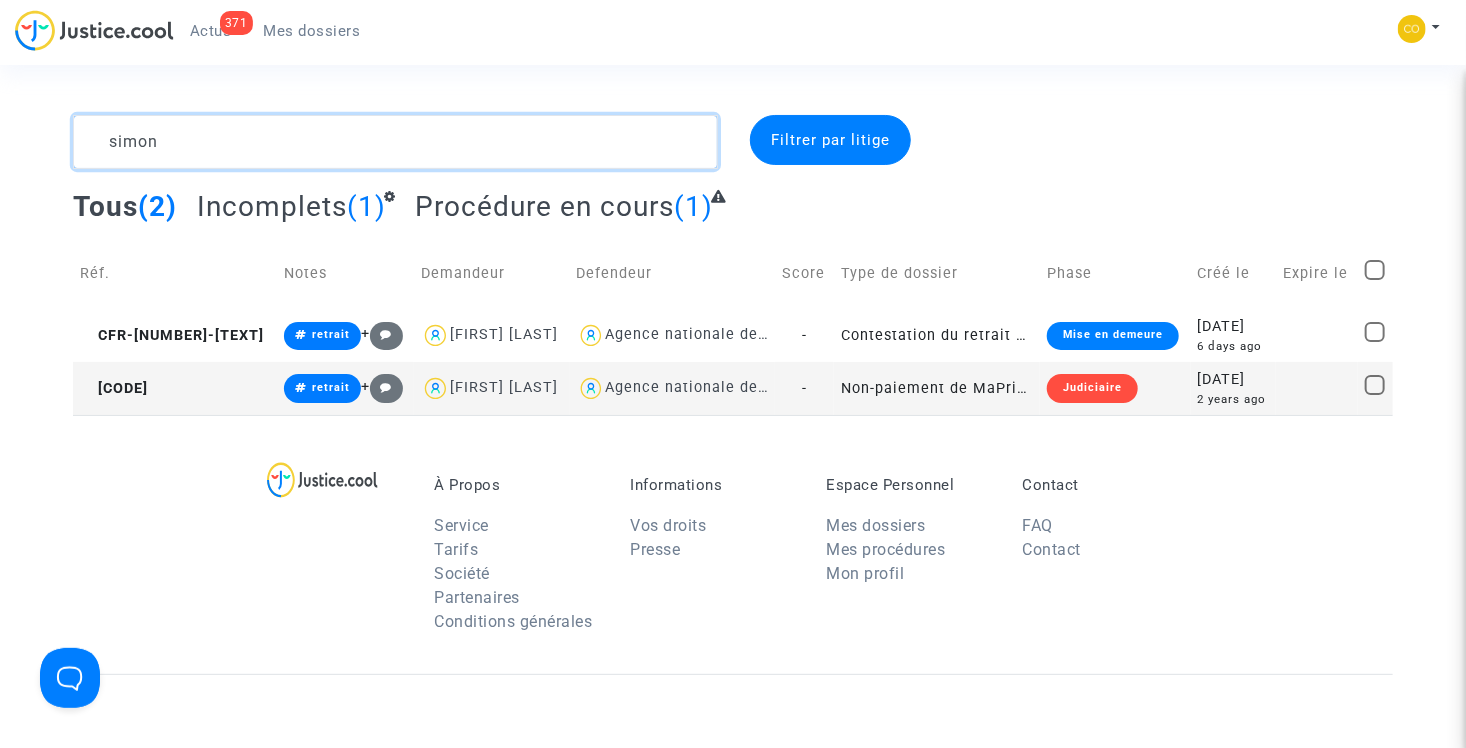drag, startPoint x: 167, startPoint y: 145, endPoint x: 44, endPoint y: 160, distance: 123.911255 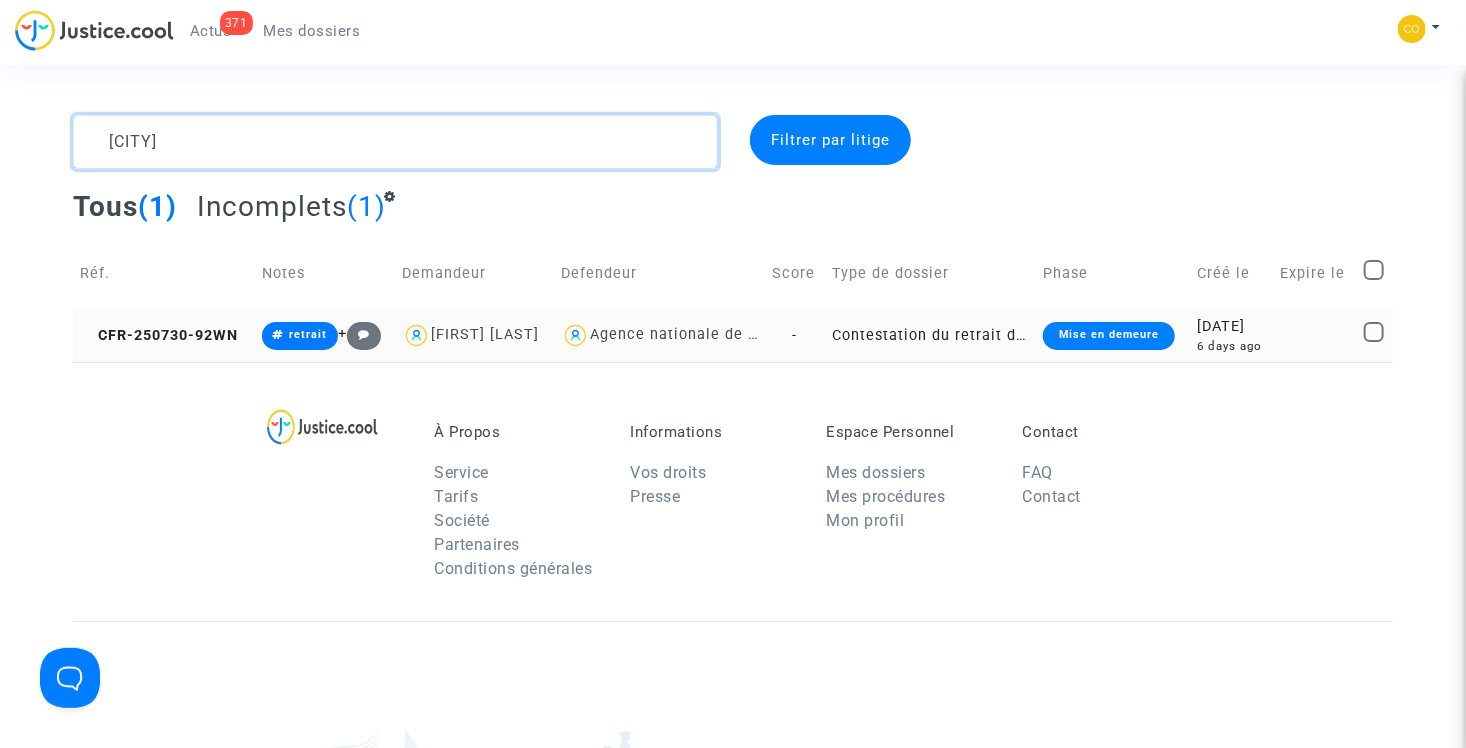 type on "[CITY]" 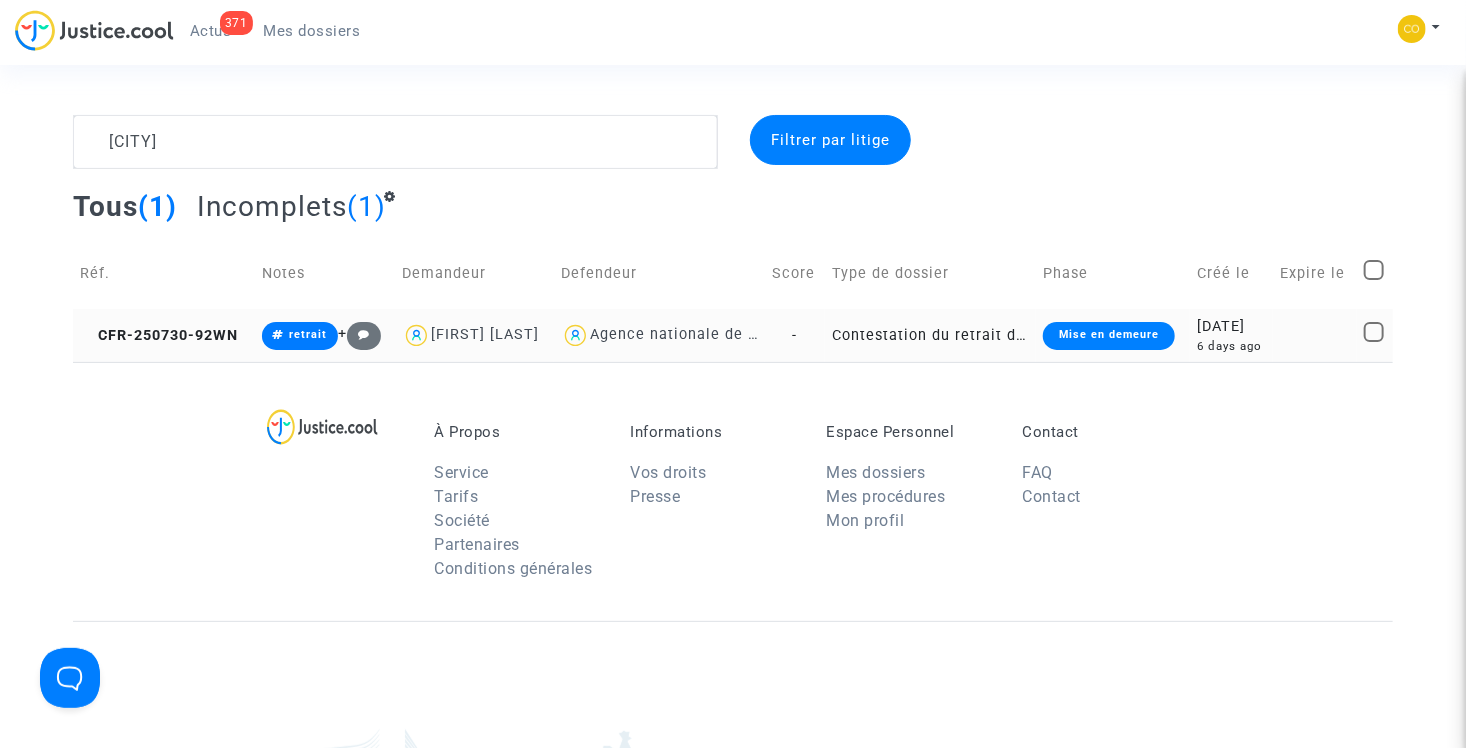 click on "Contestation du retrait de MaPrimeRénov par l'ANAH (mandataire)" 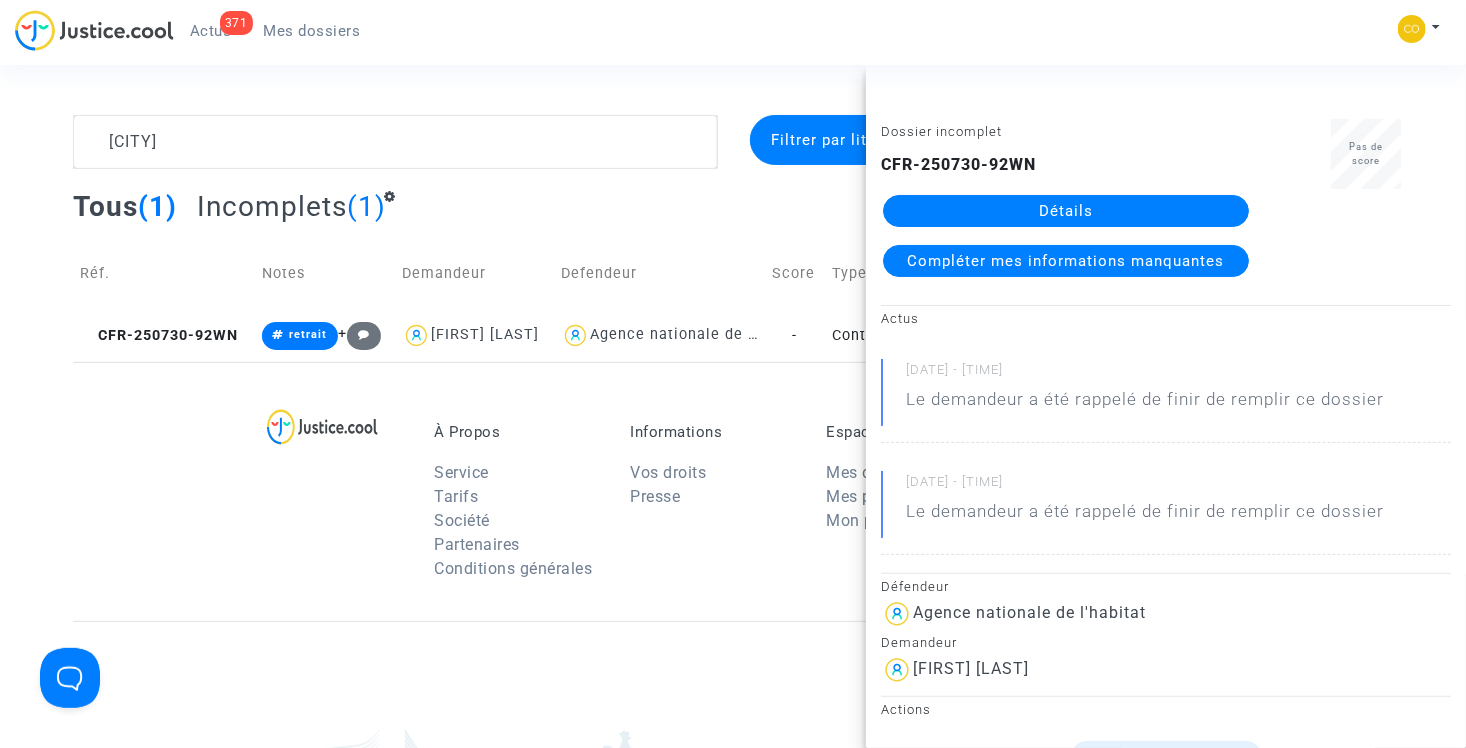 click on "Détails" 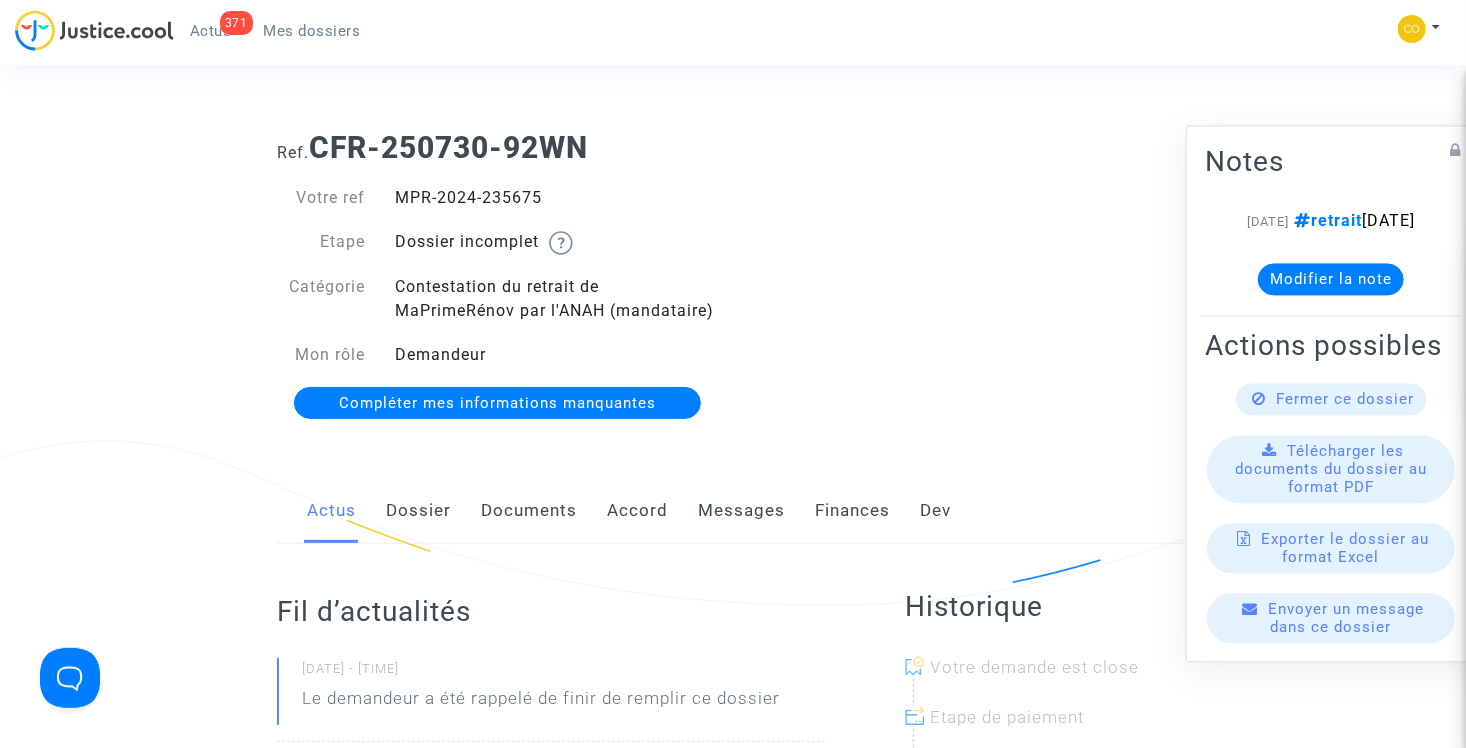 click on "Dossier" 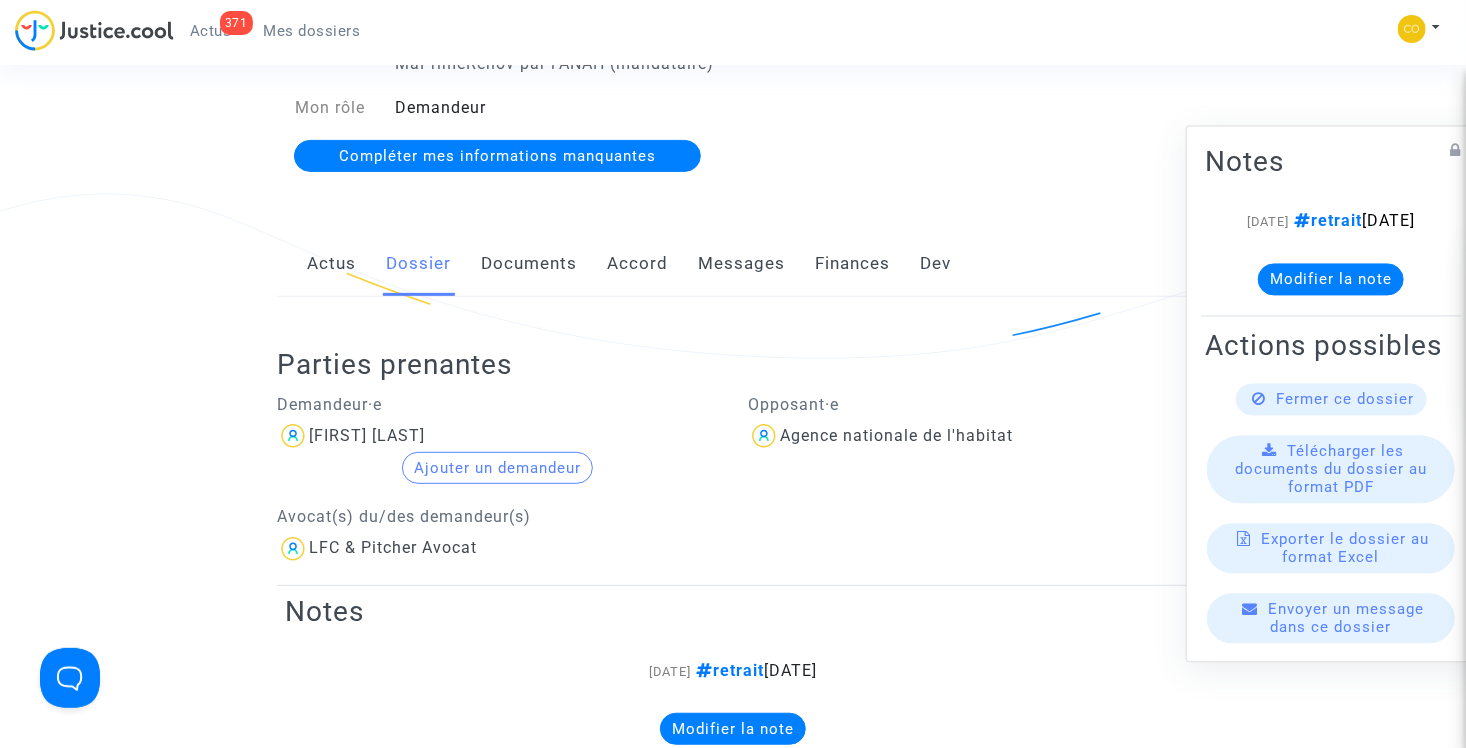 scroll, scrollTop: 300, scrollLeft: 0, axis: vertical 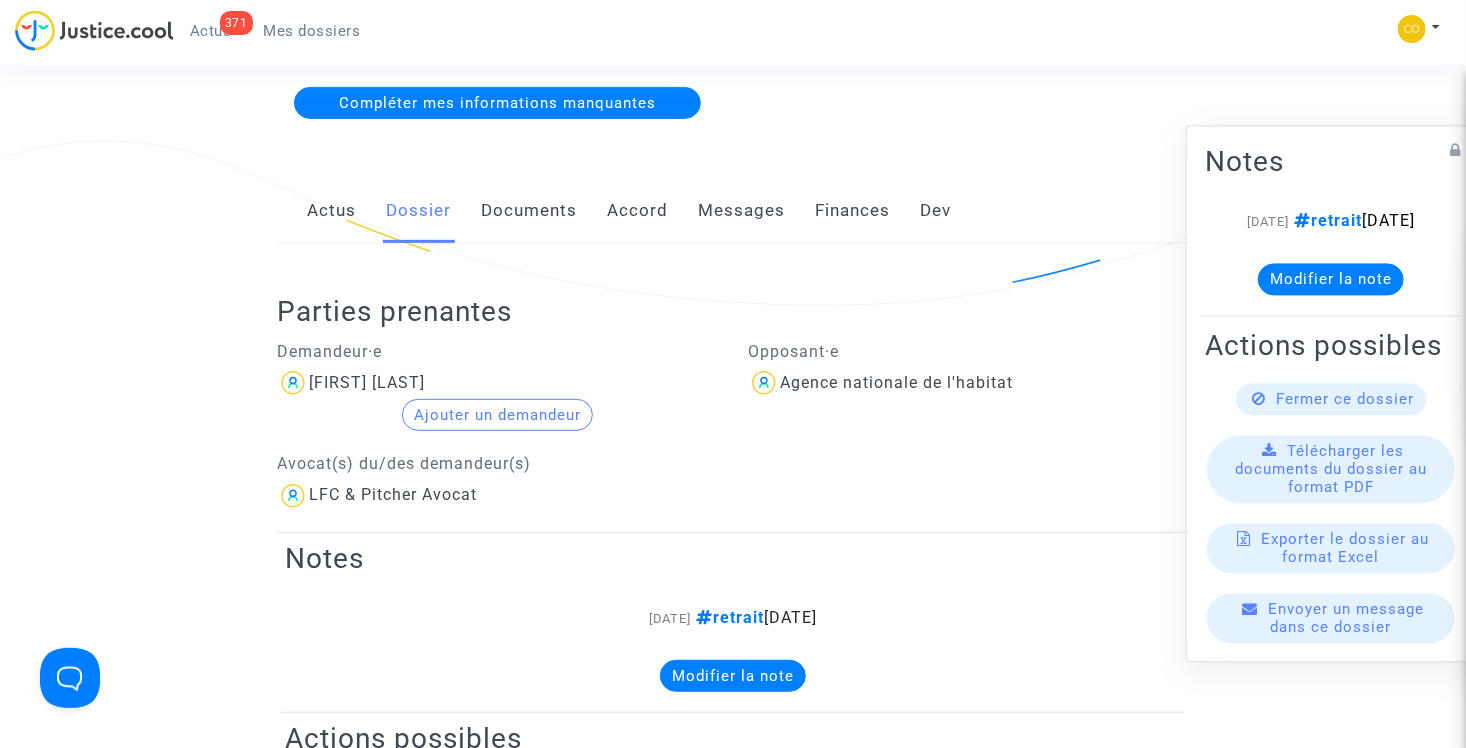 click on "Mes dossiers" at bounding box center [312, 31] 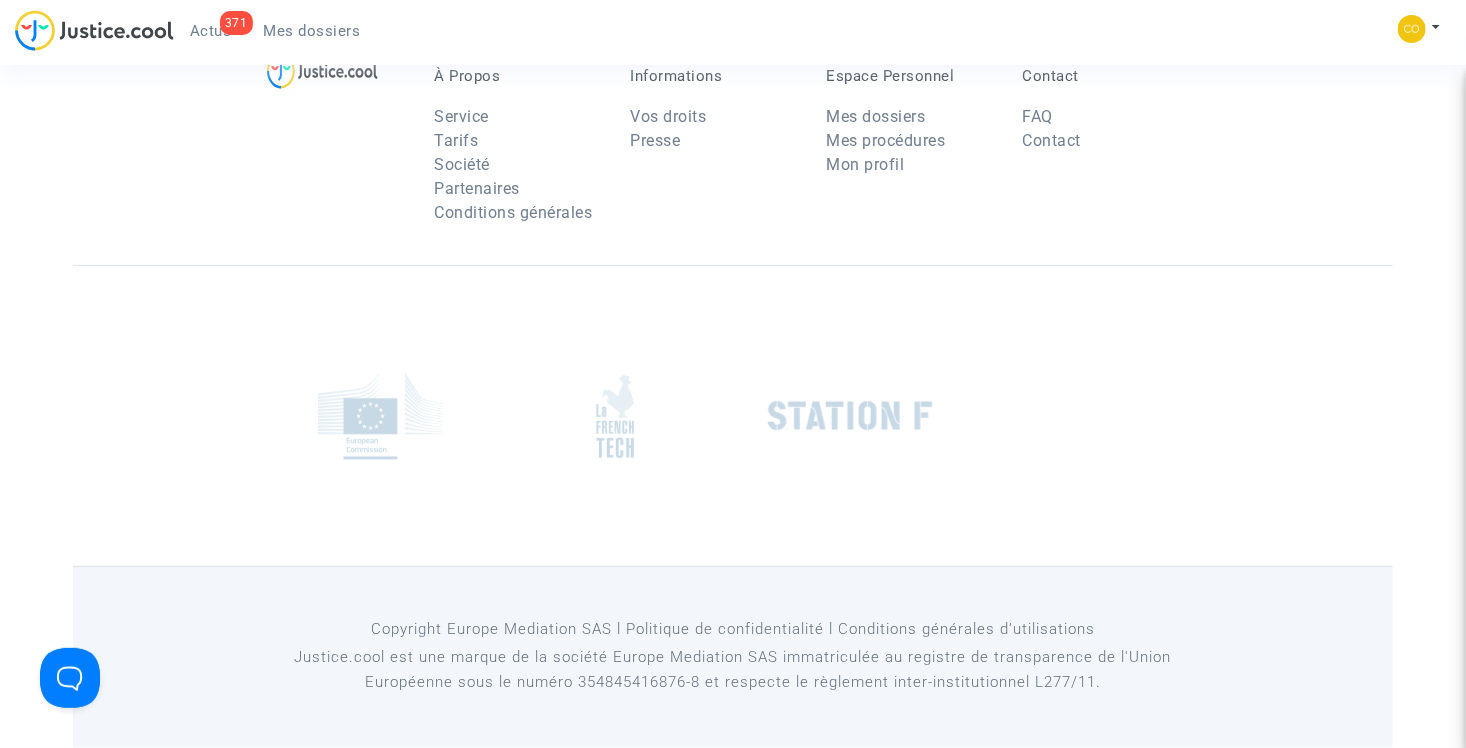 scroll, scrollTop: 182, scrollLeft: 0, axis: vertical 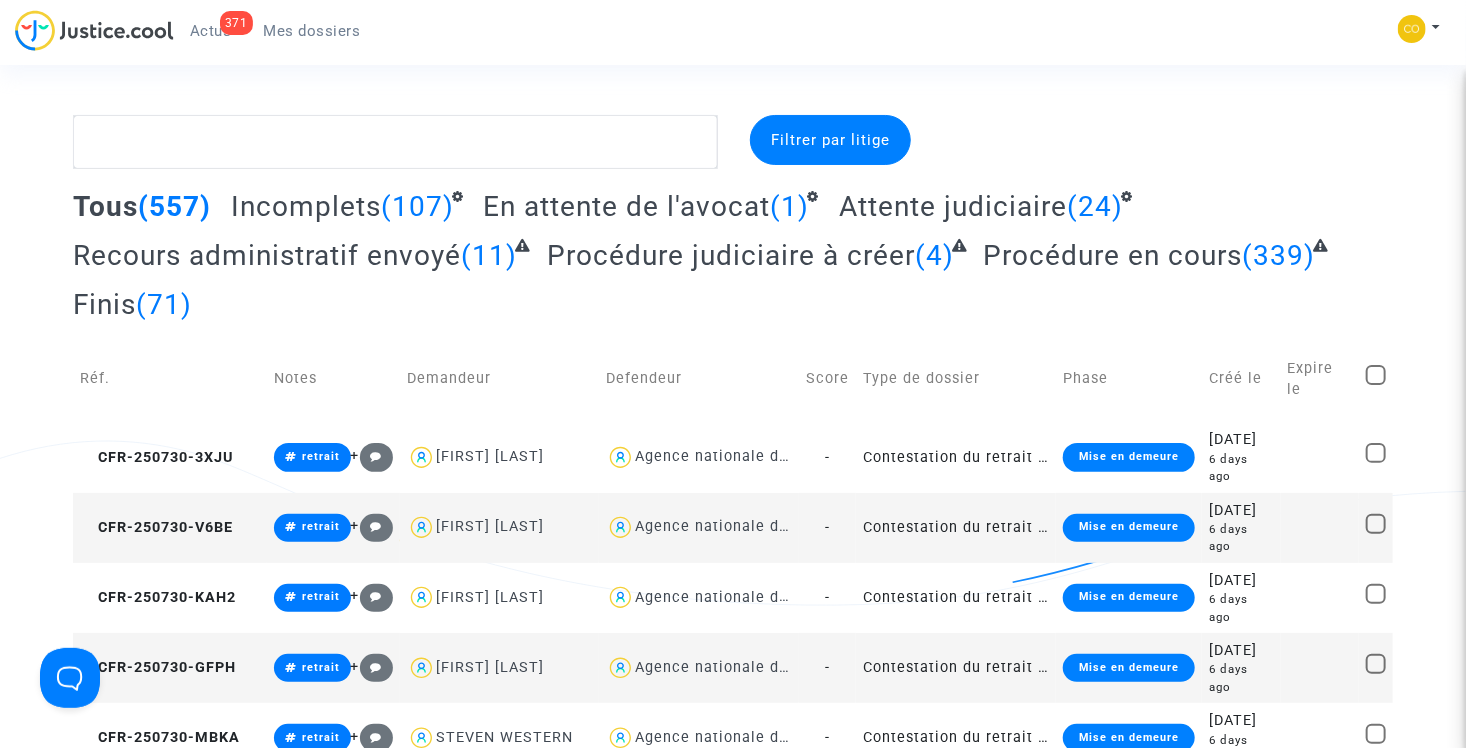 click on "Filtrer par litige Tous (557) Incomplets (107) En attente de l'avocat (1) Attente judiciaire (24) Recours administratif envoyé (11) Procédure judiciaire à créer (4) Procédure en cours (339) Finis (71) Réf. Notes Demandeur Defendeur Score Type de dossier Phase Créé le Expire le [REFERENCE] retrait + [FIRST] [LAST] Agence nationale de l'habitat - Contestation du retrait de MaPrimeRénov par l'ANAH (mandataire) Mise en demeure
[DATE] [DURATION] ago [REFERENCE] retrait + [FIRST] [LAST] Agence nationale de l'habitat - Contestation du retrait de MaPrimeRénov par l'ANAH (mandataire) Mise en demeure
[DATE] [DURATION] ago [REFERENCE] retrait + [FIRST] [LAST] Agence nationale de l'habitat - Contestation du retrait de MaPrimeRénov par l'ANAH (mandataire) Mise en demeure
[DATE] [DURATION] ago [REFERENCE] retrait + [FIRST] [LAST] Agence nationale de l'habitat - Contestation du retrait de MaPrimeRénov par l'ANAH (mandataire) [DATE]" 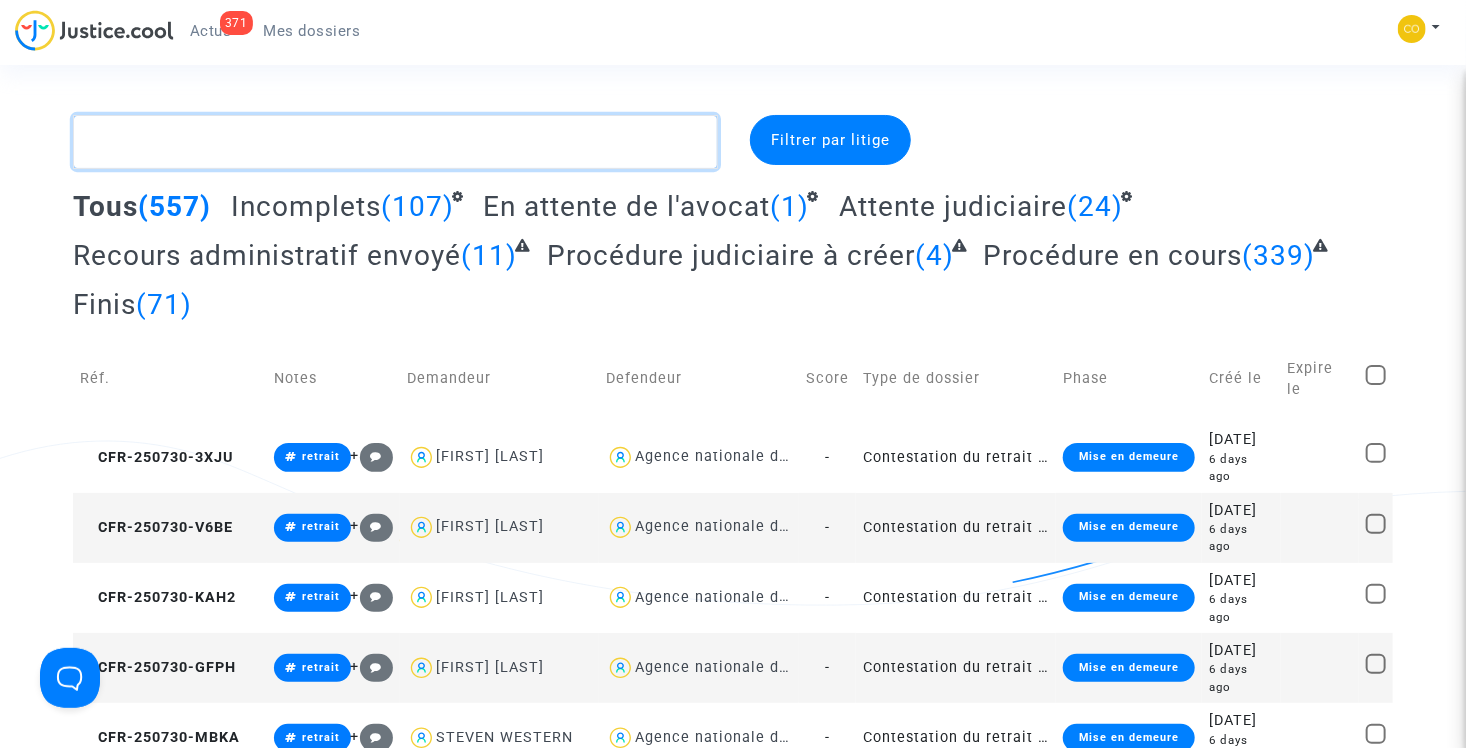 click 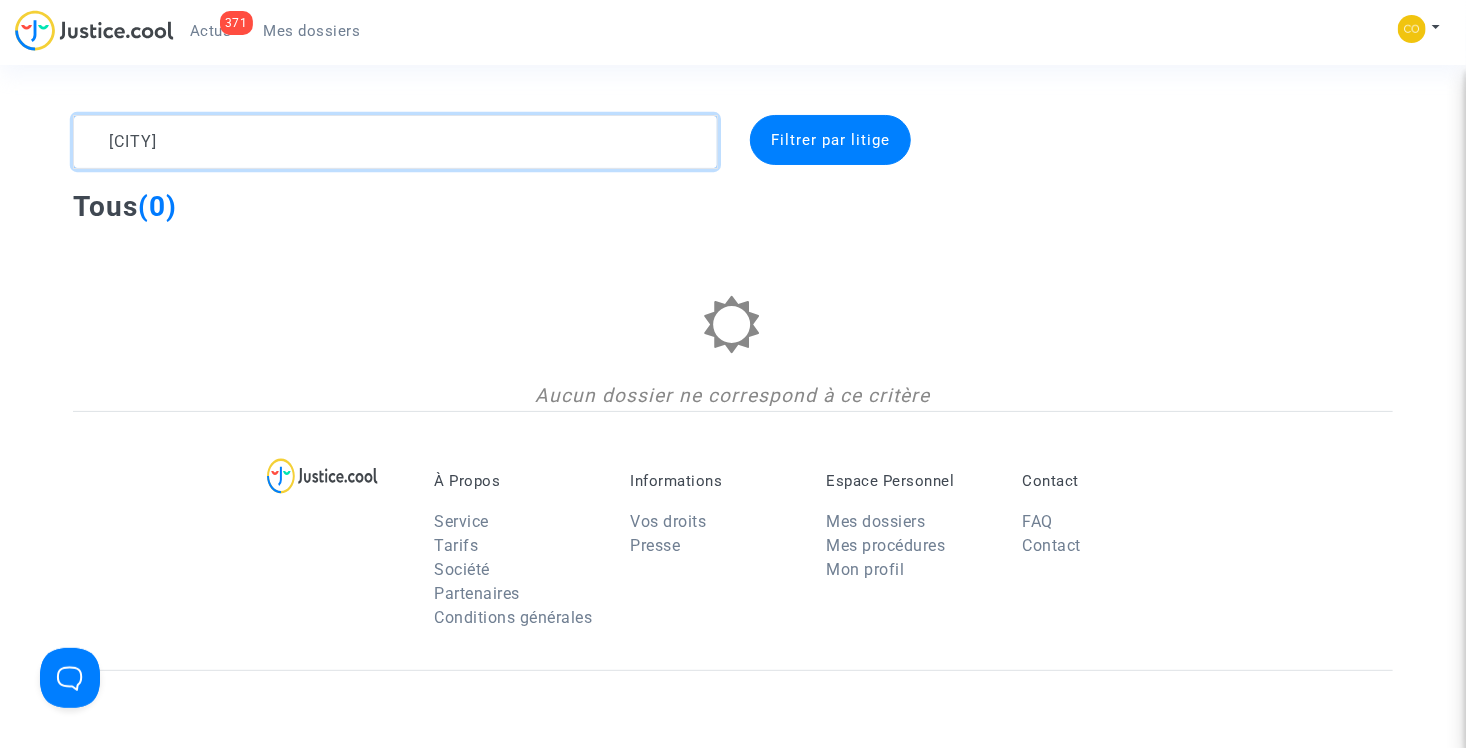 type on "[CITY]" 